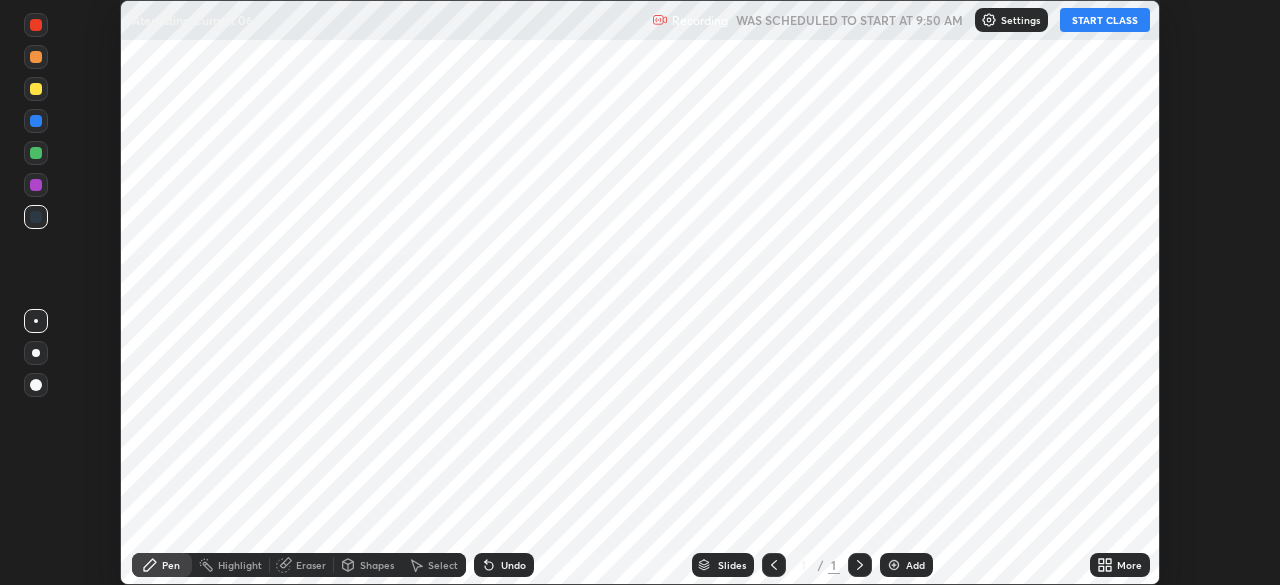 scroll, scrollTop: 0, scrollLeft: 0, axis: both 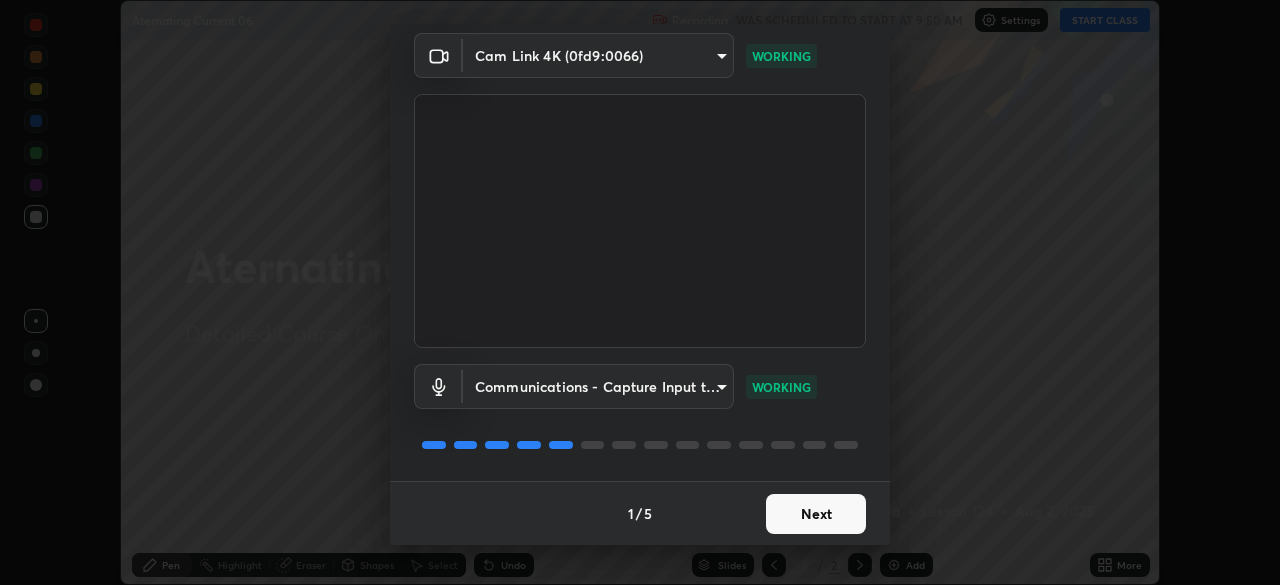 click on "Next" at bounding box center [816, 514] 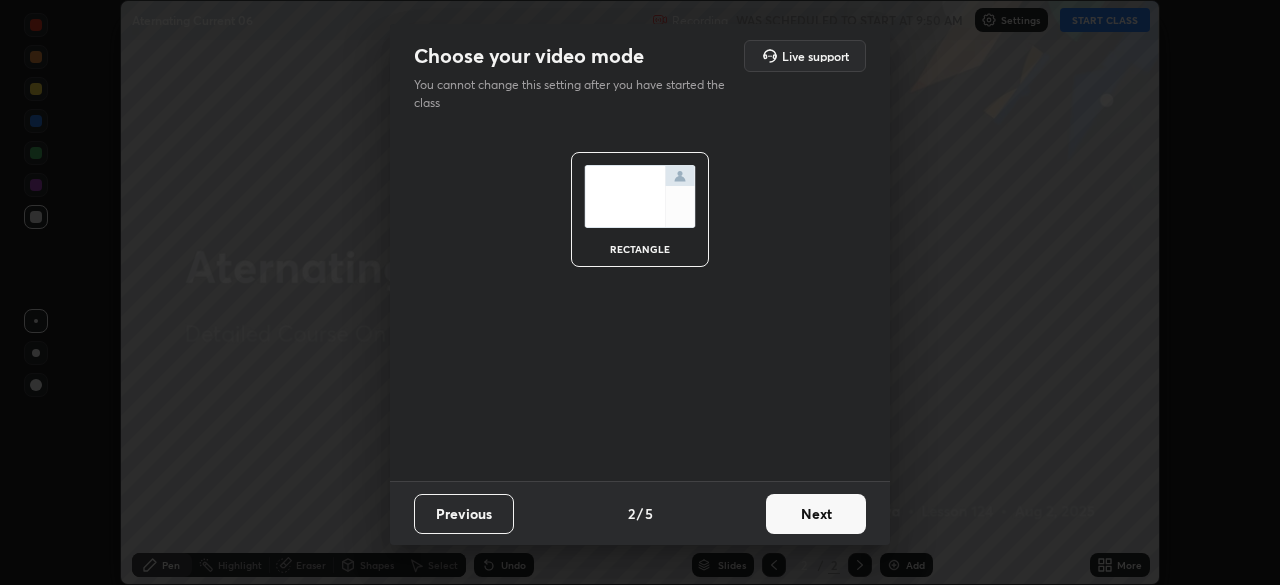 scroll, scrollTop: 0, scrollLeft: 0, axis: both 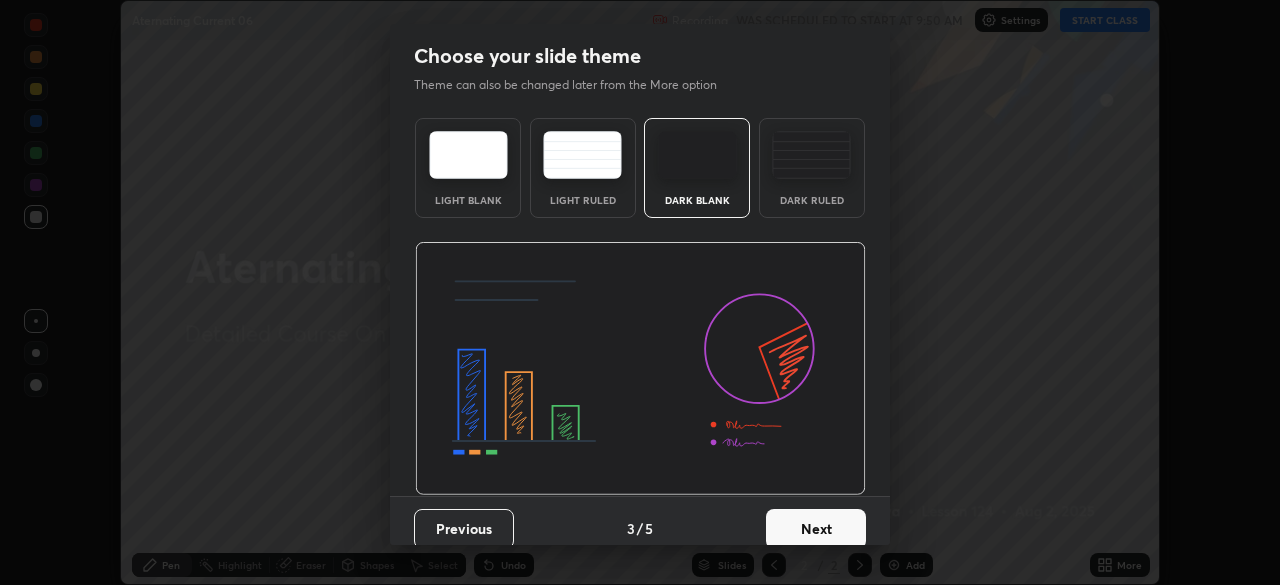 click on "Next" at bounding box center [816, 529] 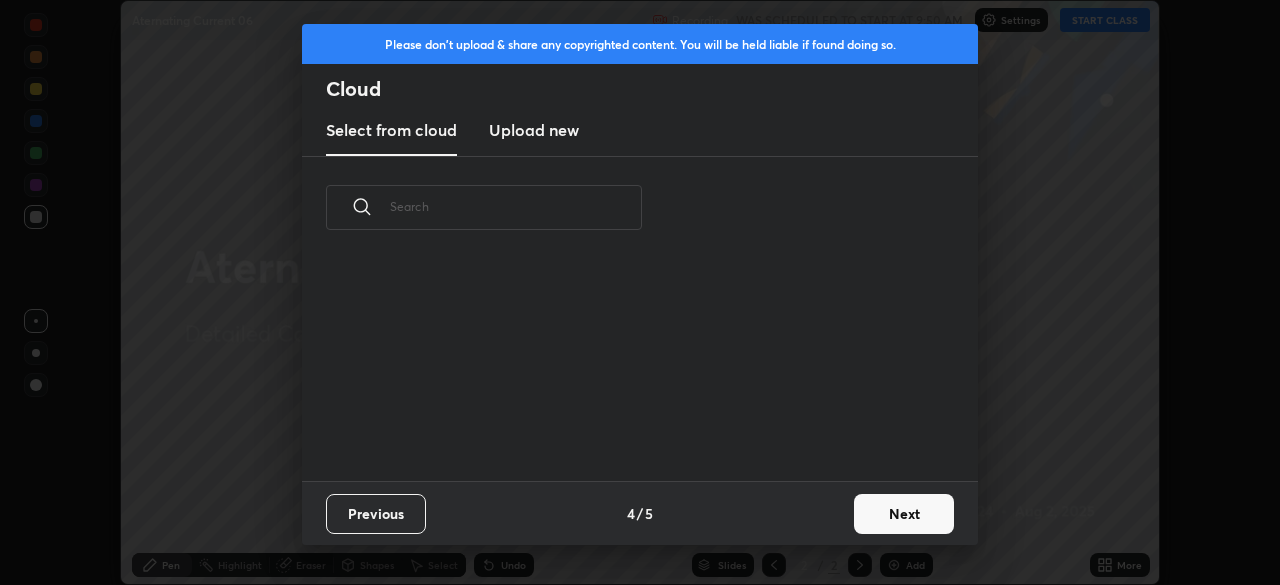 click on "Previous 4 / 5 Next" at bounding box center (640, 513) 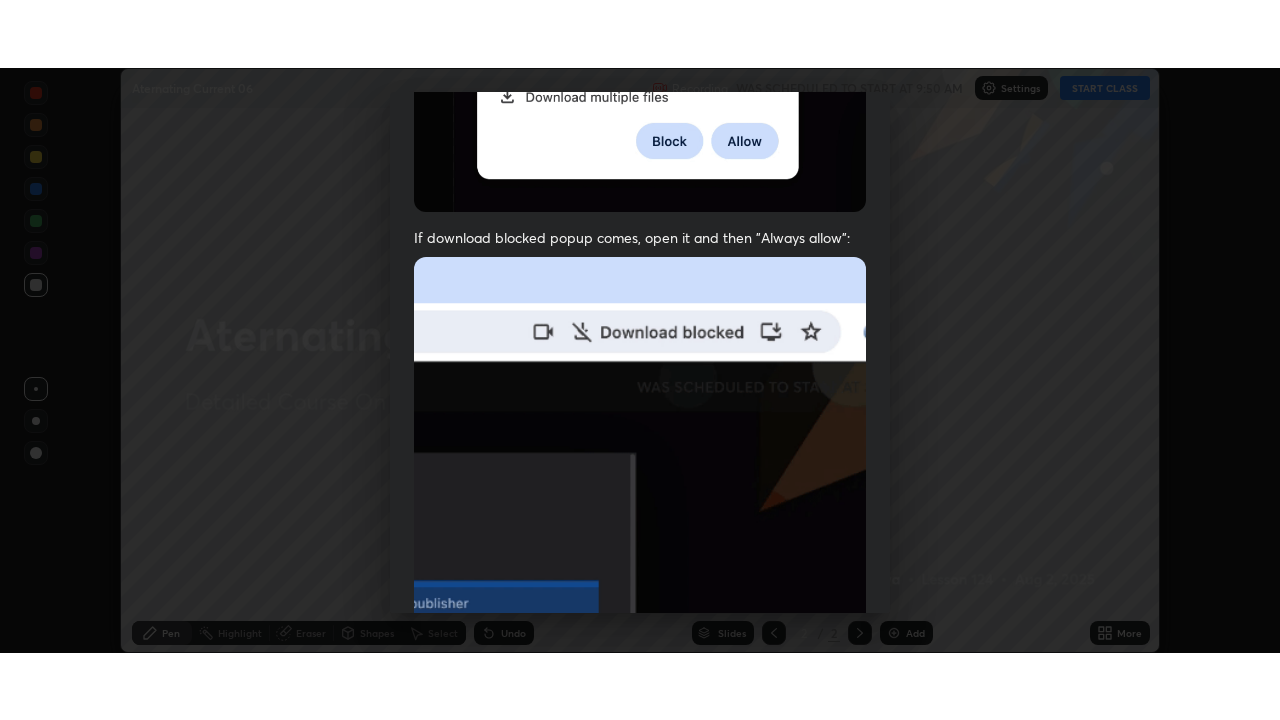 scroll, scrollTop: 479, scrollLeft: 0, axis: vertical 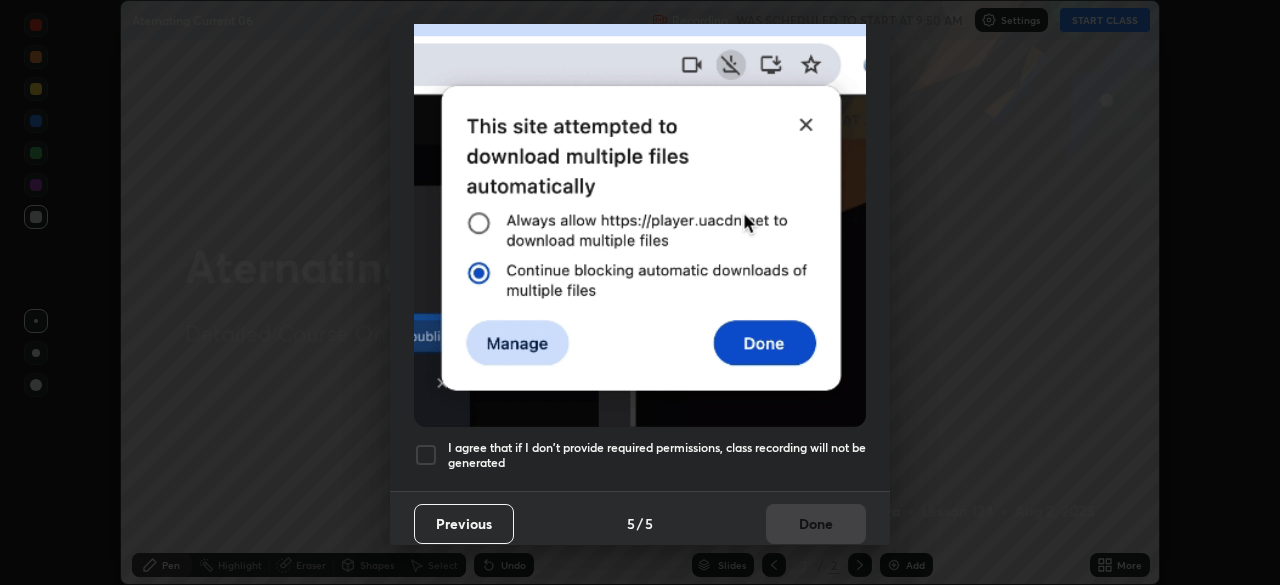 click on "I agree that if I don't provide required permissions, class recording will not be generated" at bounding box center [657, 455] 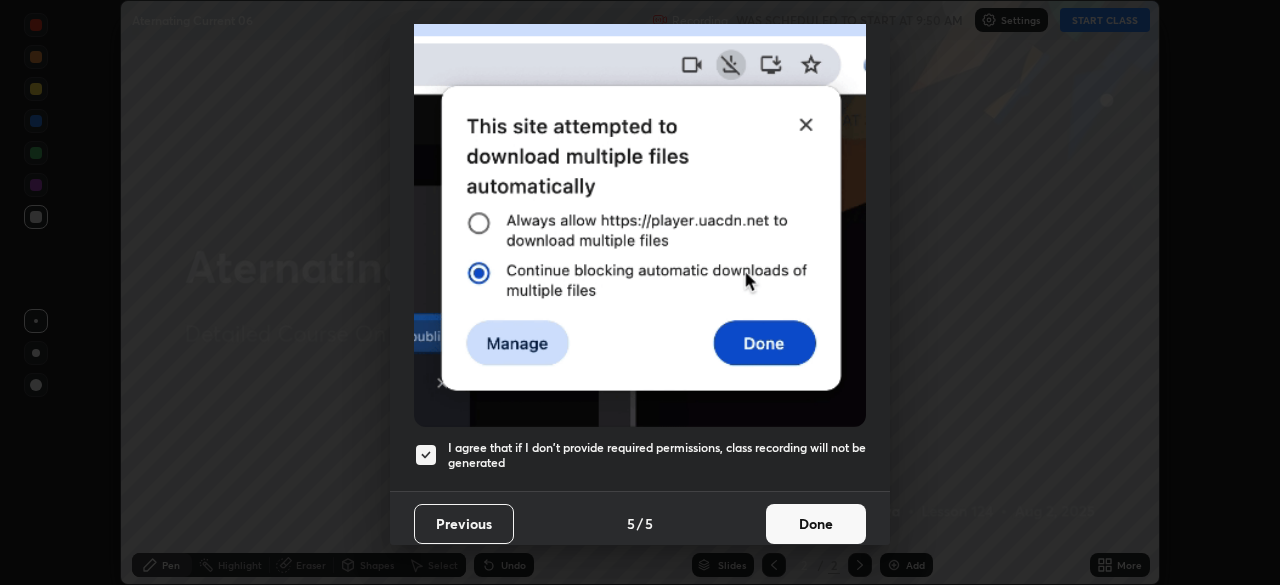 click on "Done" at bounding box center (816, 524) 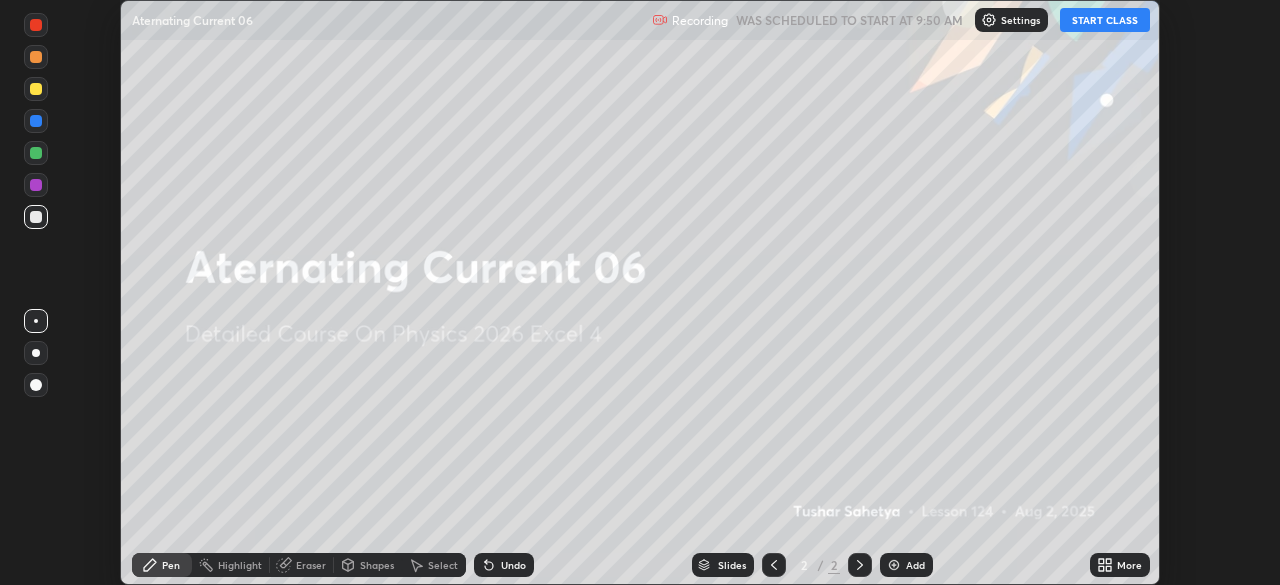 click on "START CLASS" at bounding box center [1105, 20] 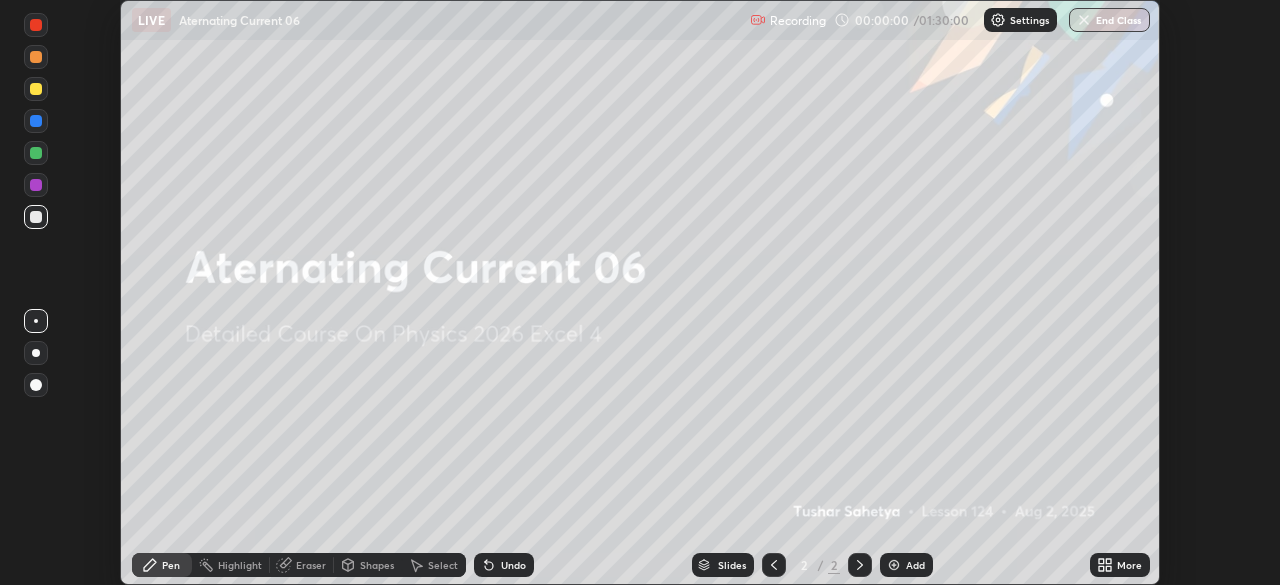 click 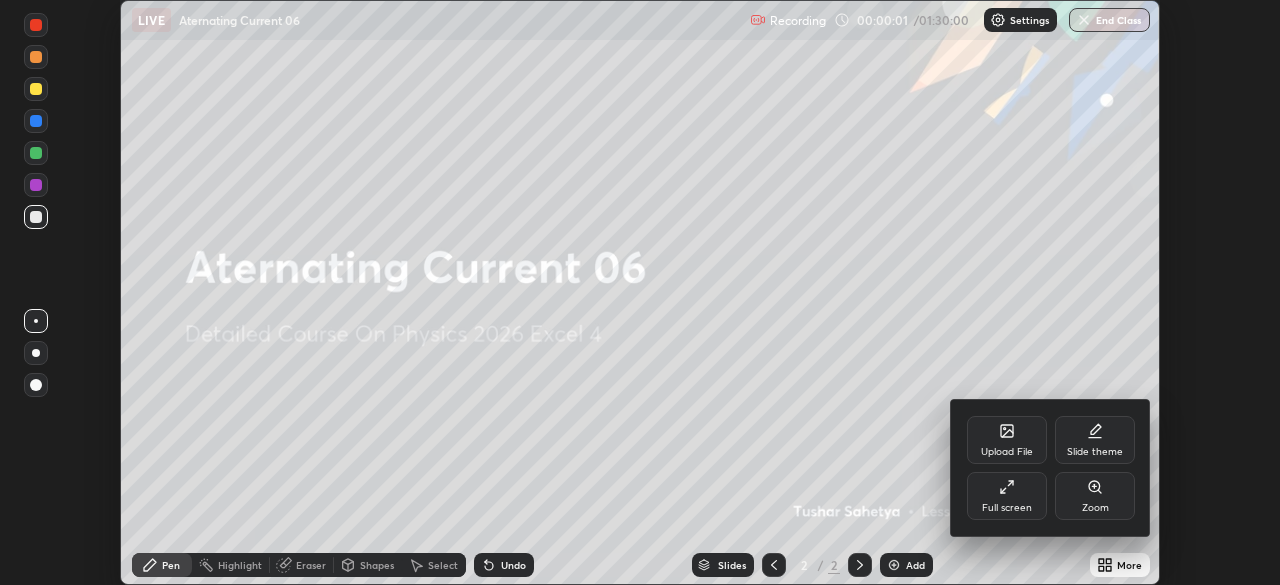click 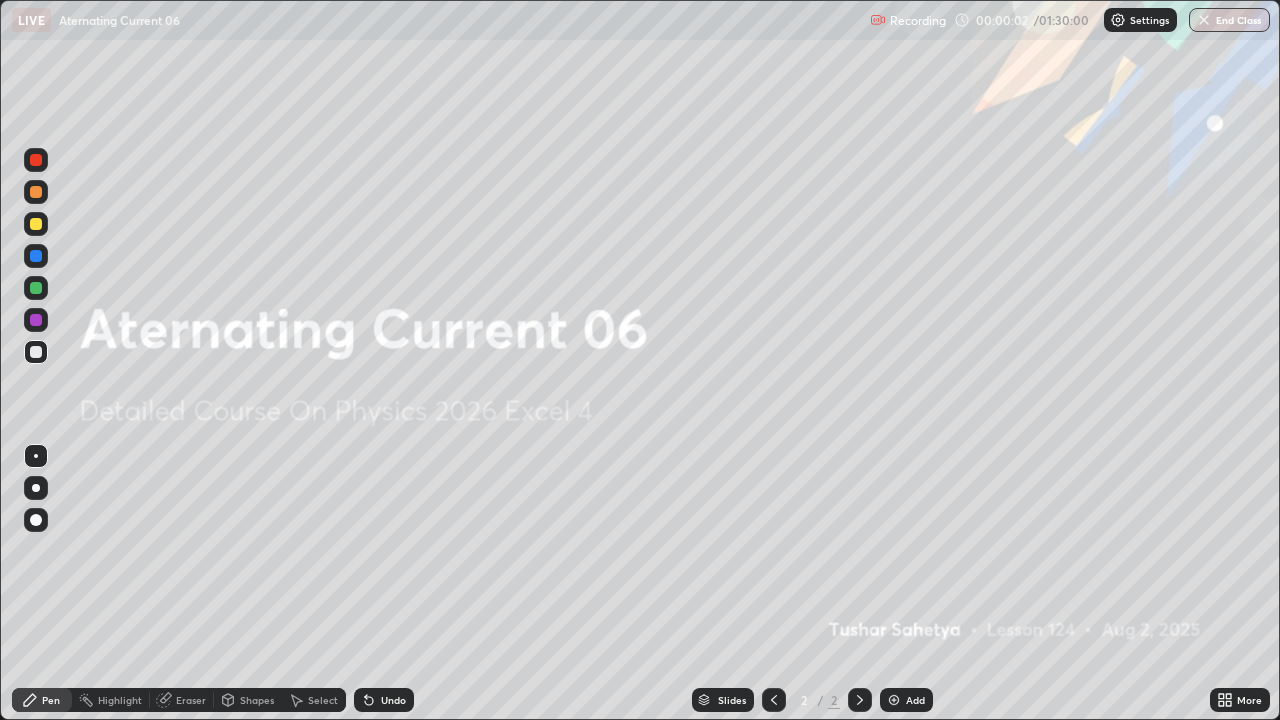 scroll, scrollTop: 99280, scrollLeft: 98720, axis: both 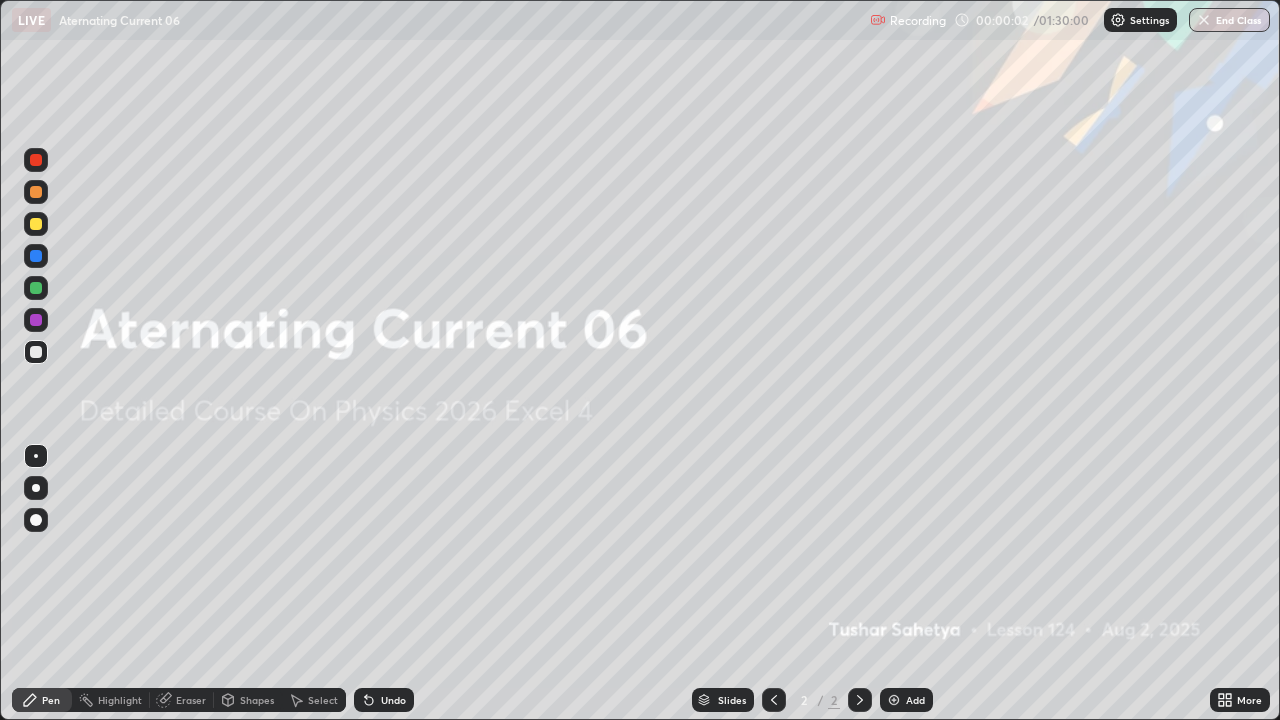 click on "Add" at bounding box center (915, 700) 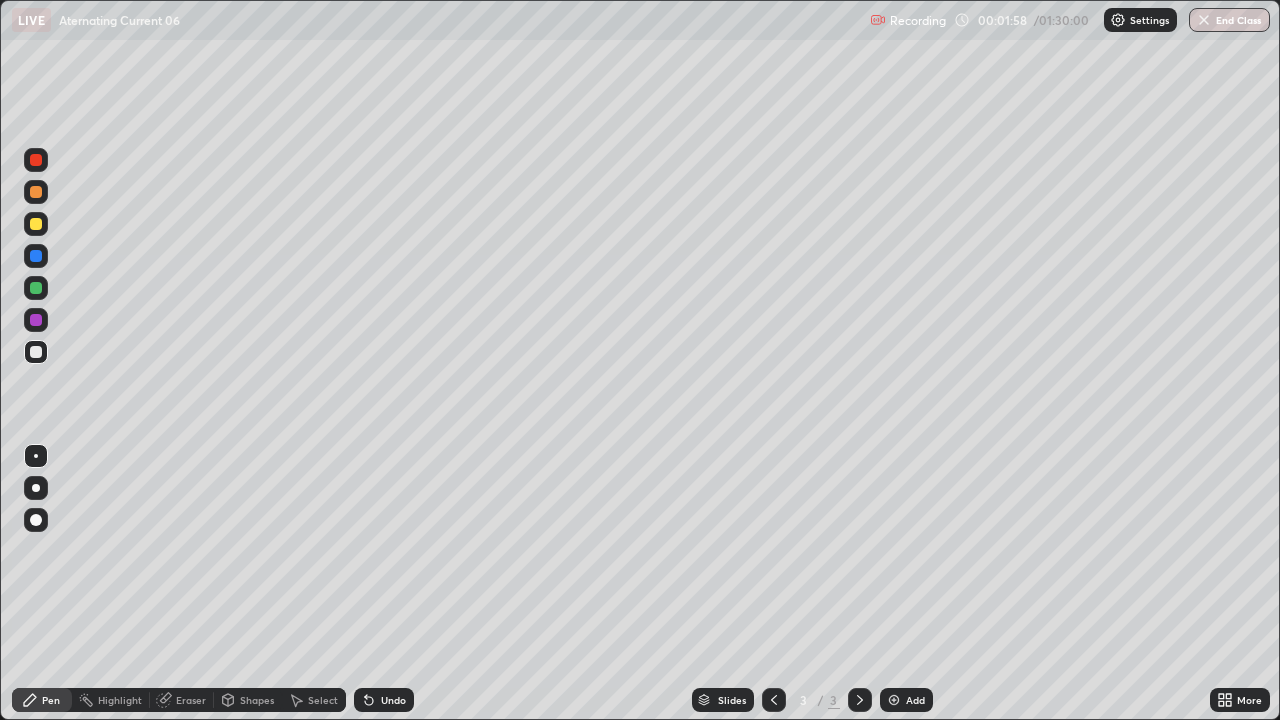 click at bounding box center (36, 488) 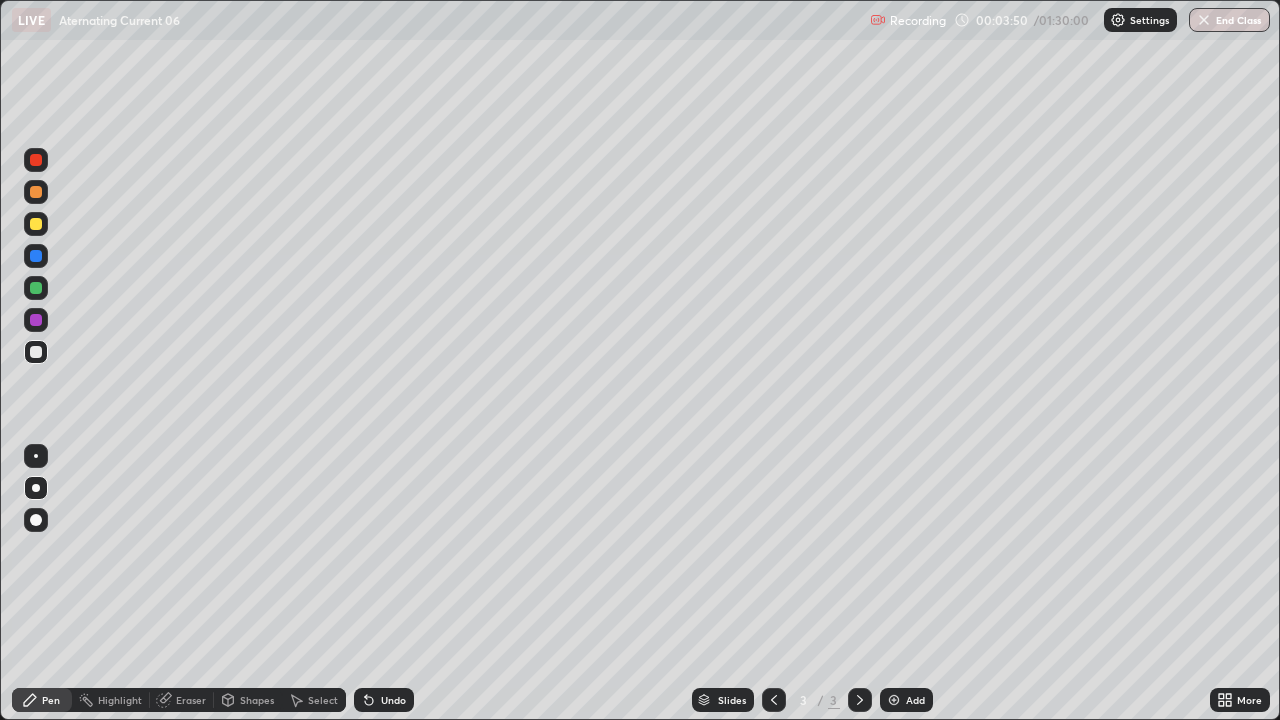 click on "Add" at bounding box center [915, 700] 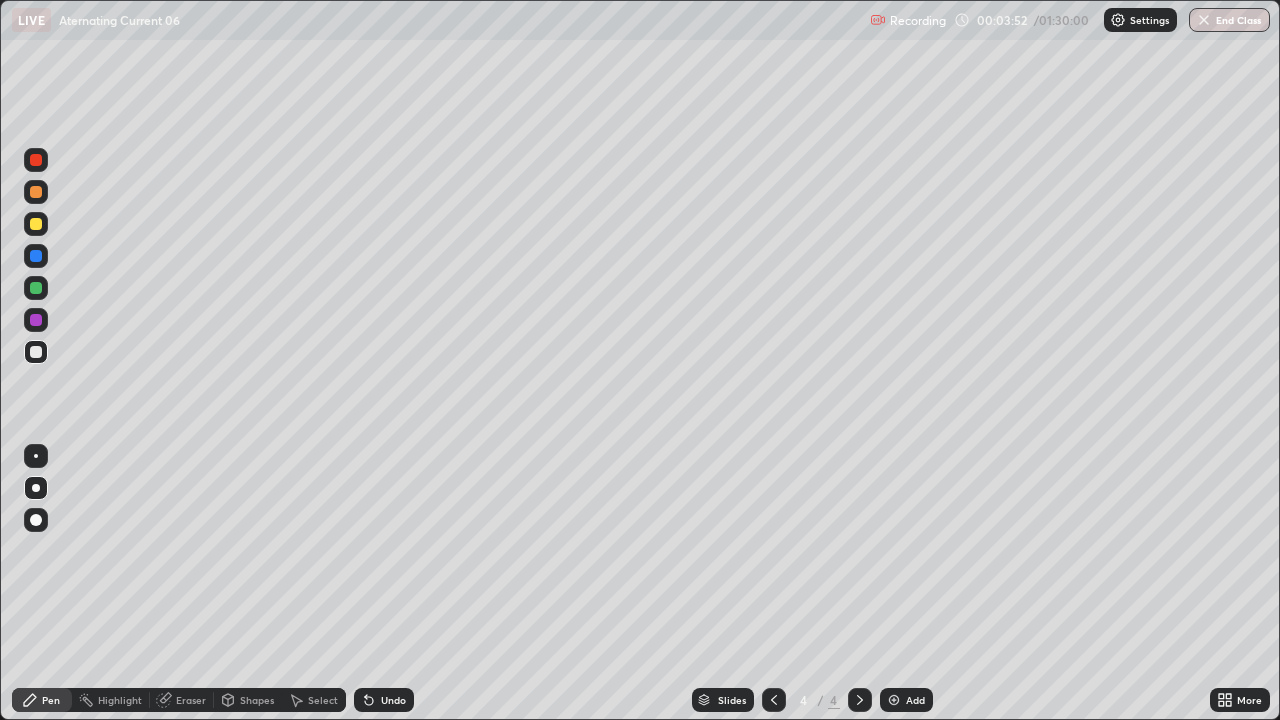 click at bounding box center [36, 288] 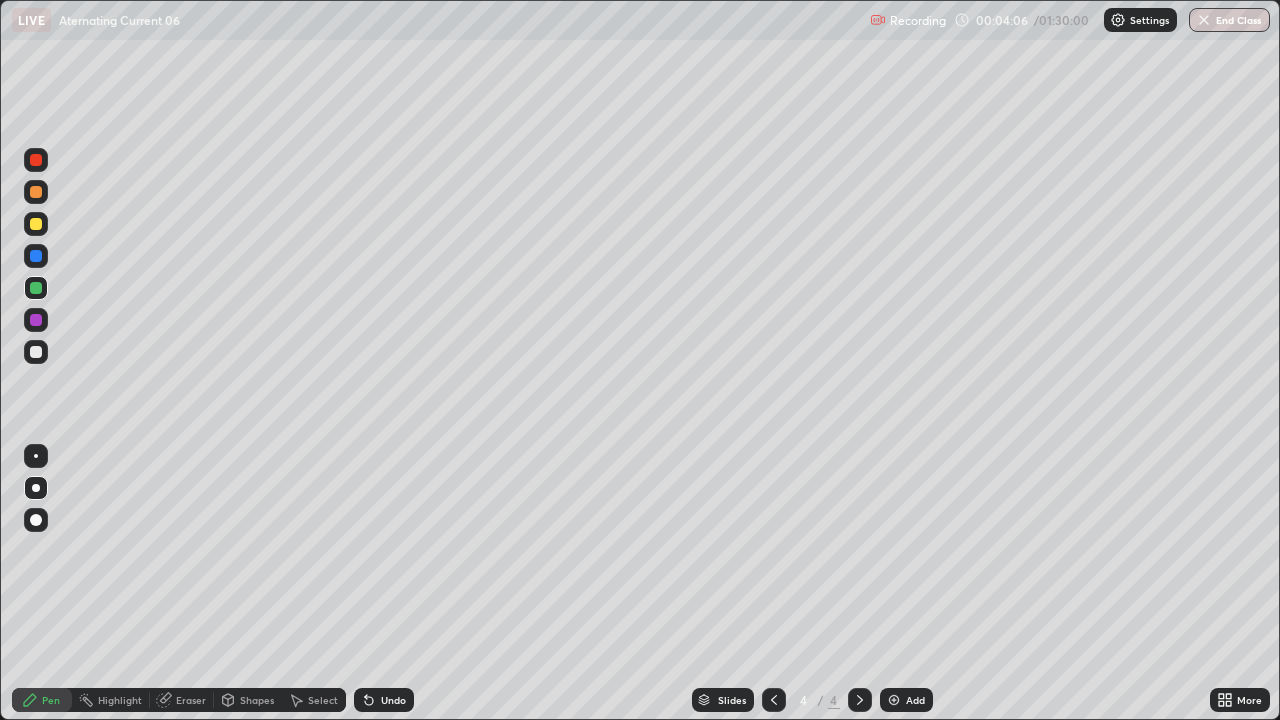 click at bounding box center [36, 224] 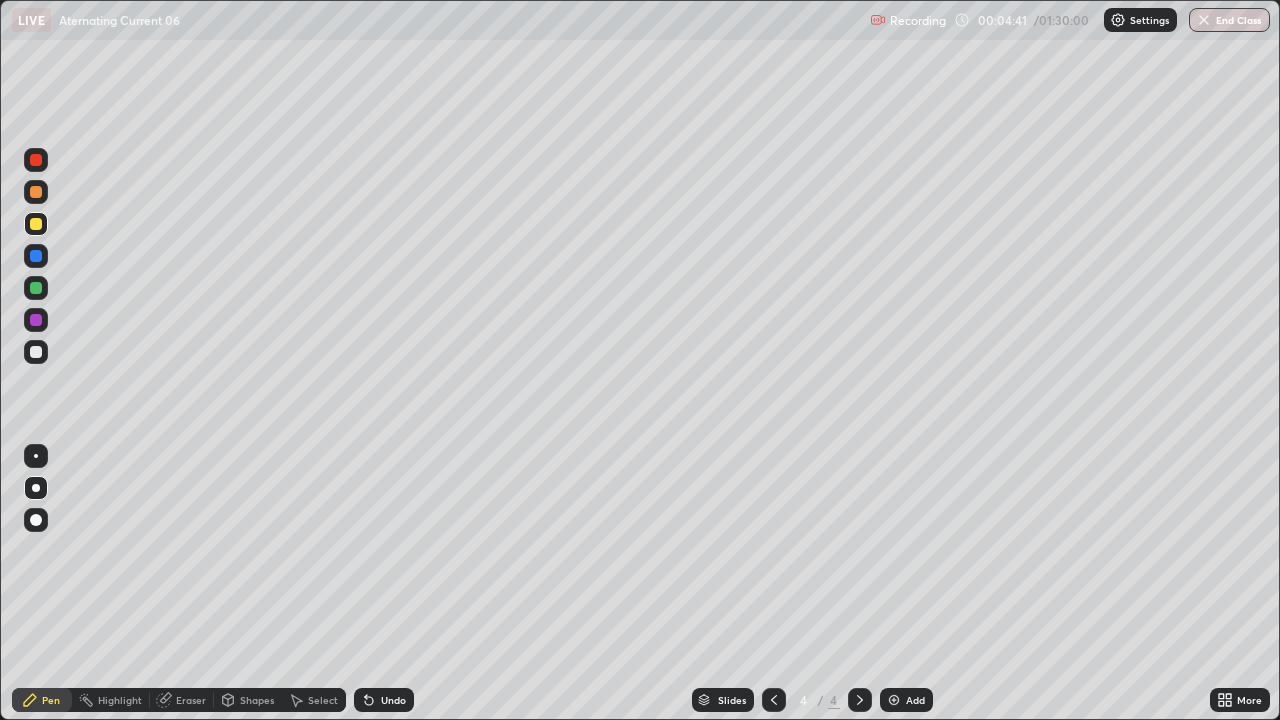 click at bounding box center (36, 256) 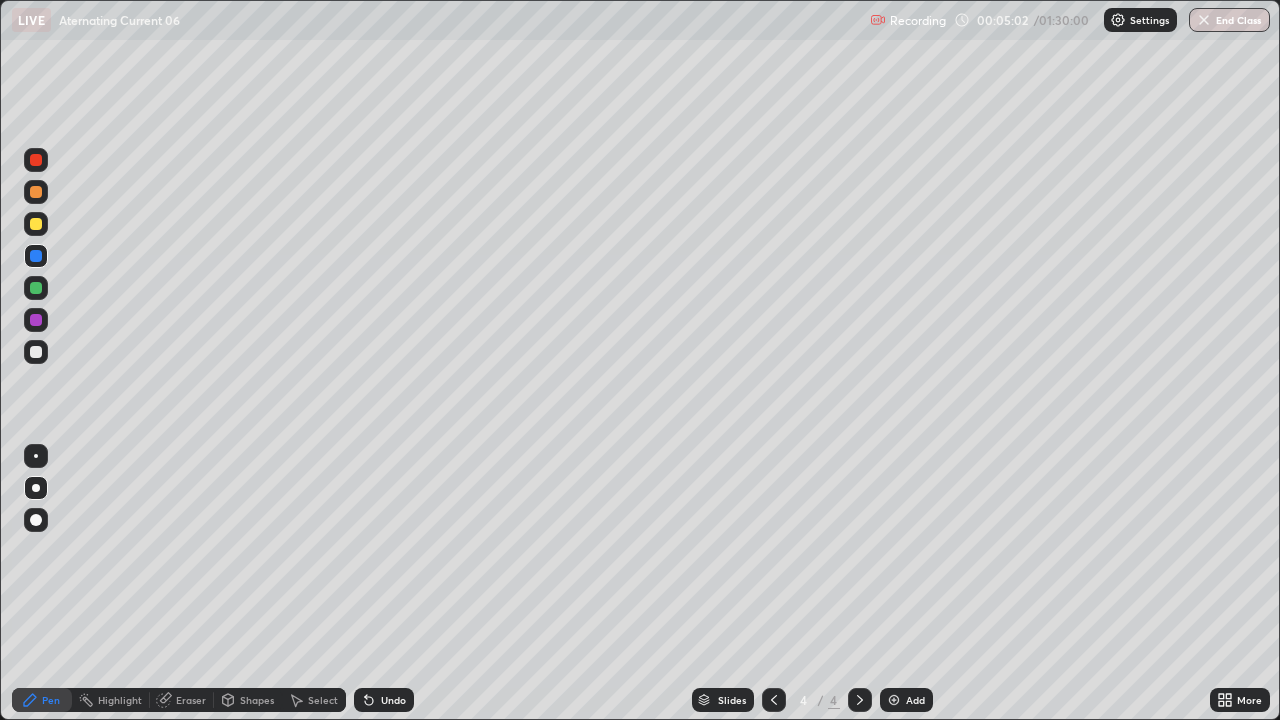 click 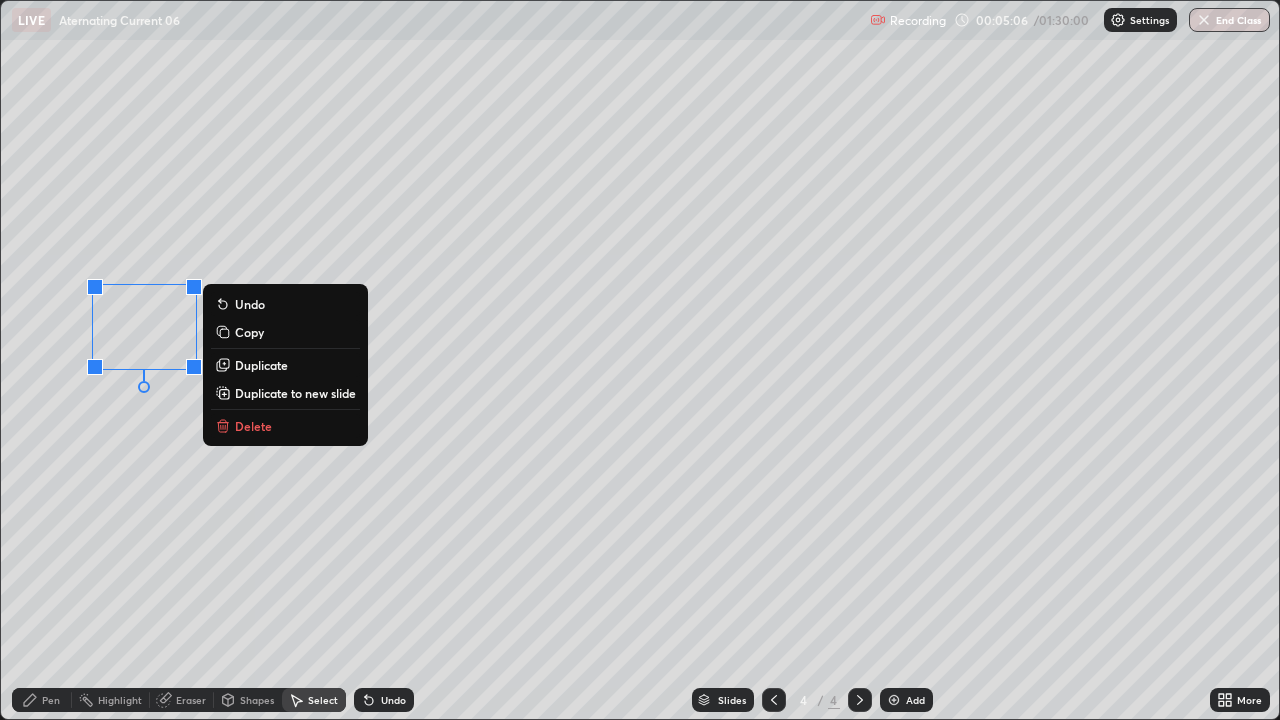 click on "Pen" at bounding box center (51, 700) 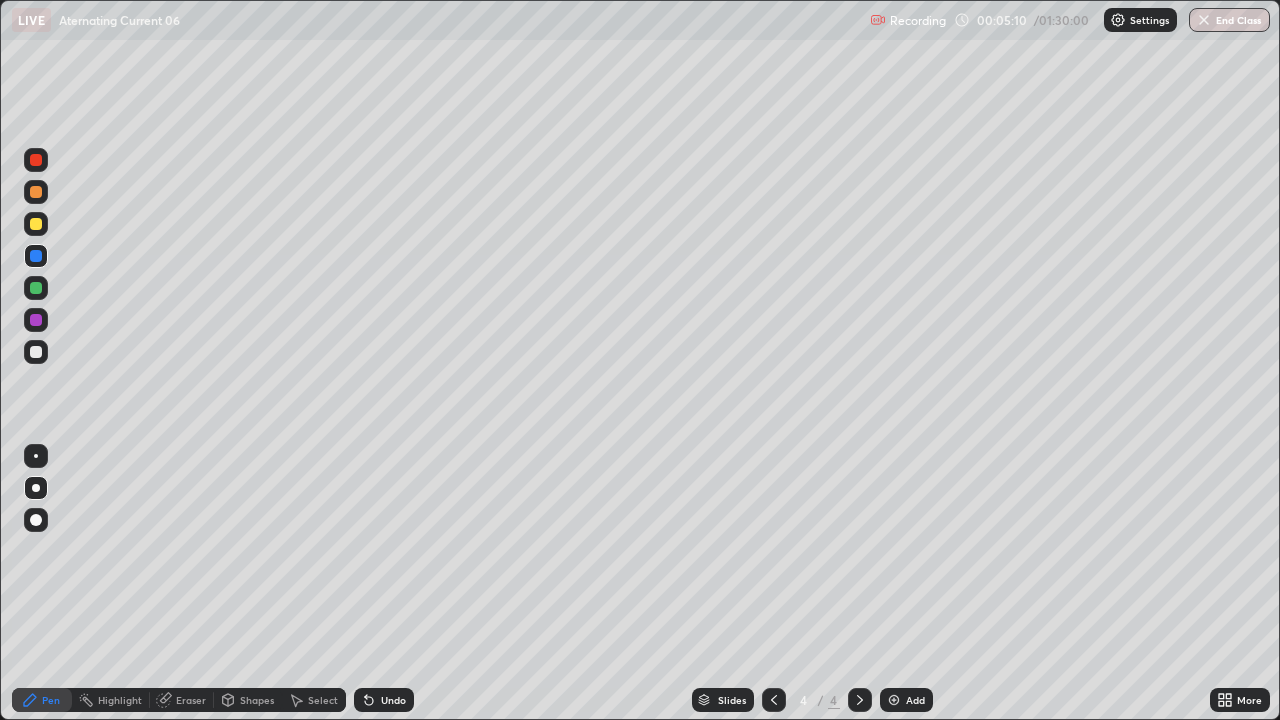 click at bounding box center [36, 224] 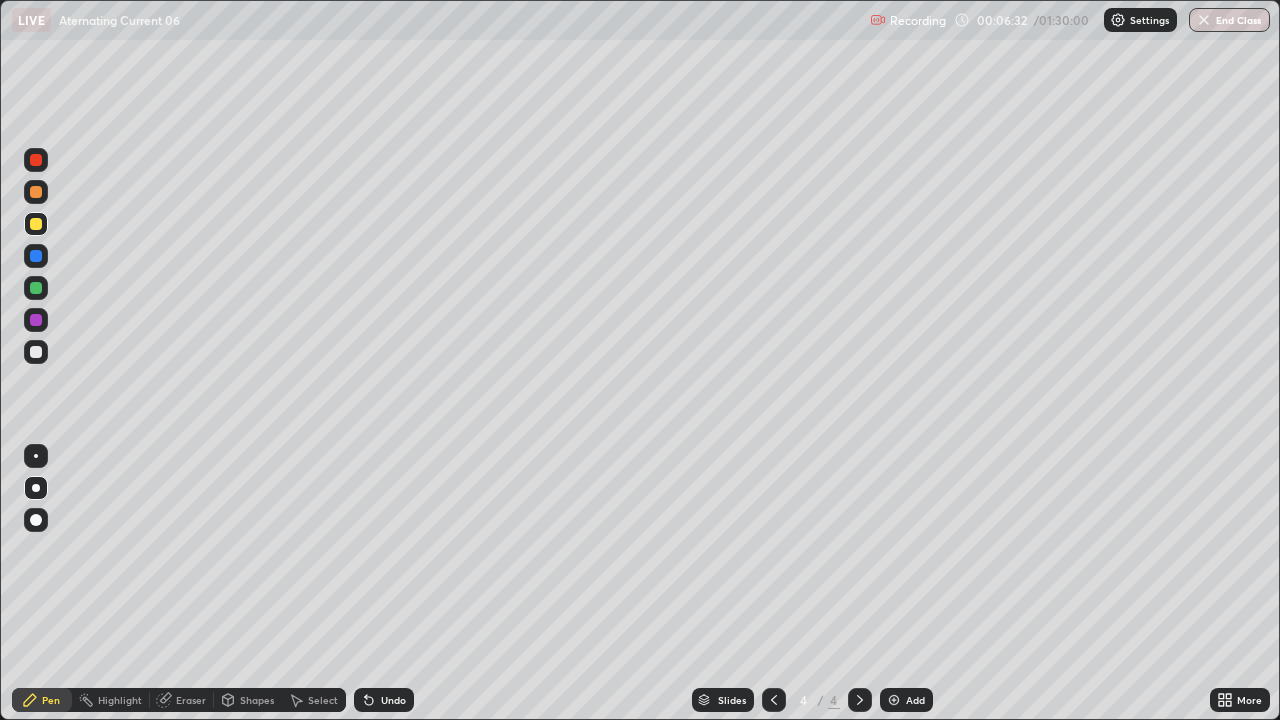 click on "Select" at bounding box center (323, 700) 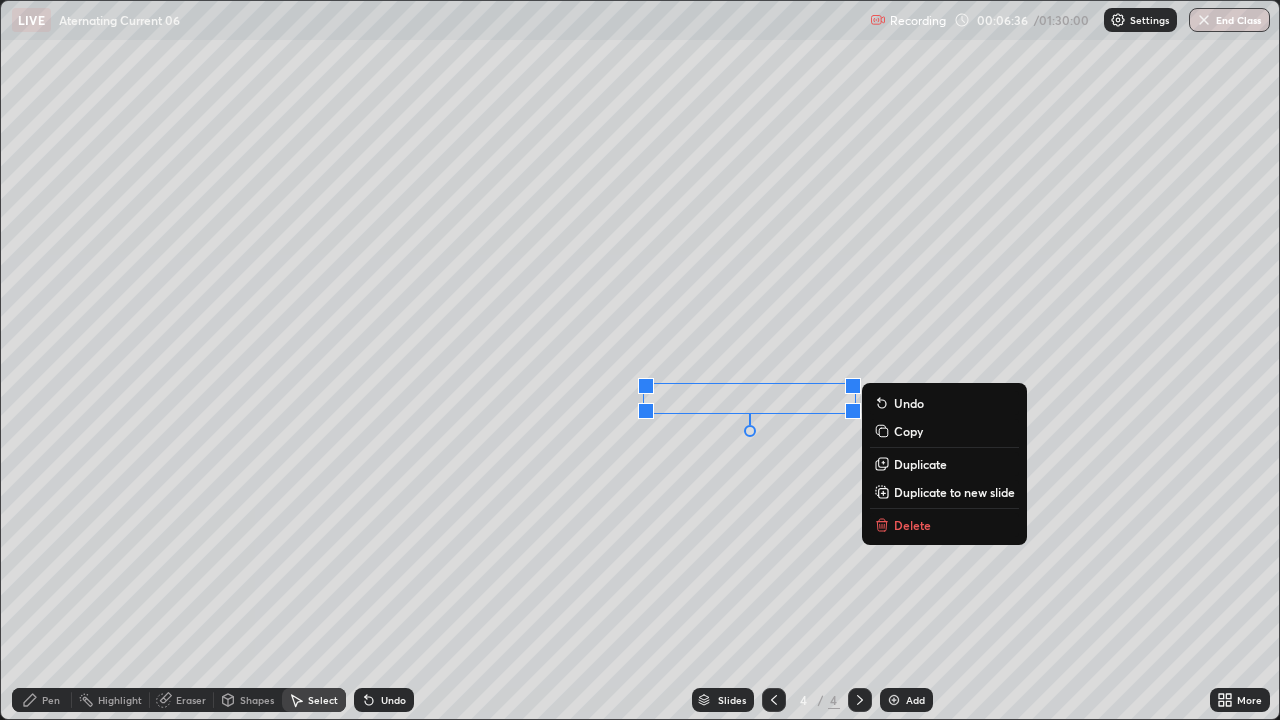 click on "Pen" at bounding box center [51, 700] 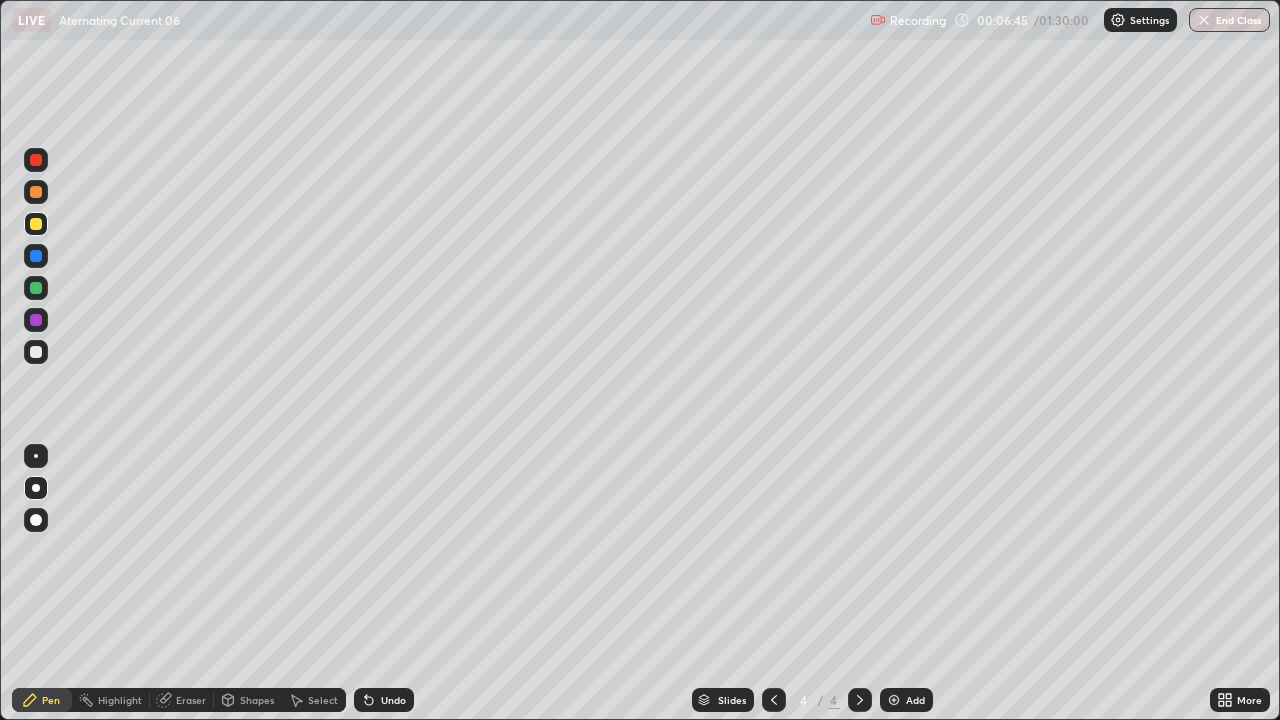click at bounding box center [36, 288] 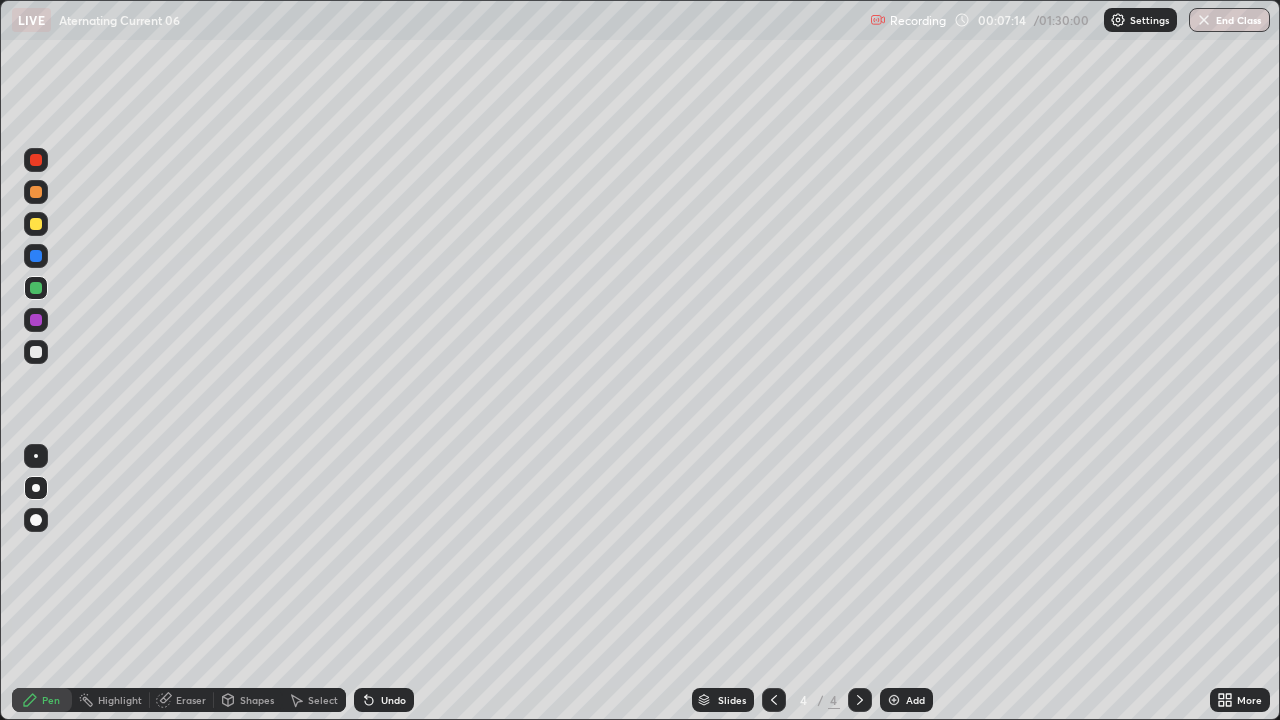 click at bounding box center [36, 352] 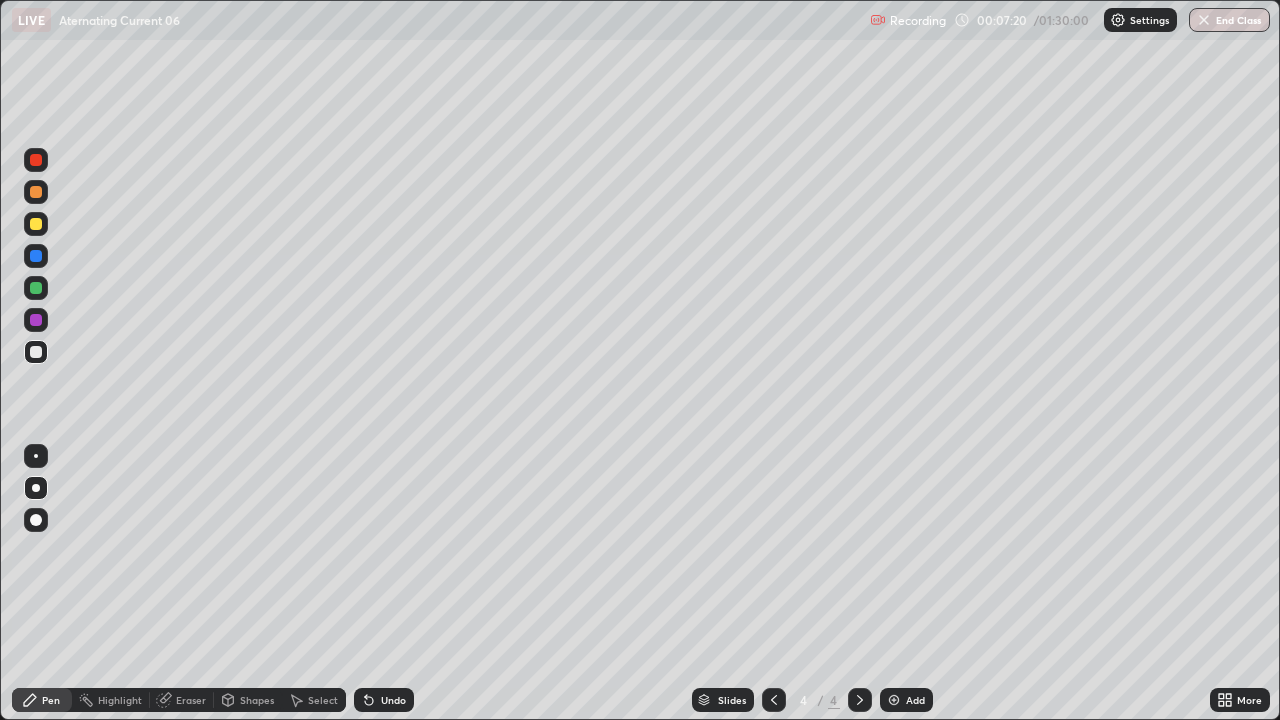click at bounding box center (36, 288) 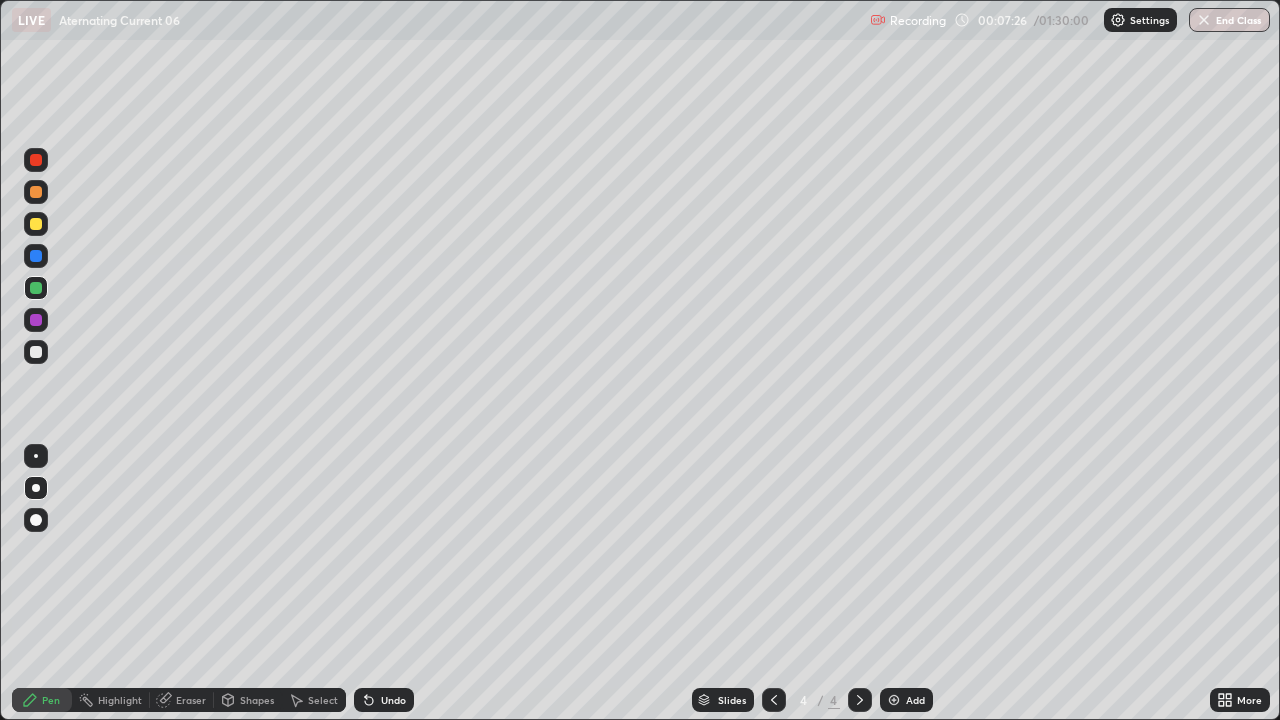 click 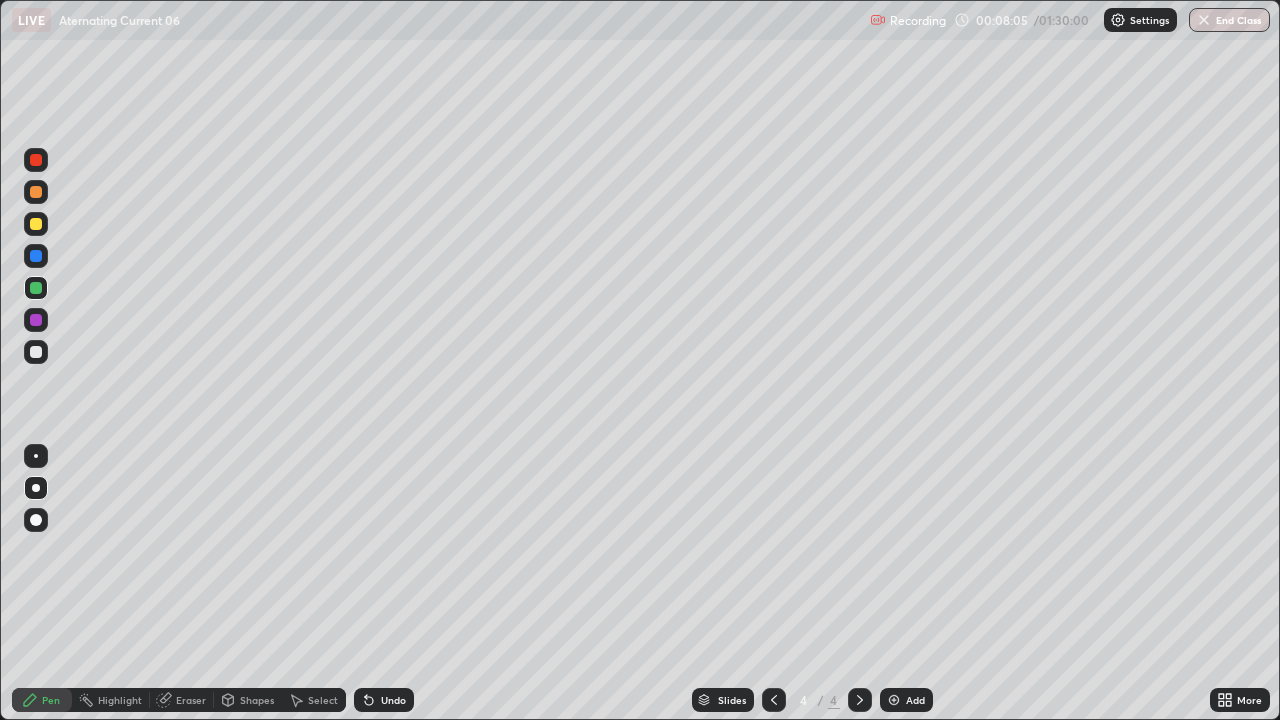 click at bounding box center (36, 192) 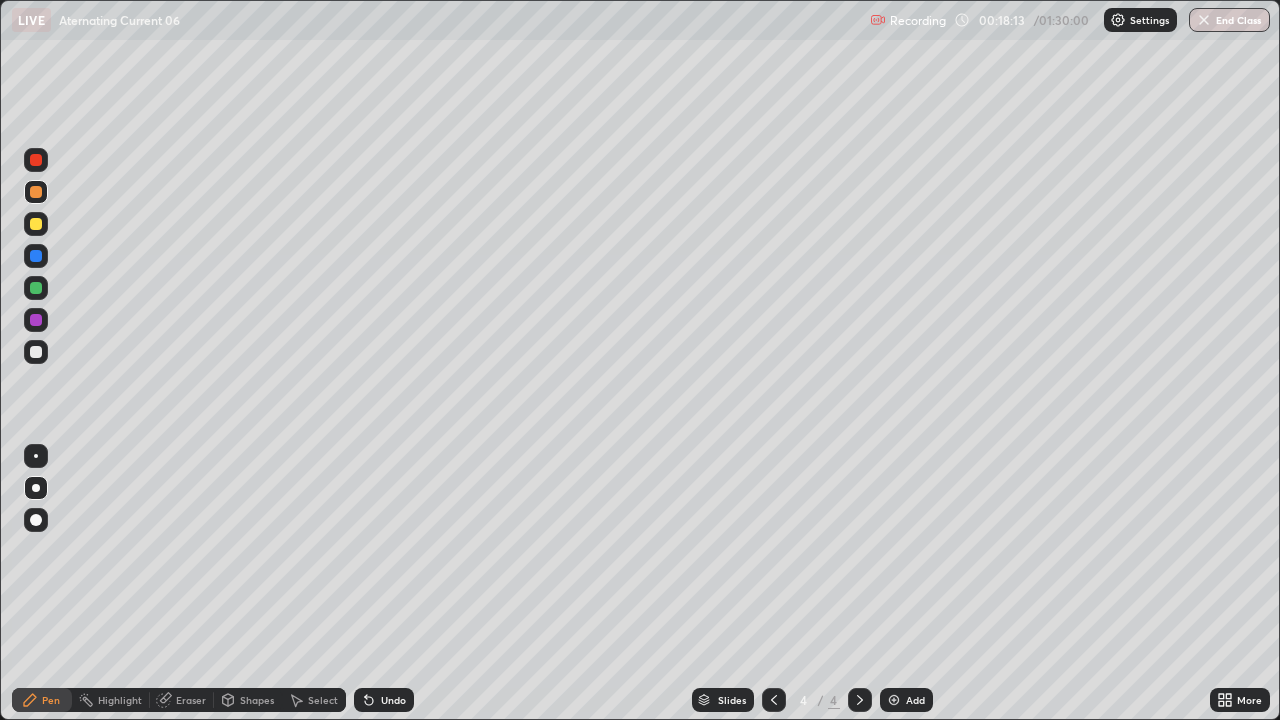 click at bounding box center (894, 700) 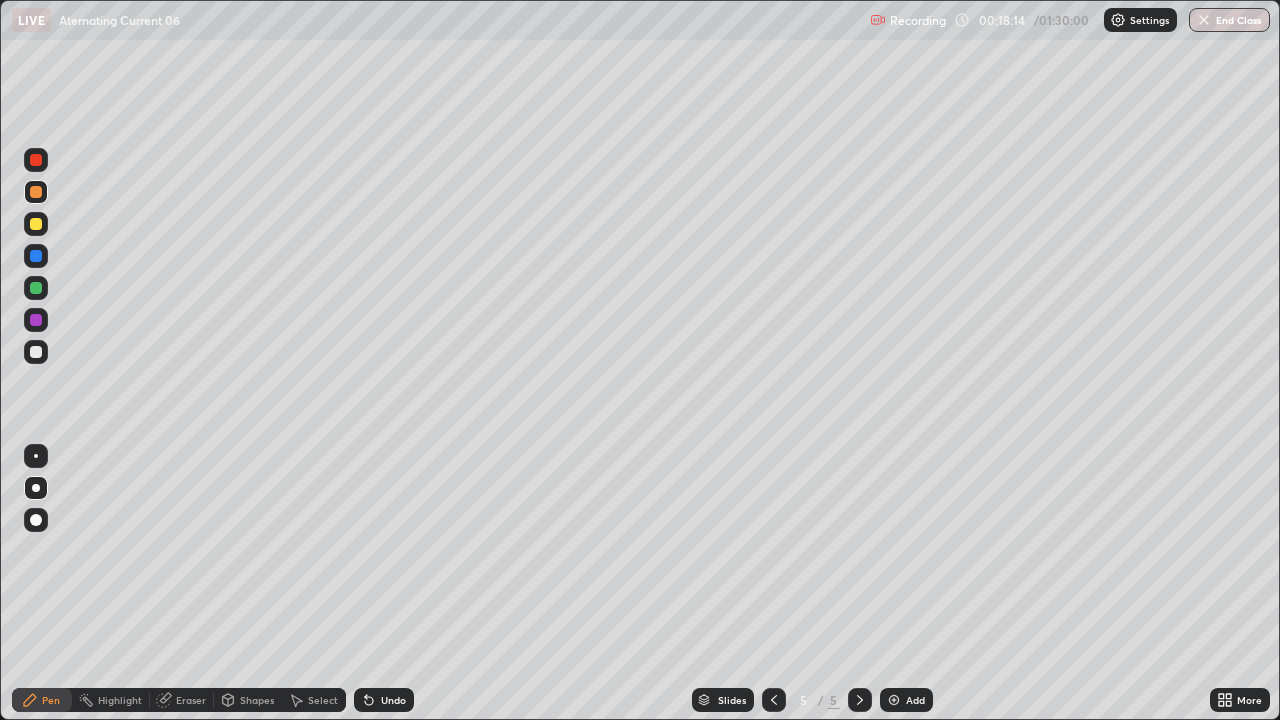 click on "Pen" at bounding box center (42, 700) 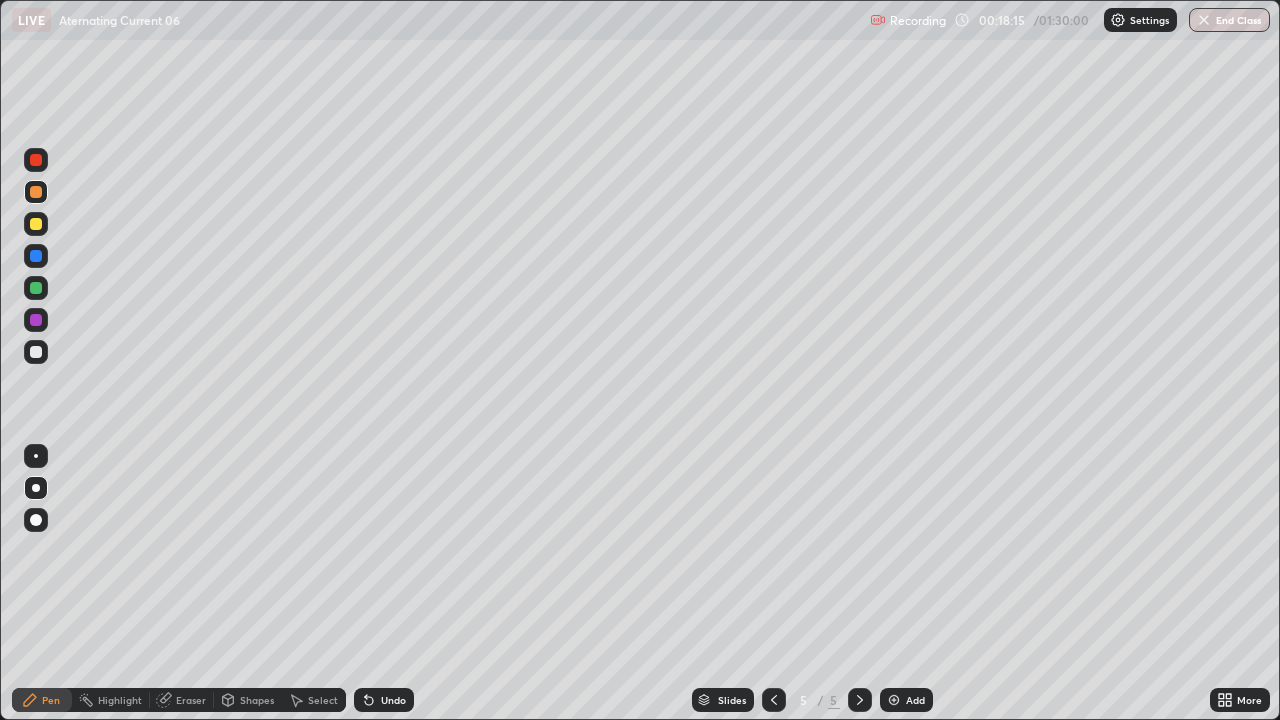 click at bounding box center [36, 288] 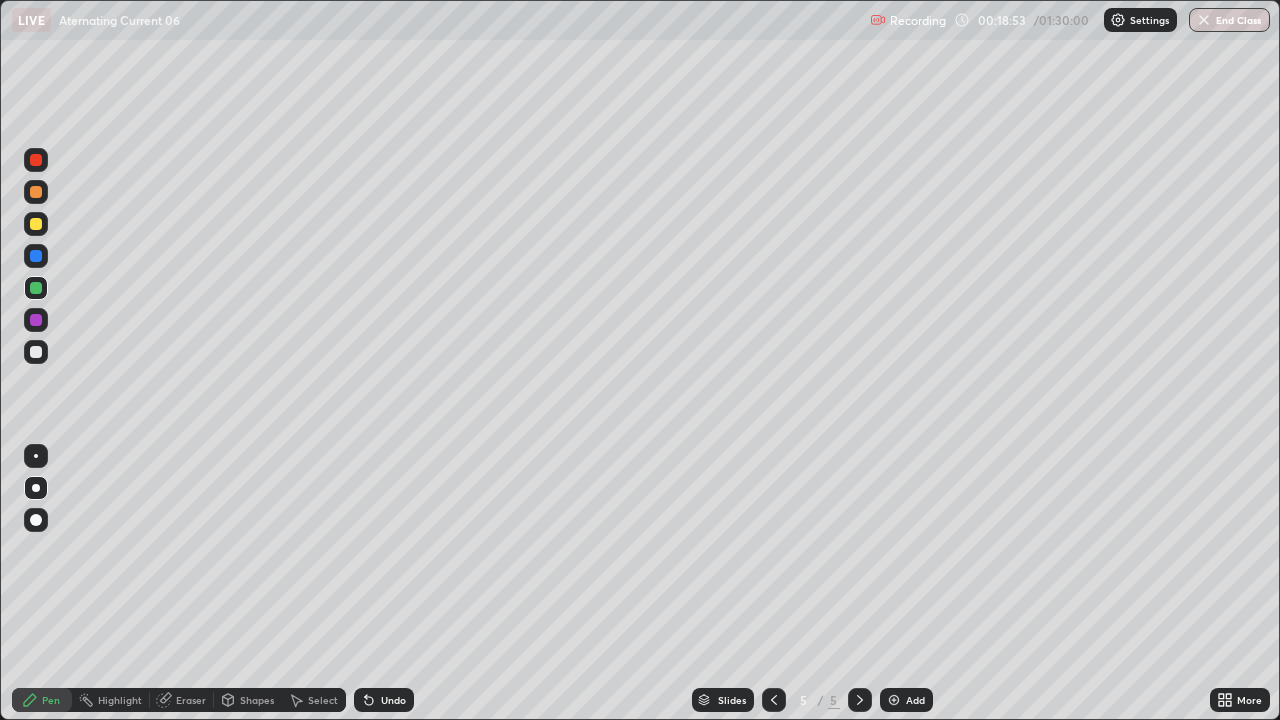 click at bounding box center (36, 224) 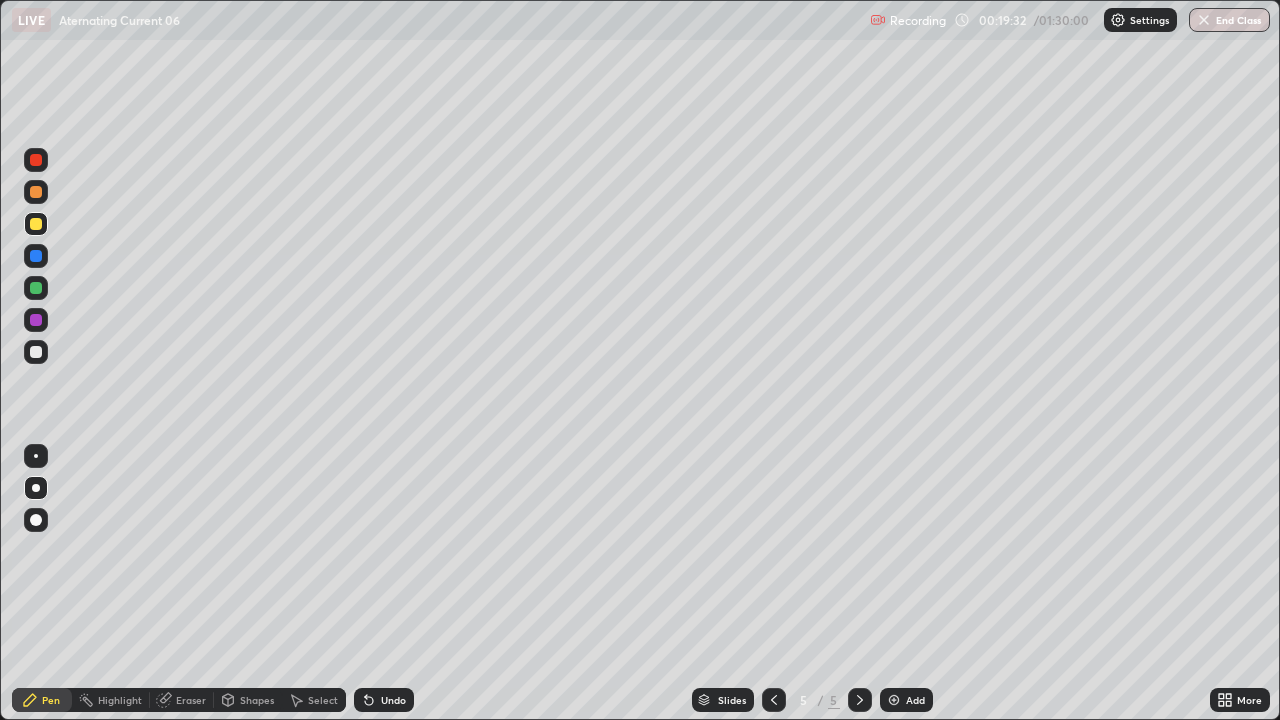 click on "Select" at bounding box center (314, 700) 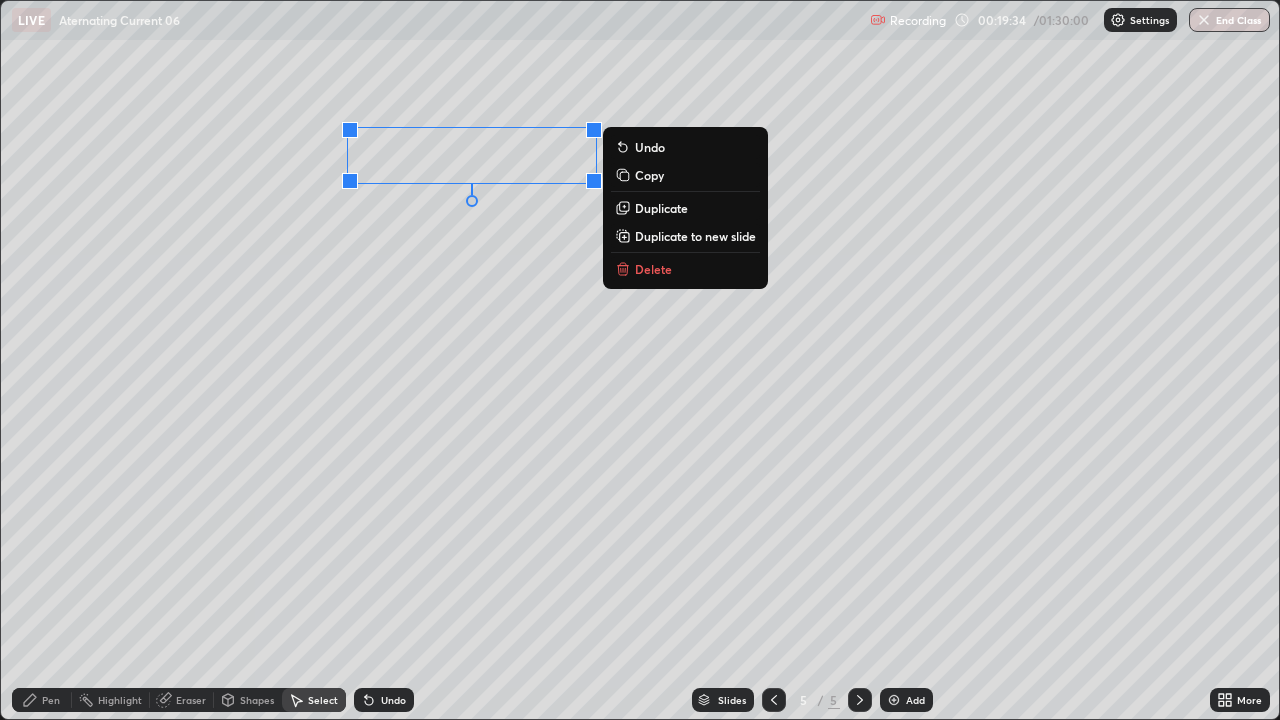 click on "Duplicate" at bounding box center (661, 208) 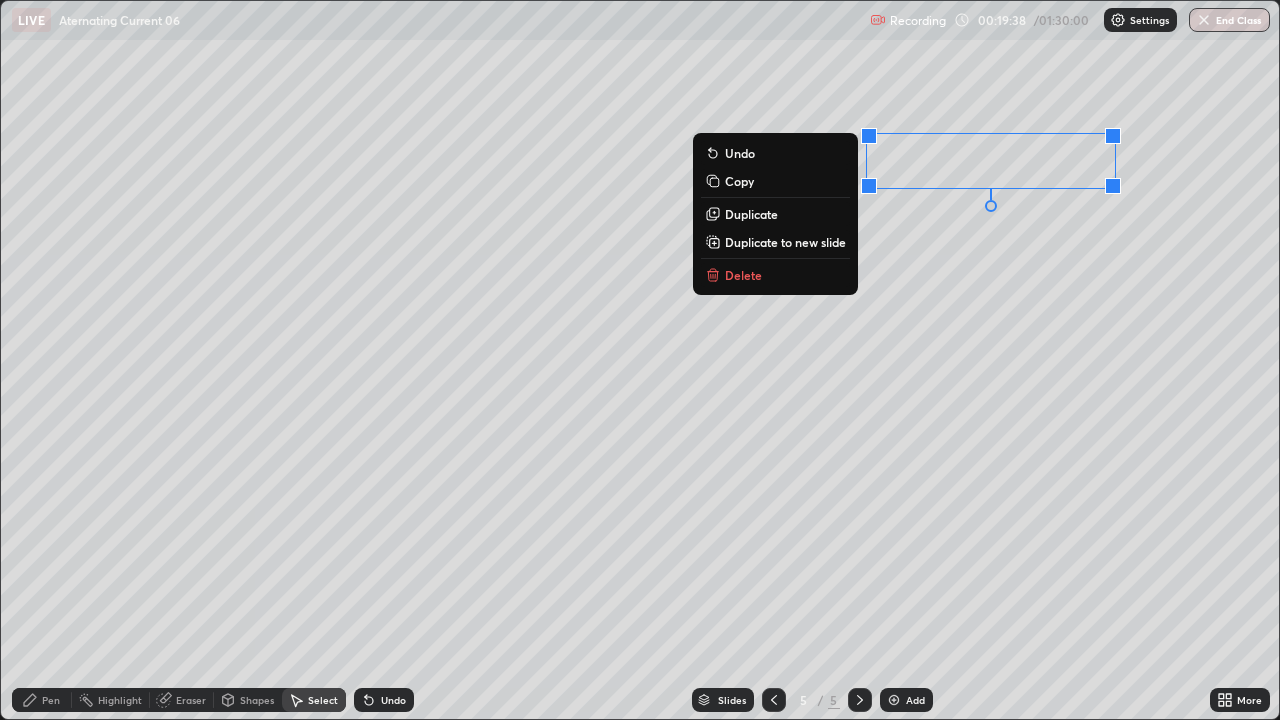 click on "Pen" at bounding box center (42, 700) 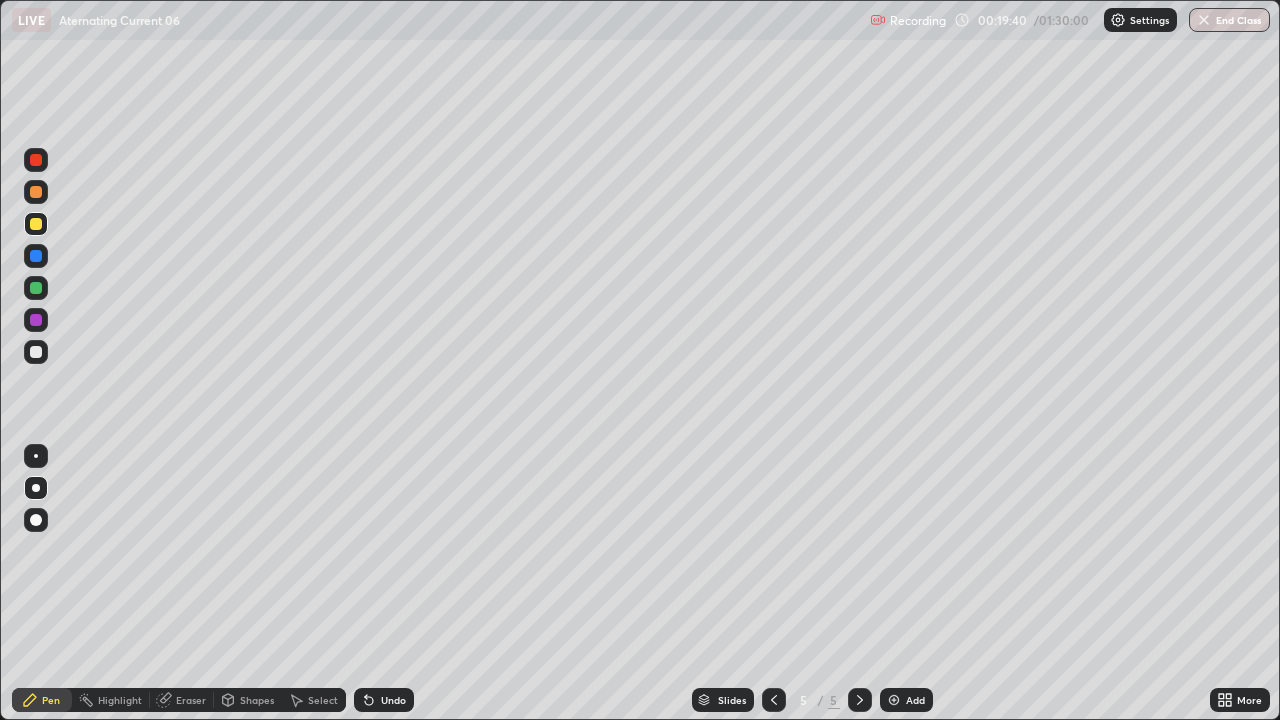 click at bounding box center [36, 288] 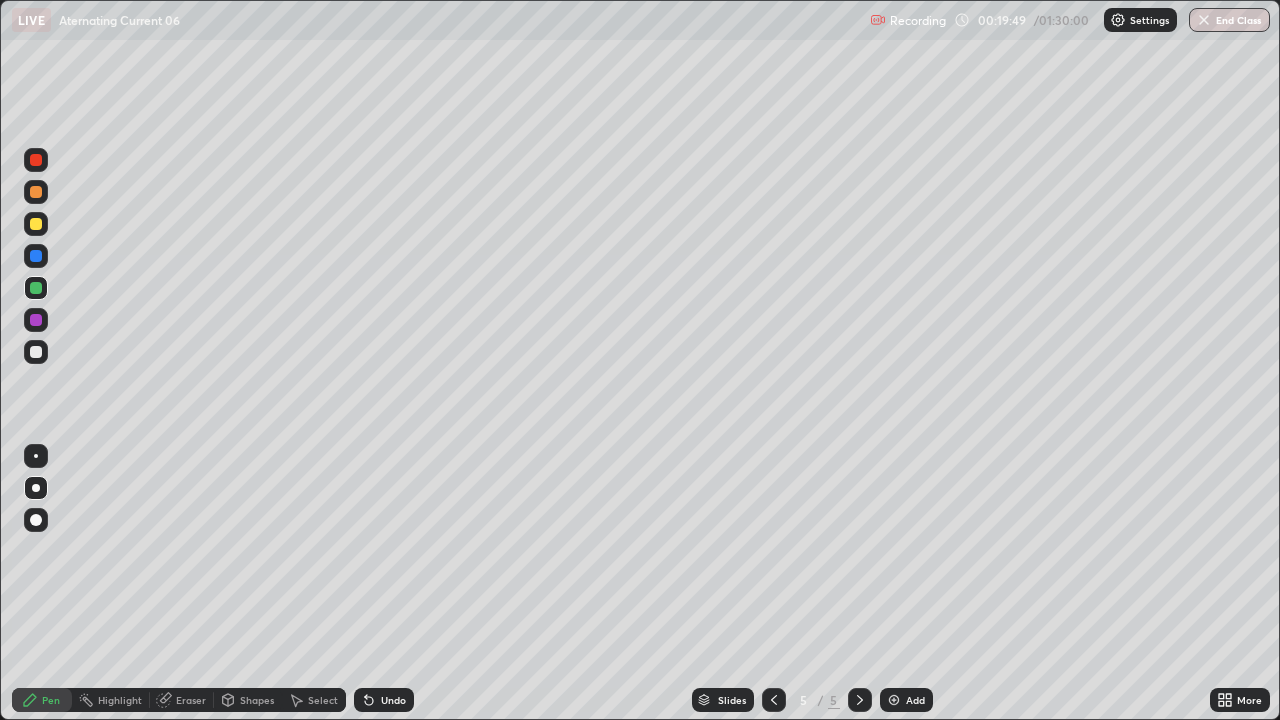 click on "Eraser" at bounding box center (191, 700) 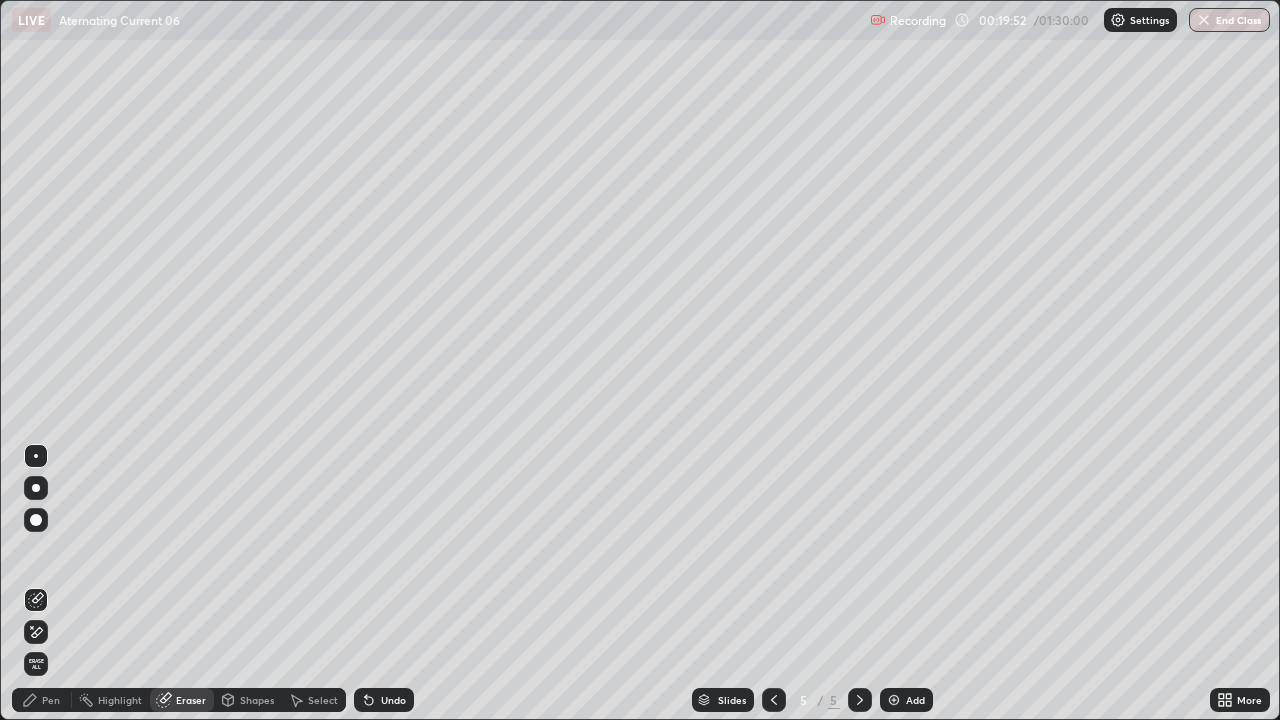 click on "Pen" at bounding box center (51, 700) 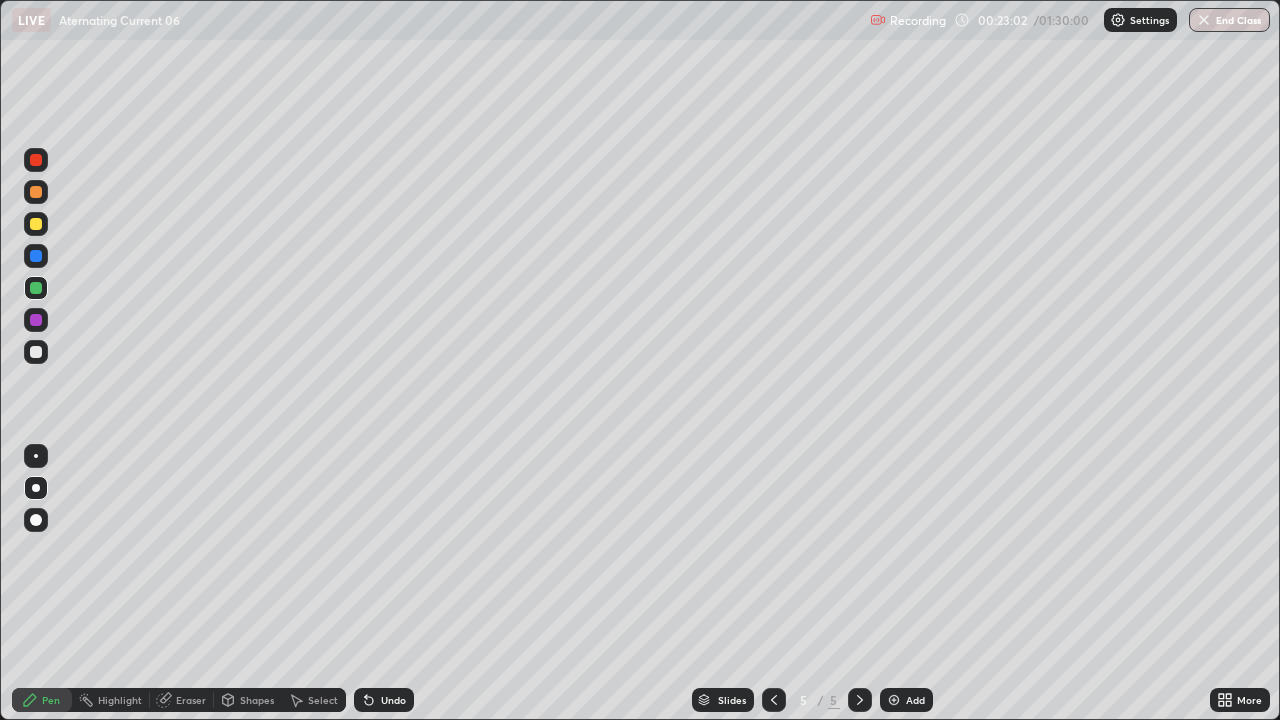 click at bounding box center (894, 700) 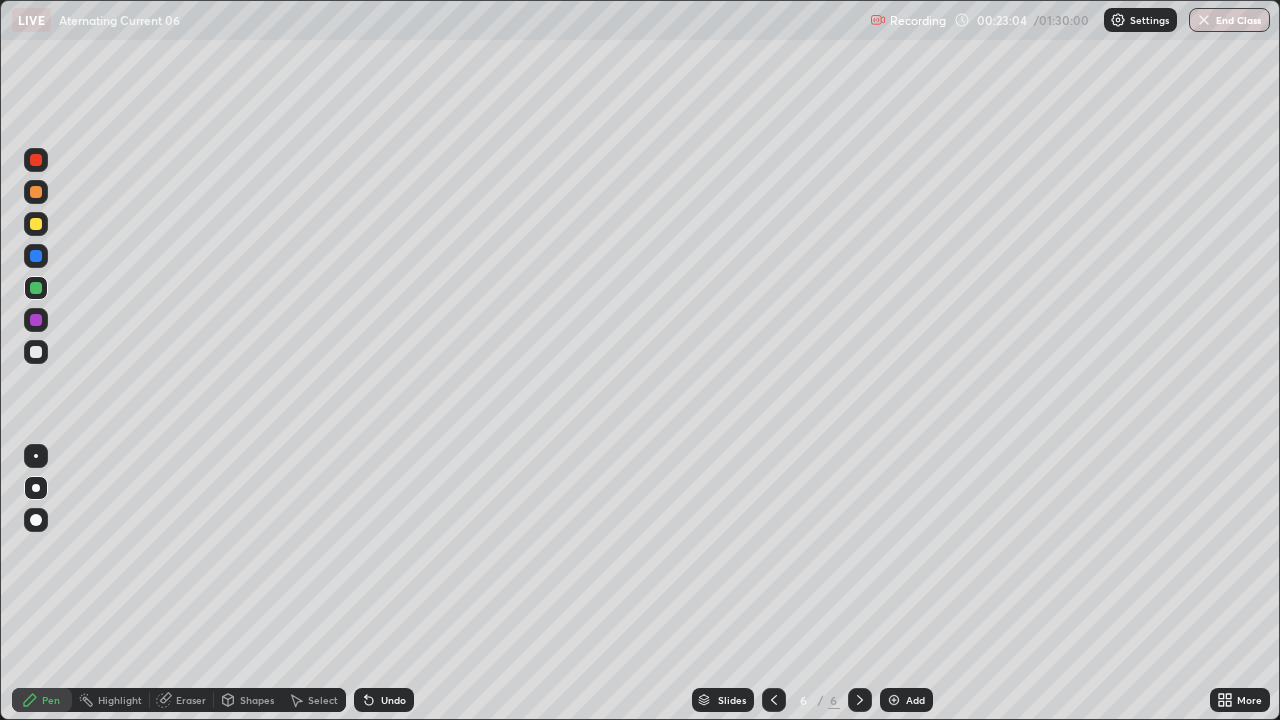 click at bounding box center [36, 224] 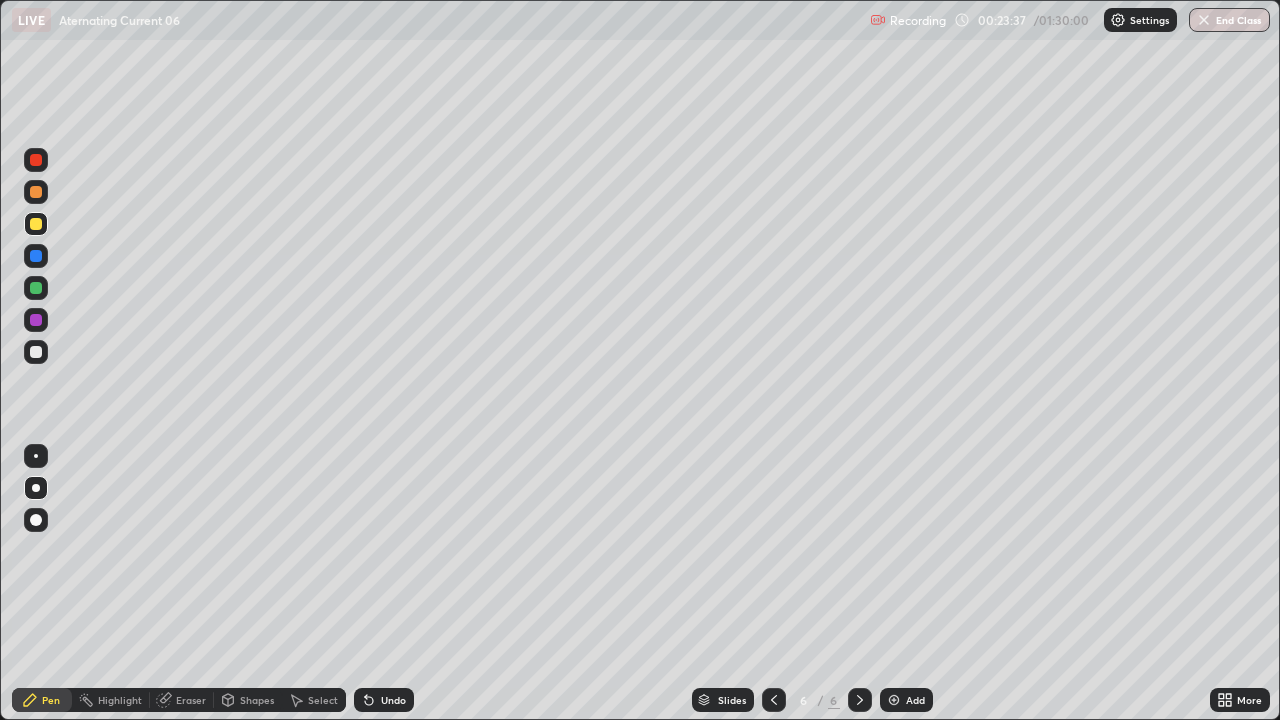 click on "More" at bounding box center (1249, 700) 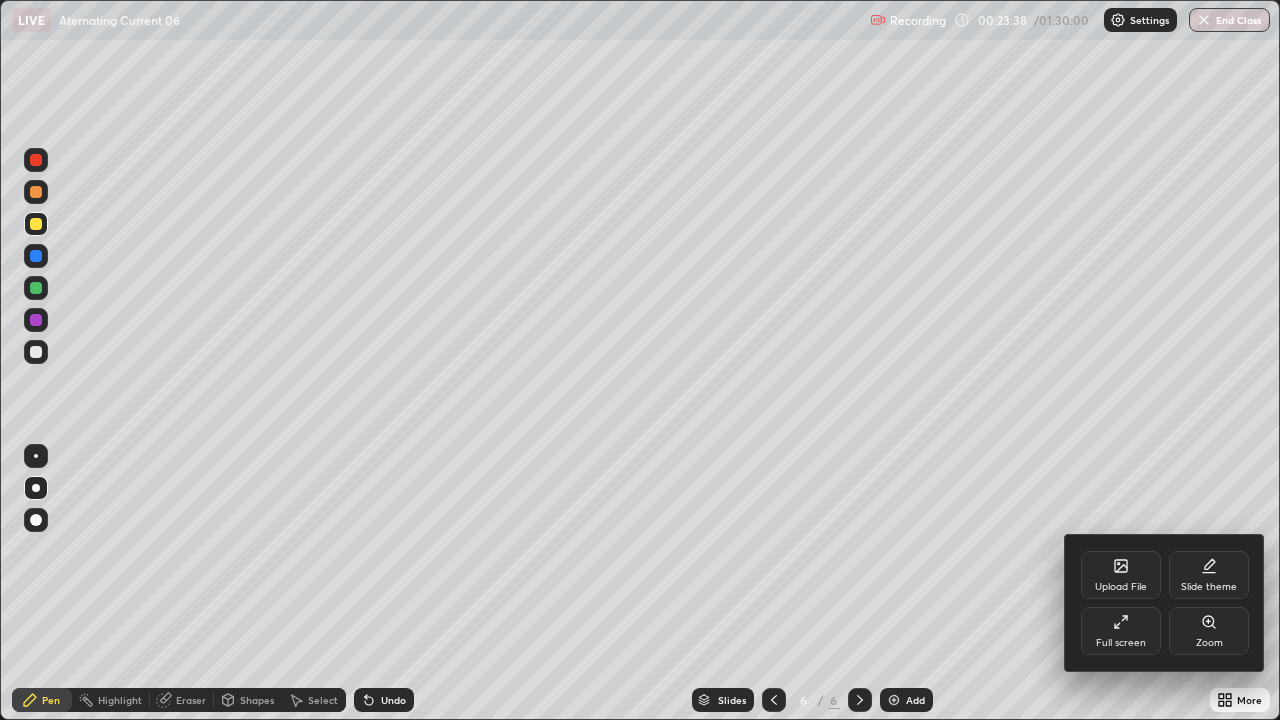 click on "Full screen" at bounding box center [1121, 631] 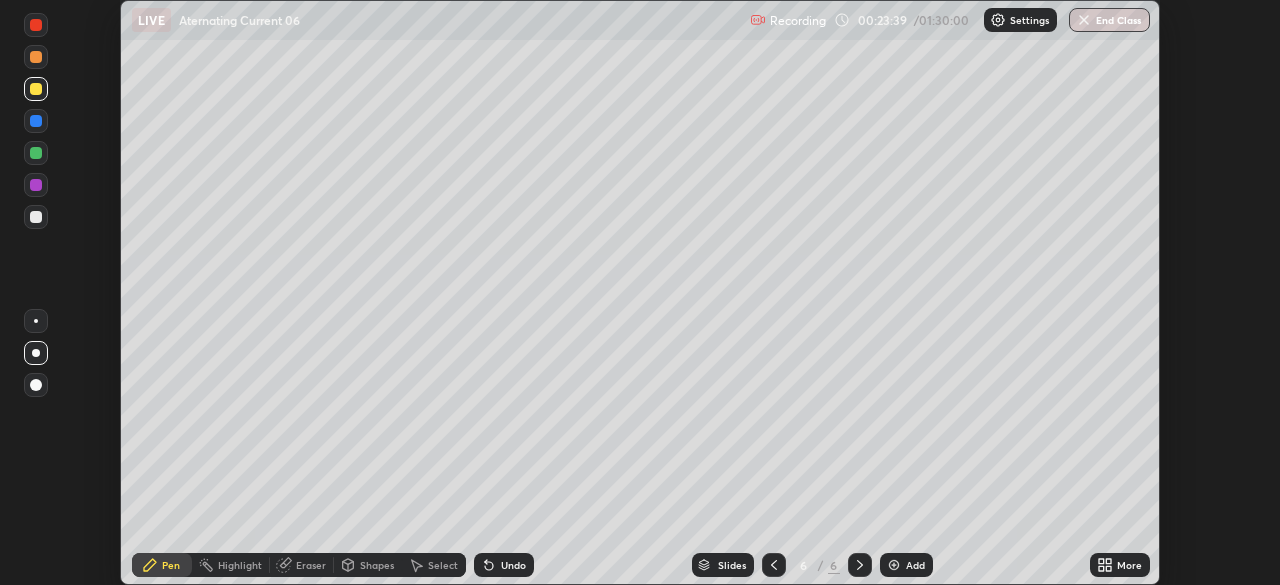 scroll, scrollTop: 585, scrollLeft: 1280, axis: both 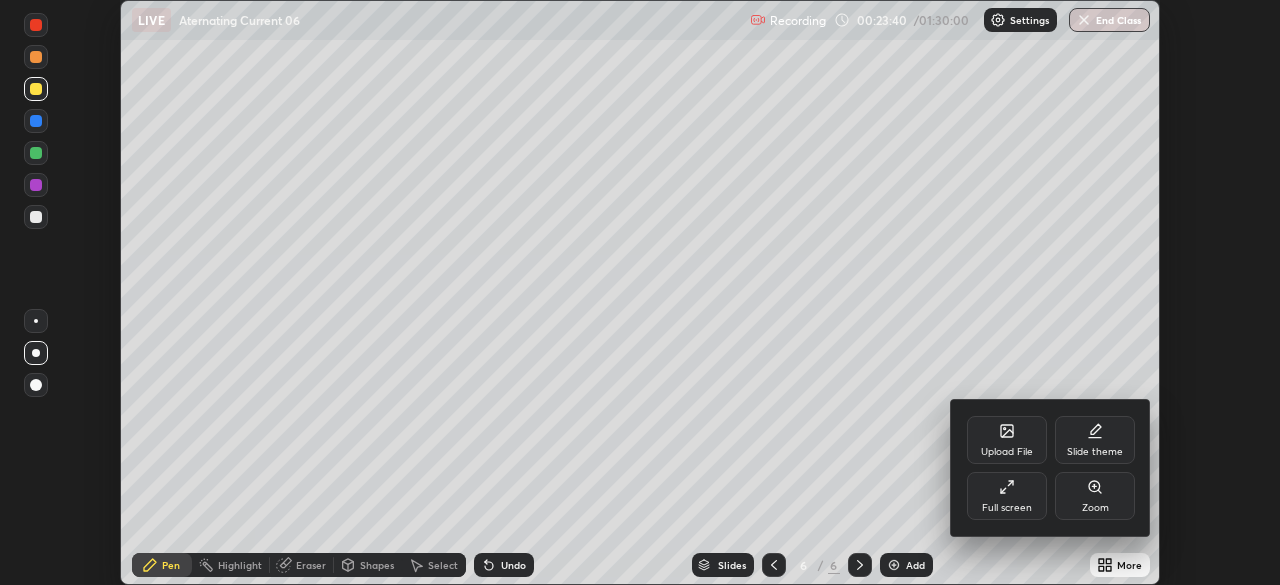 click on "Full screen" at bounding box center (1007, 508) 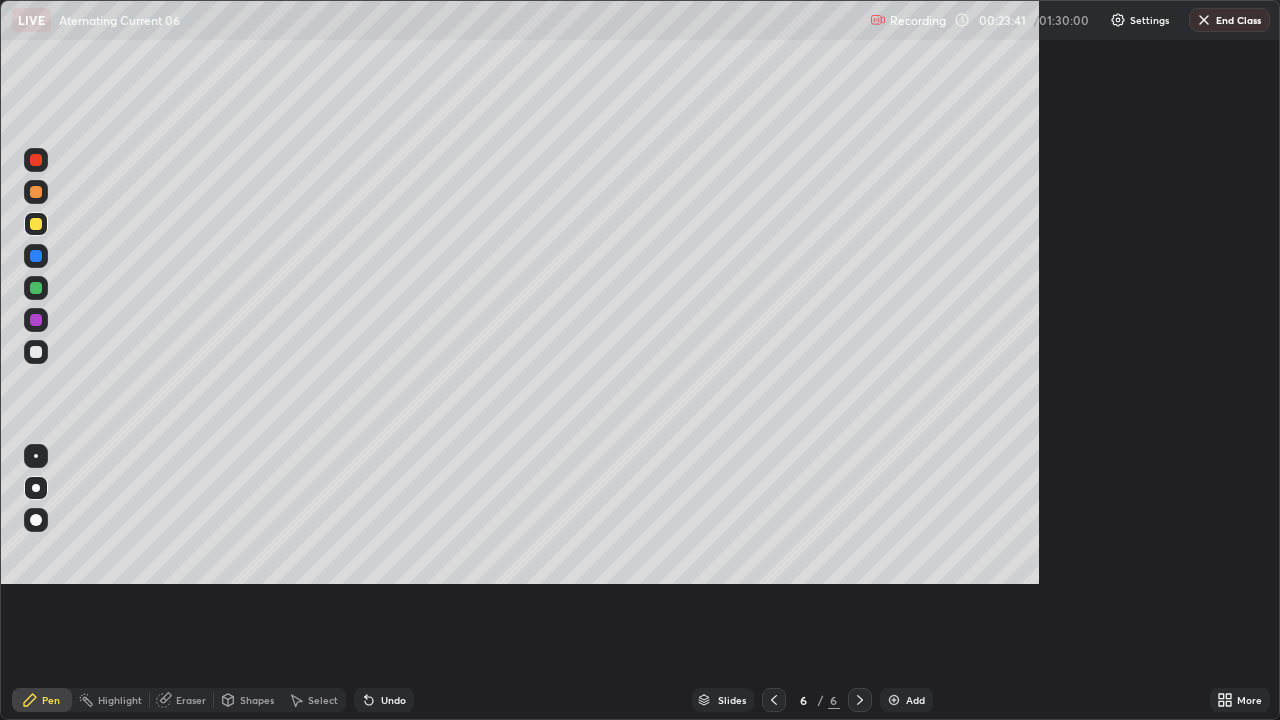 scroll, scrollTop: 99280, scrollLeft: 98720, axis: both 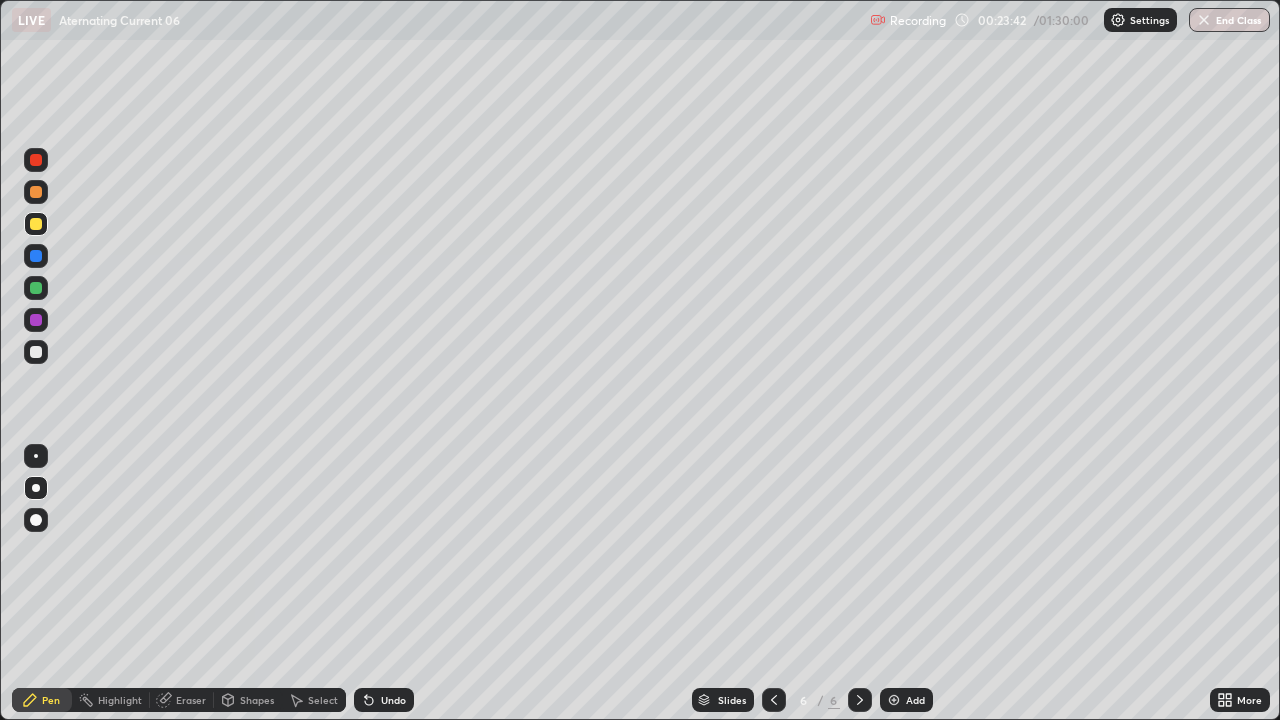 click at bounding box center (36, 288) 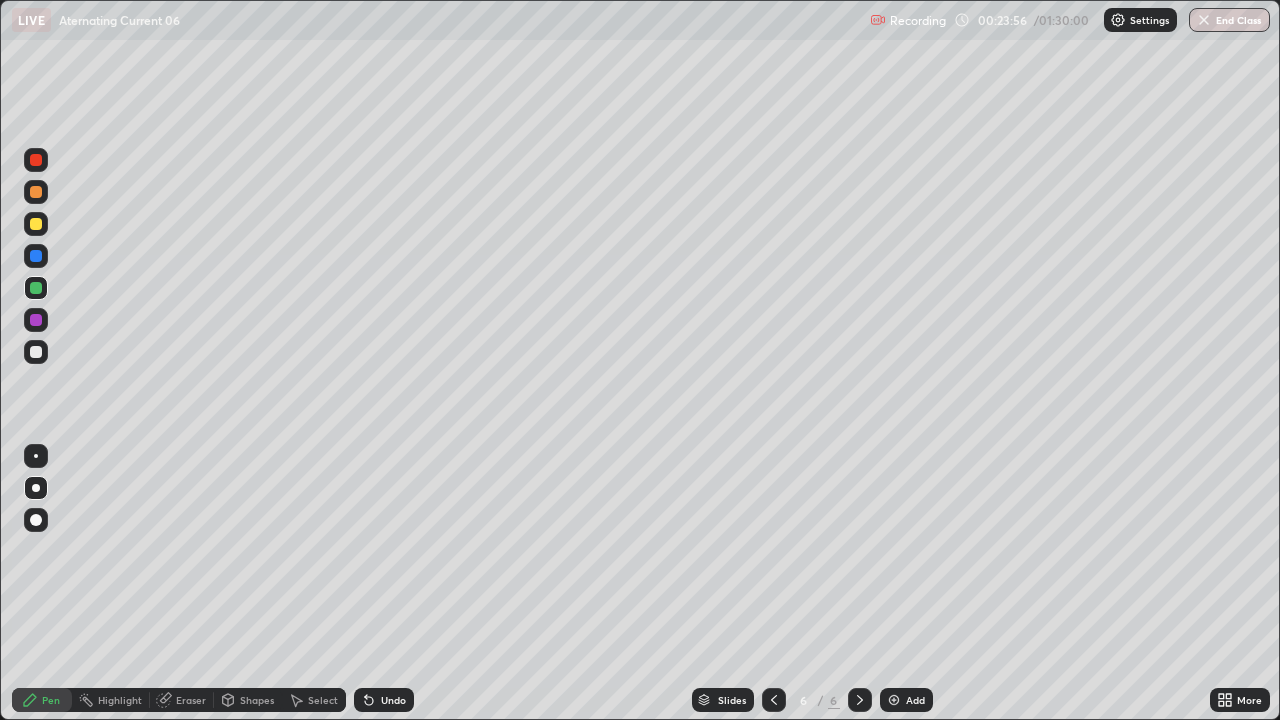 click 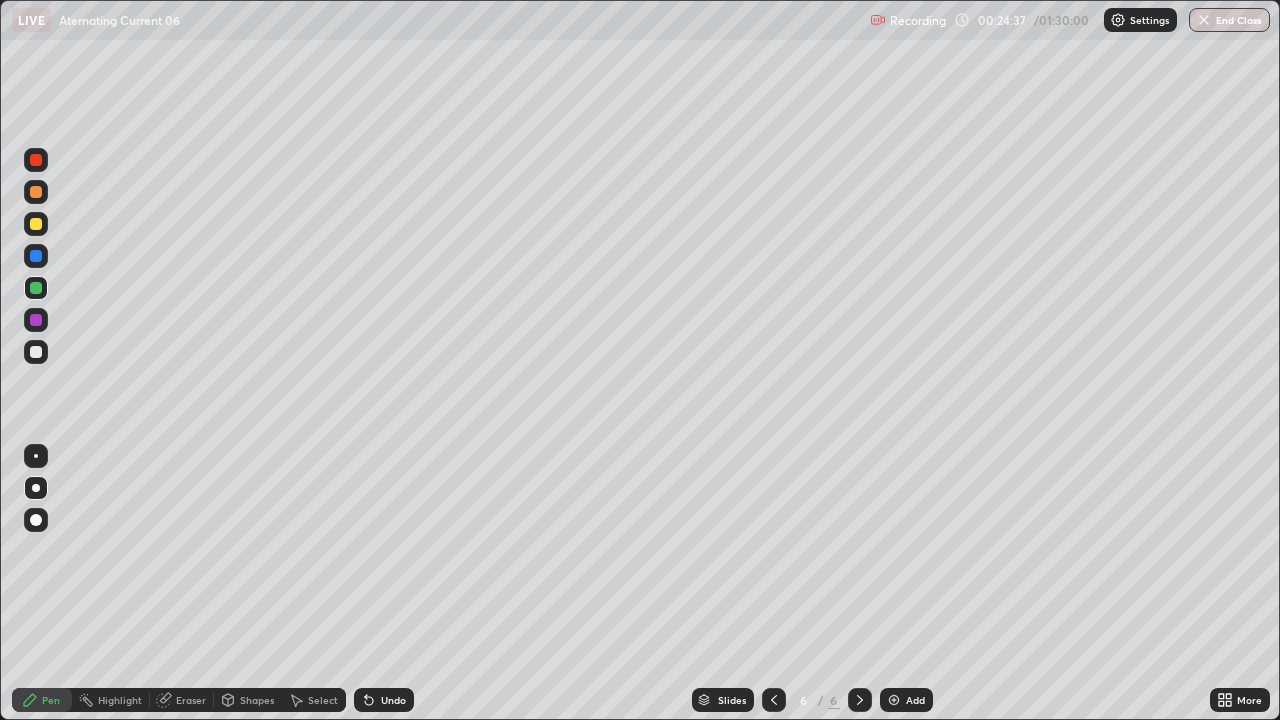 click at bounding box center (36, 224) 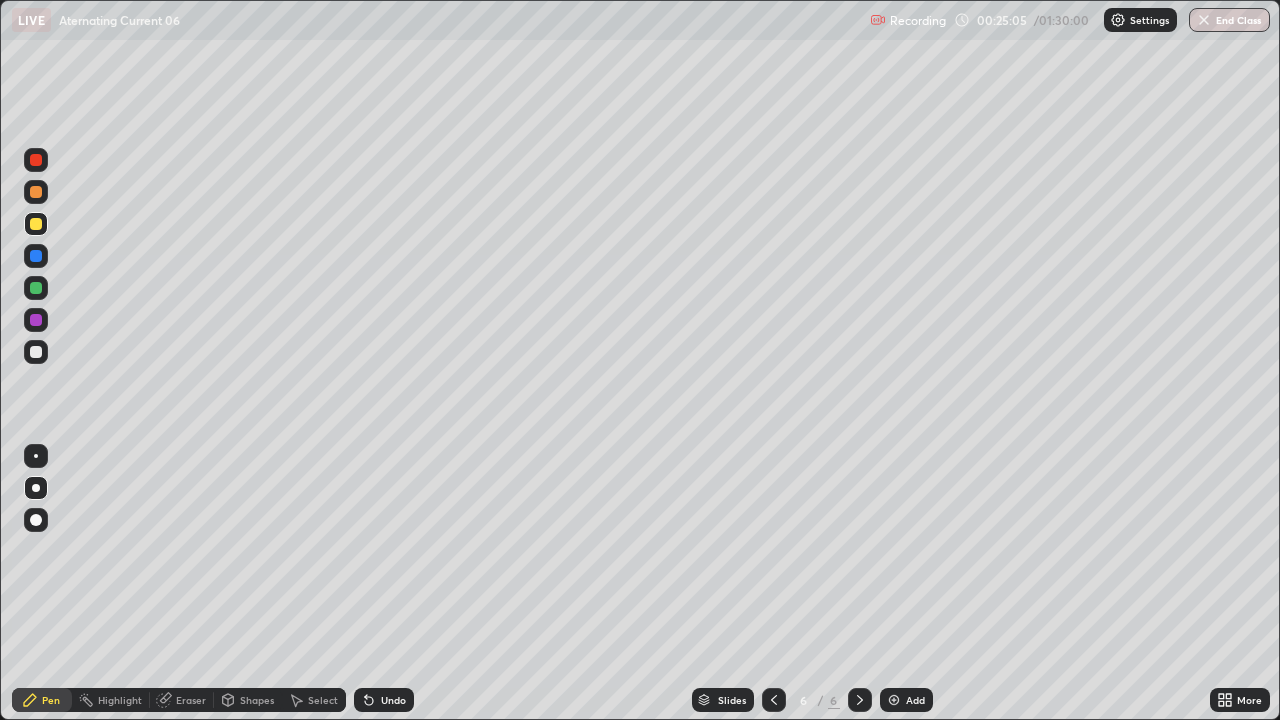 click at bounding box center (36, 224) 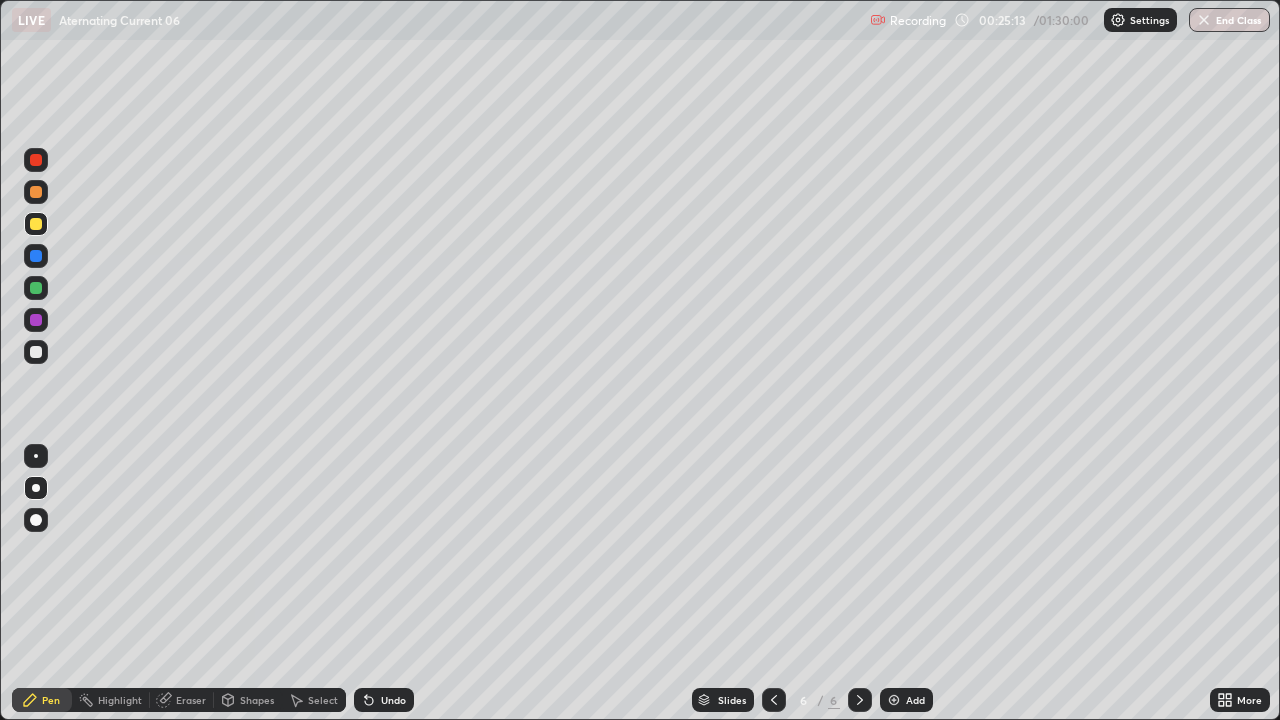 click 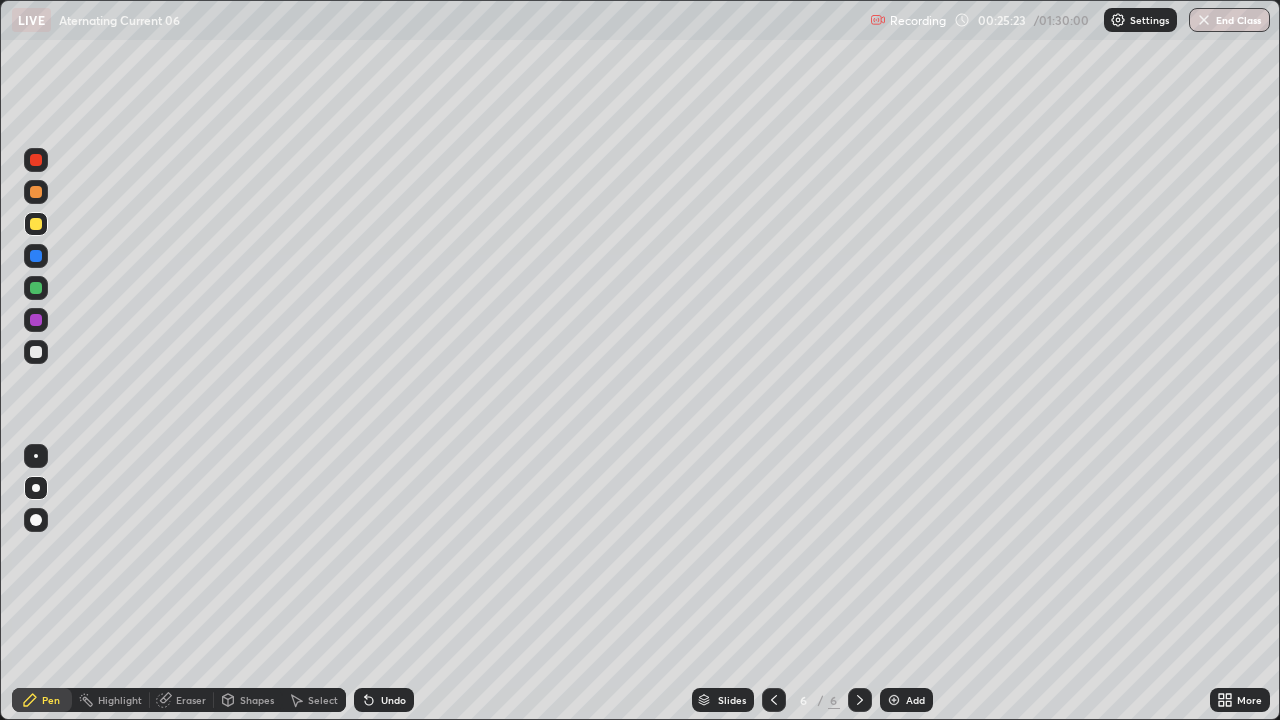 click at bounding box center [36, 288] 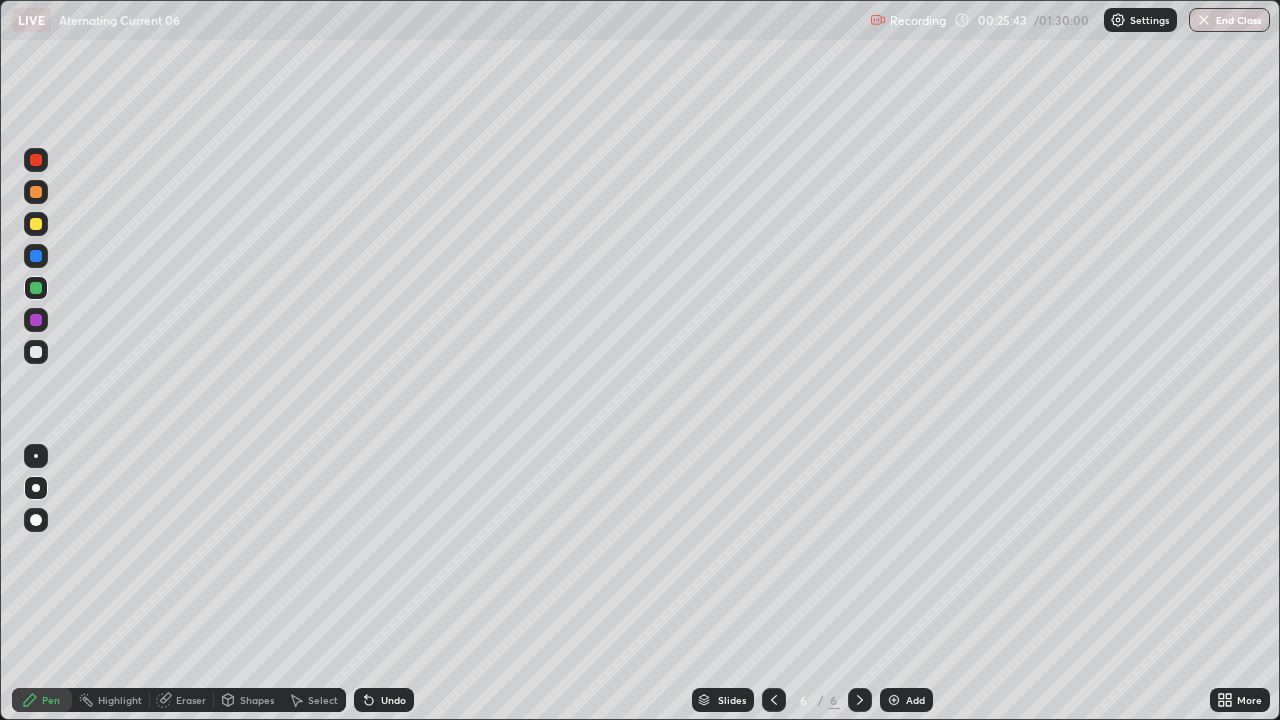 click at bounding box center [36, 192] 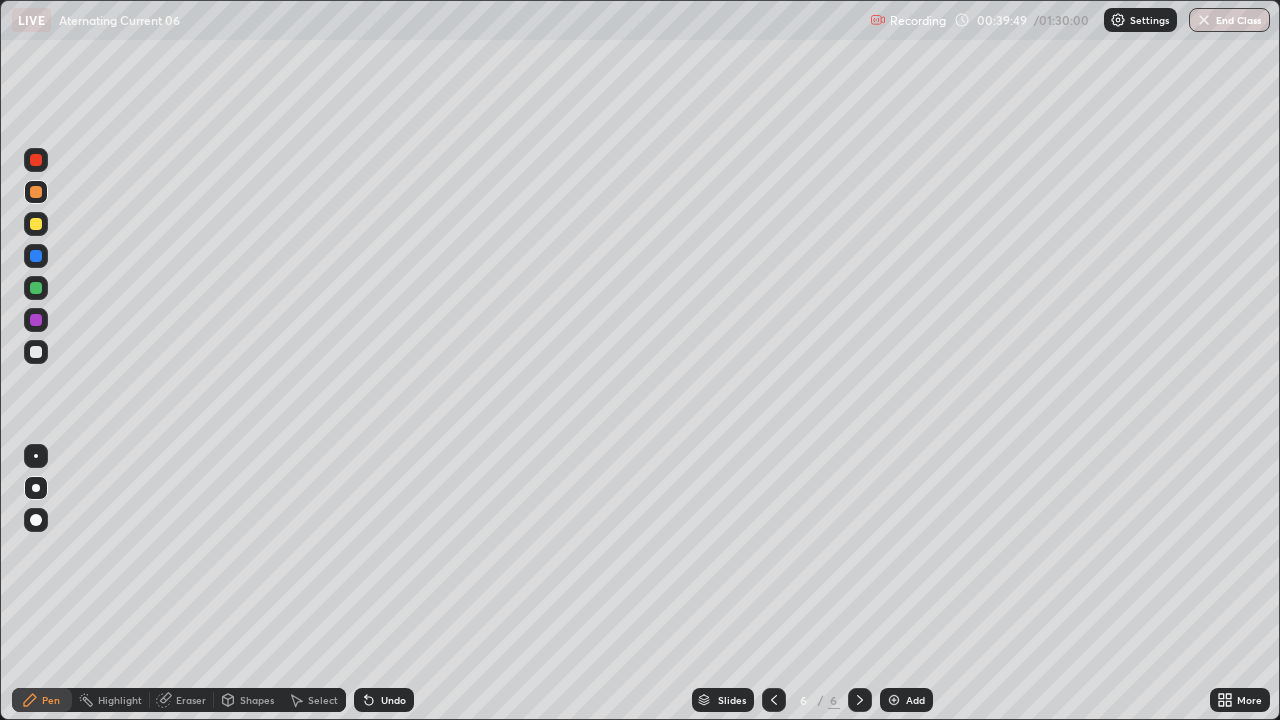 click on "Add" at bounding box center [906, 700] 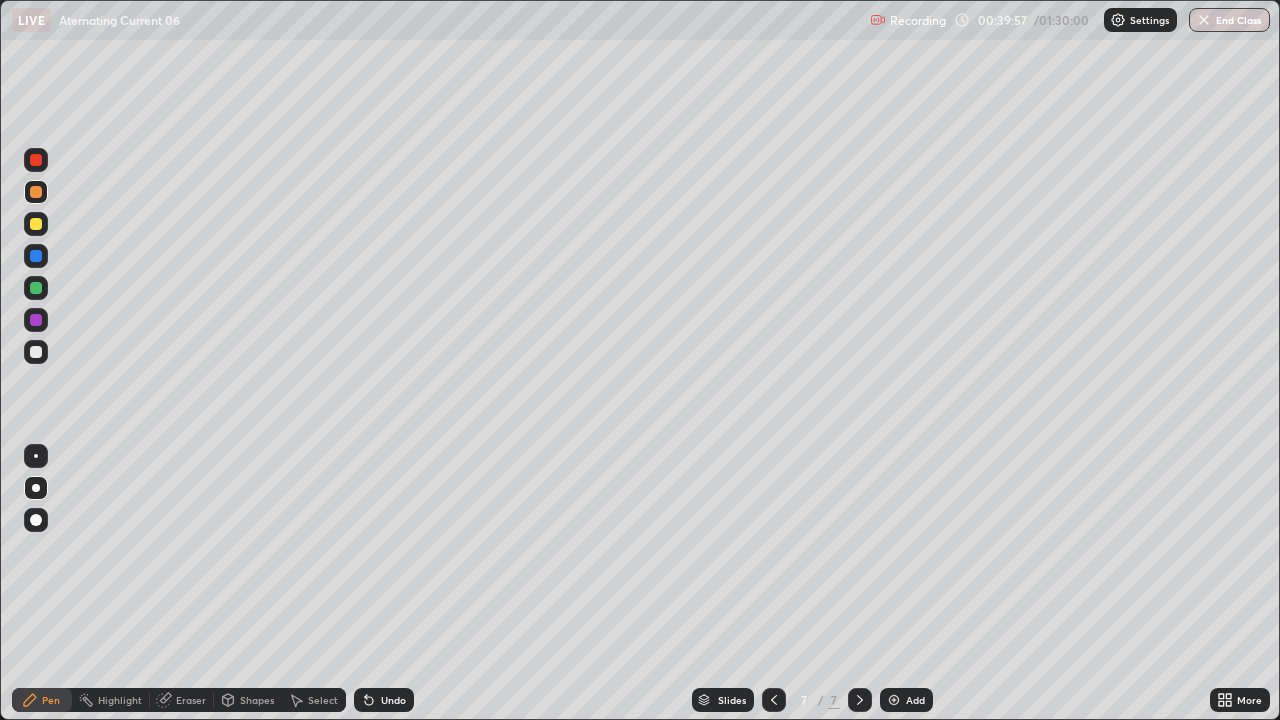 click 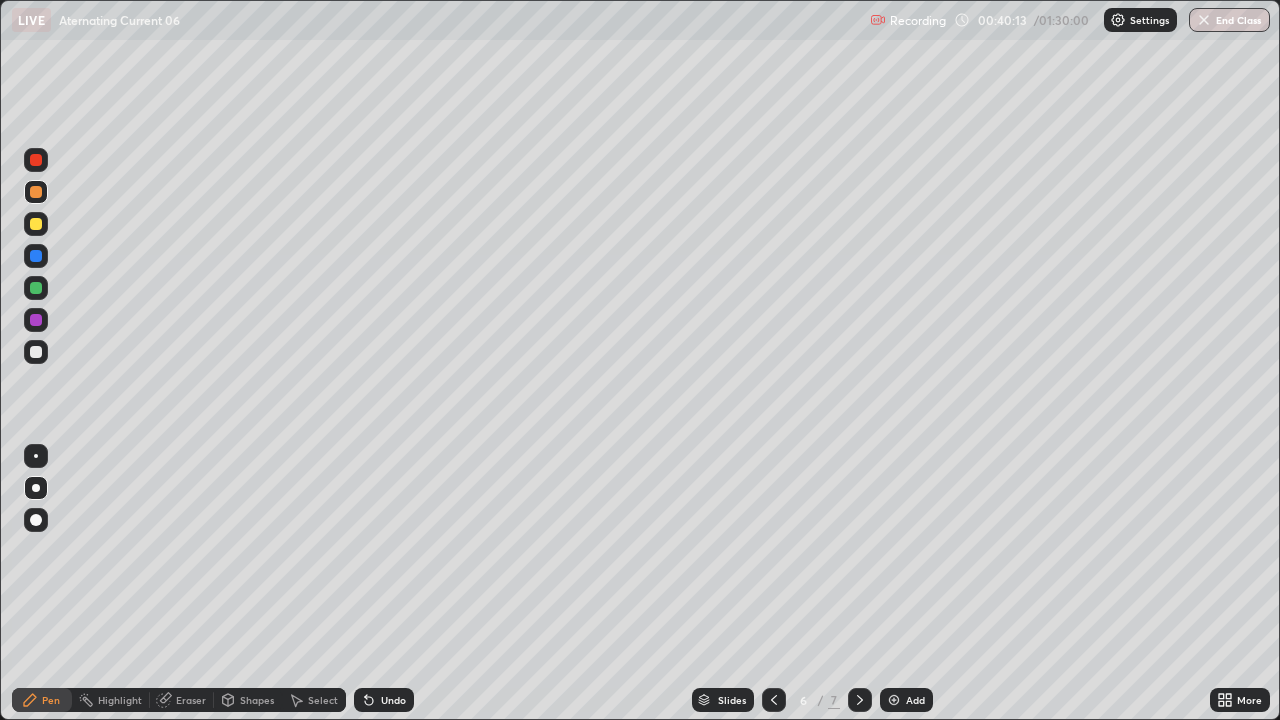 click 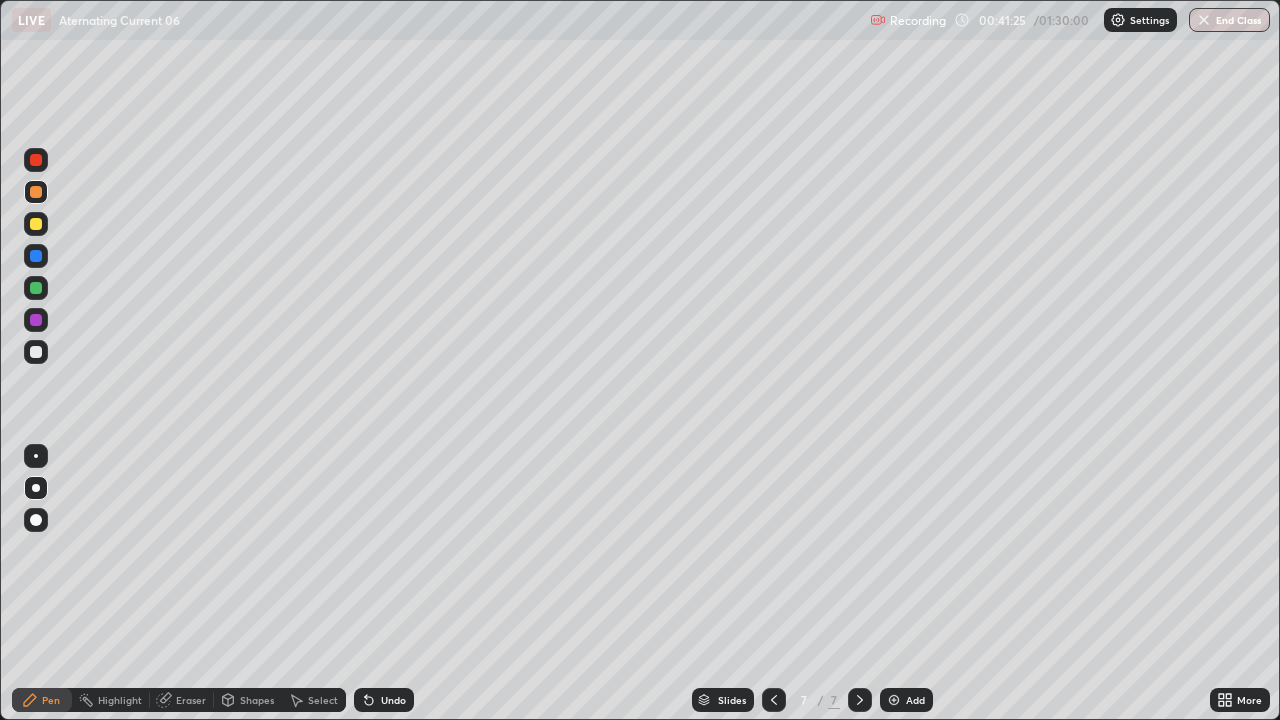click at bounding box center (36, 224) 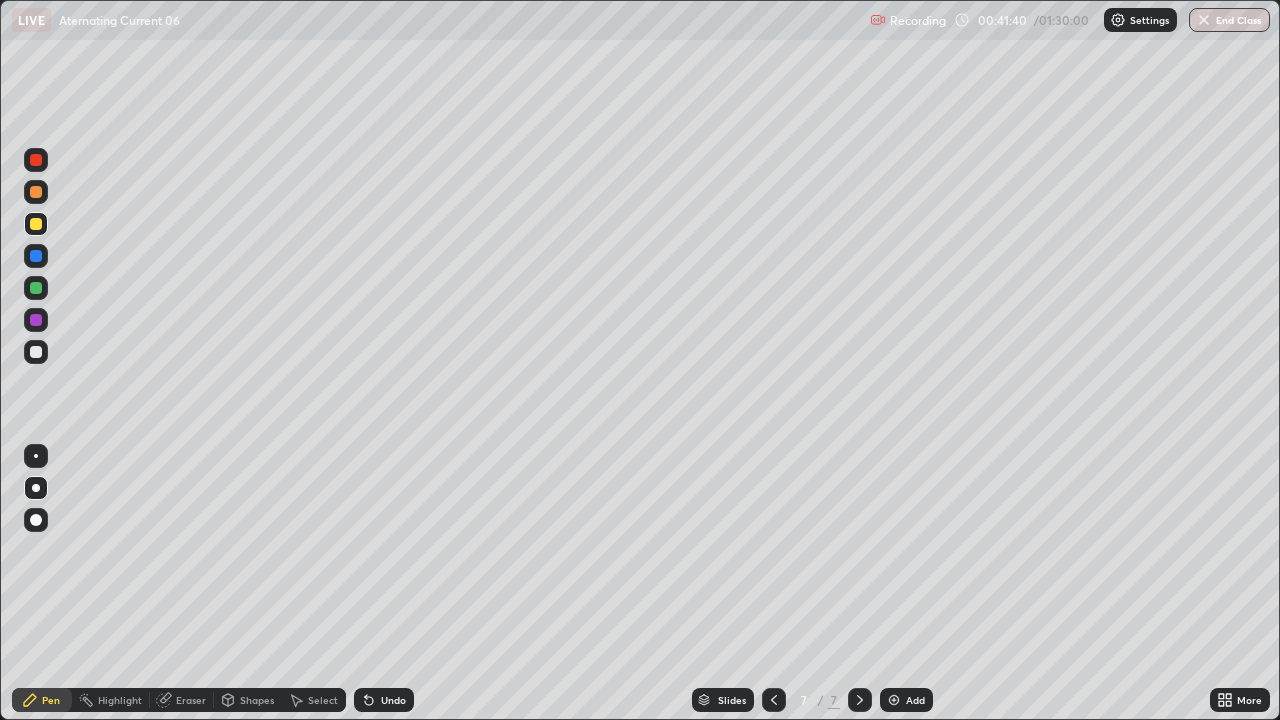 click at bounding box center [36, 256] 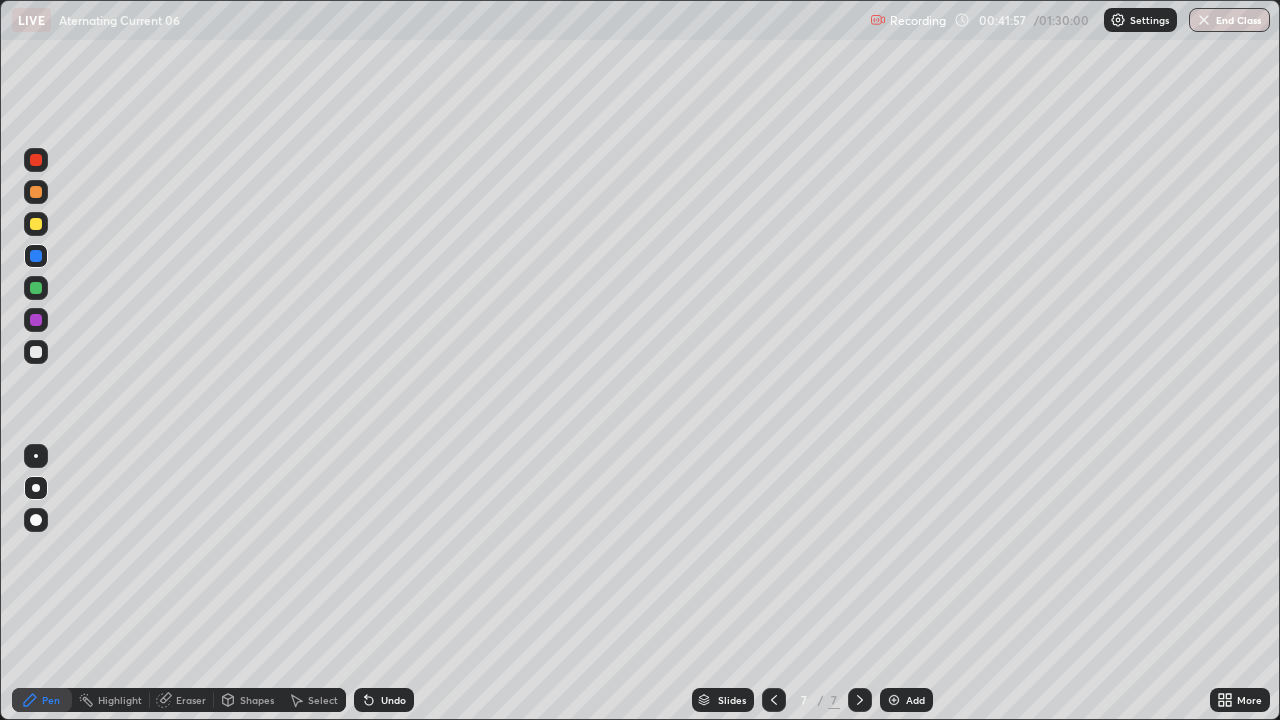 click at bounding box center [36, 192] 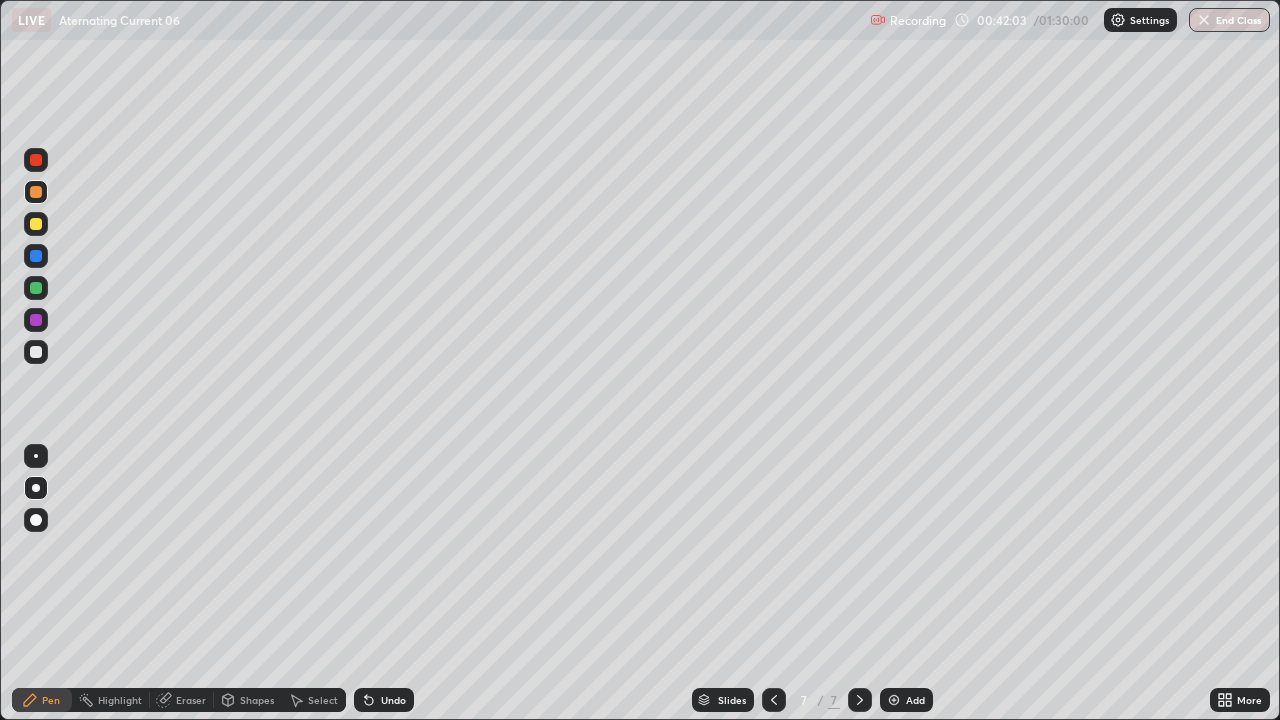 click at bounding box center [36, 224] 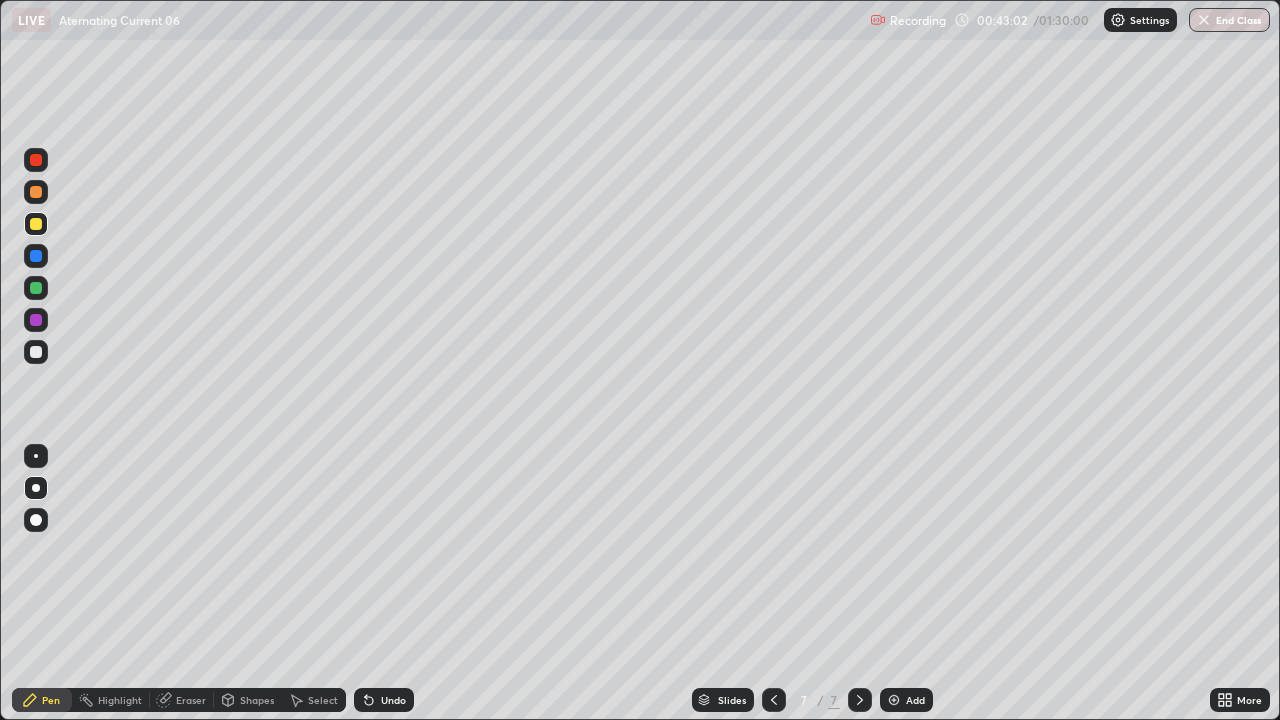 click on "Shapes" at bounding box center [257, 700] 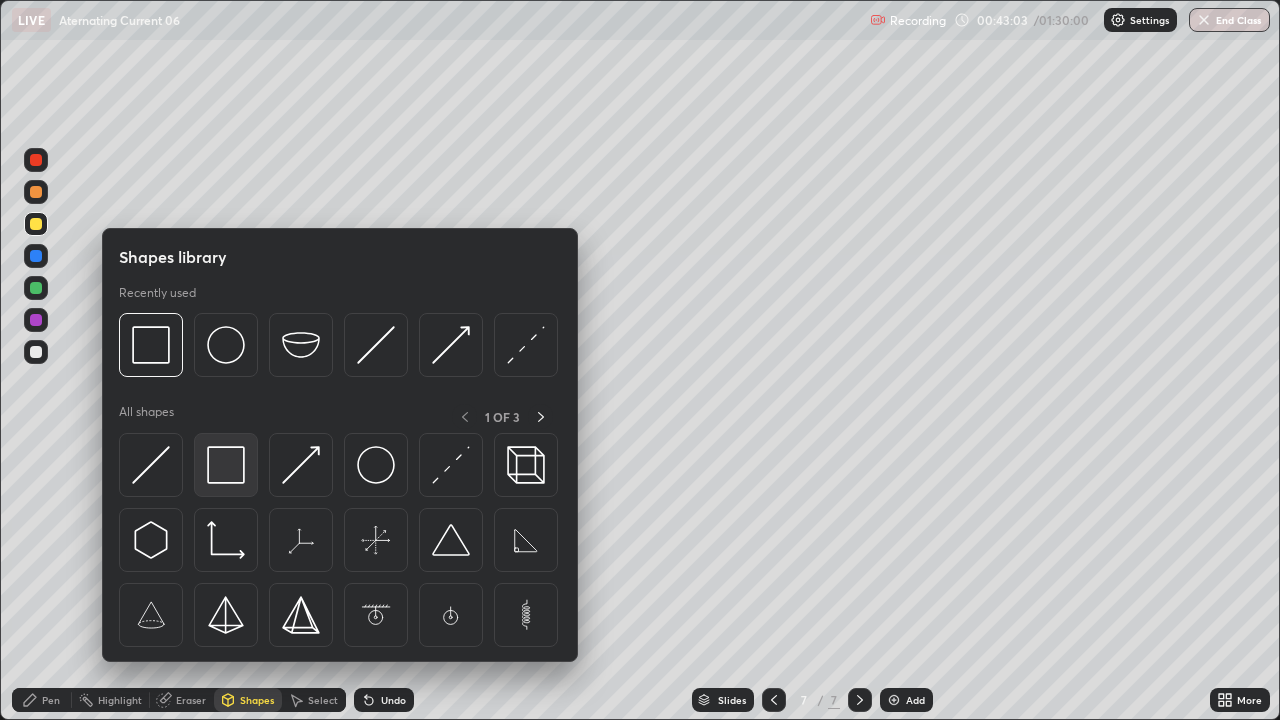 click at bounding box center (226, 465) 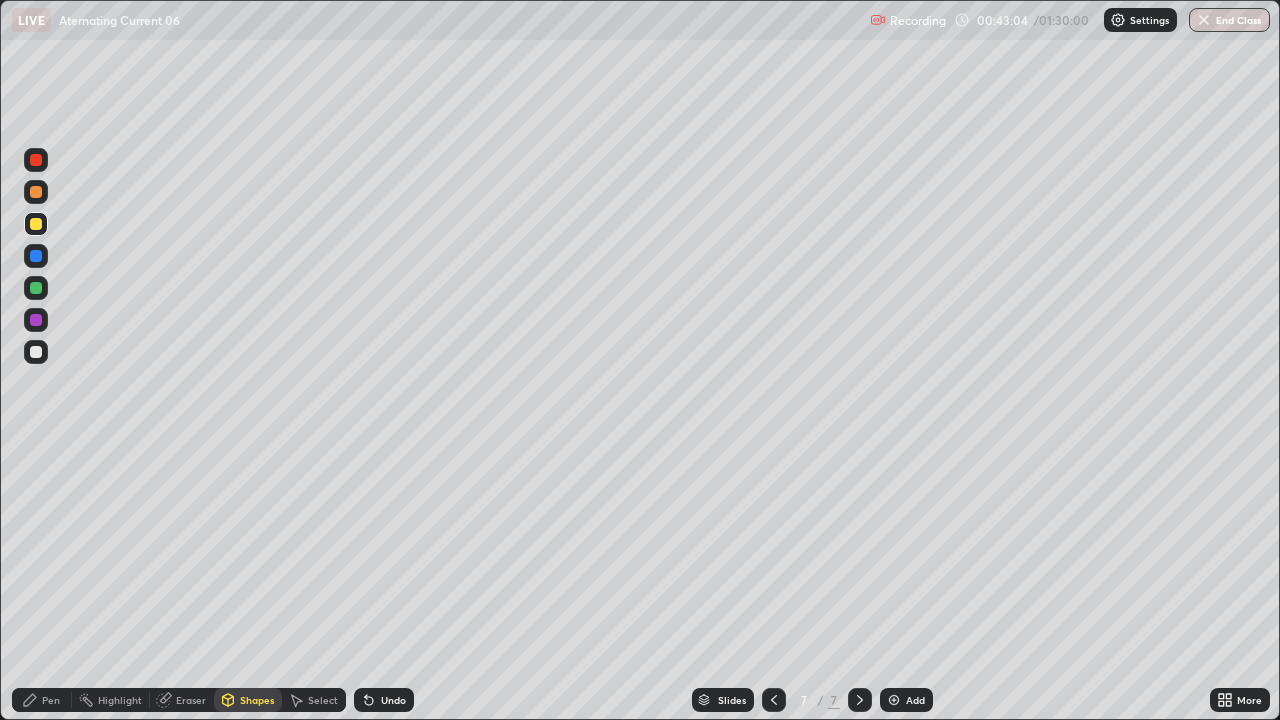 click at bounding box center [36, 288] 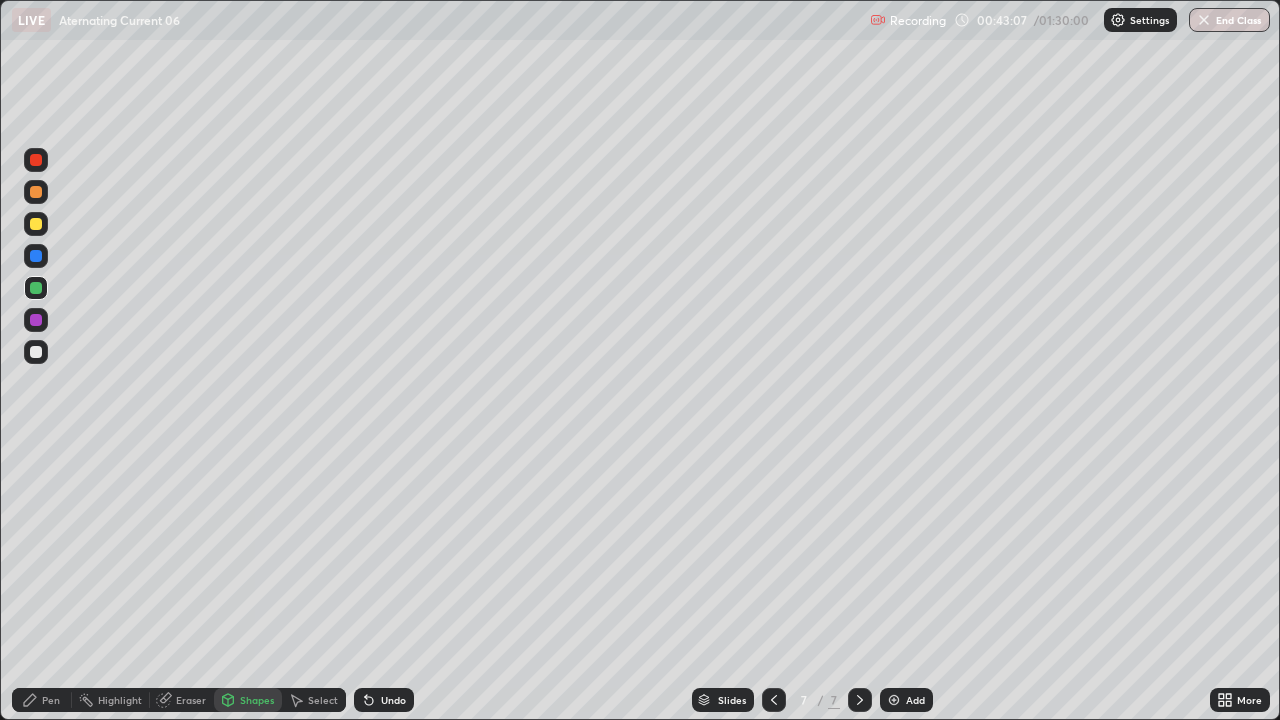 click on "Eraser" at bounding box center (191, 700) 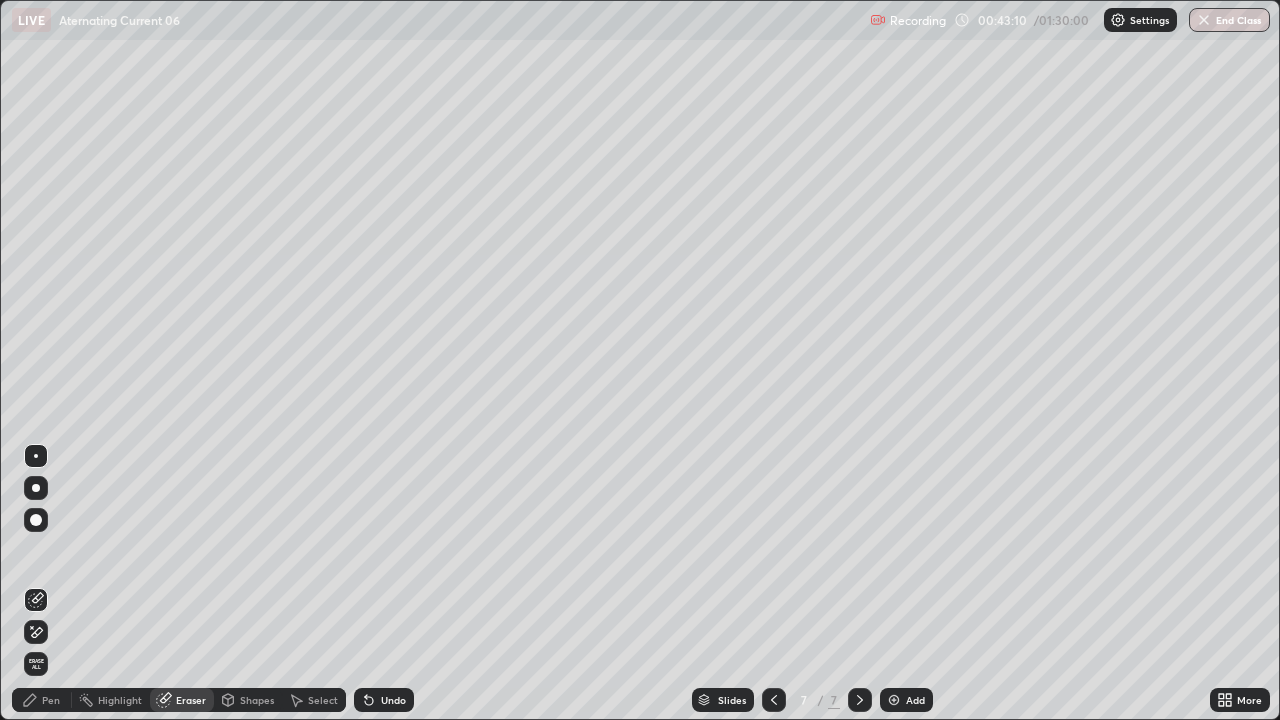 click on "Pen" at bounding box center (42, 700) 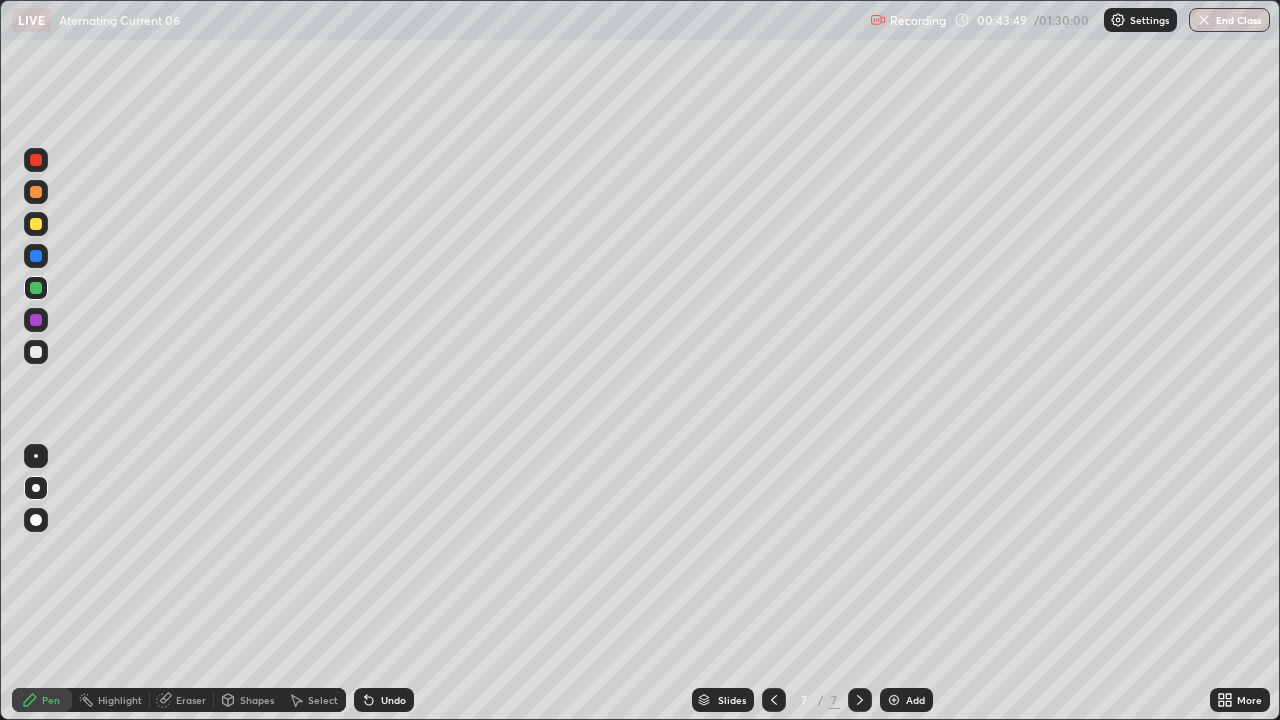 click at bounding box center (36, 352) 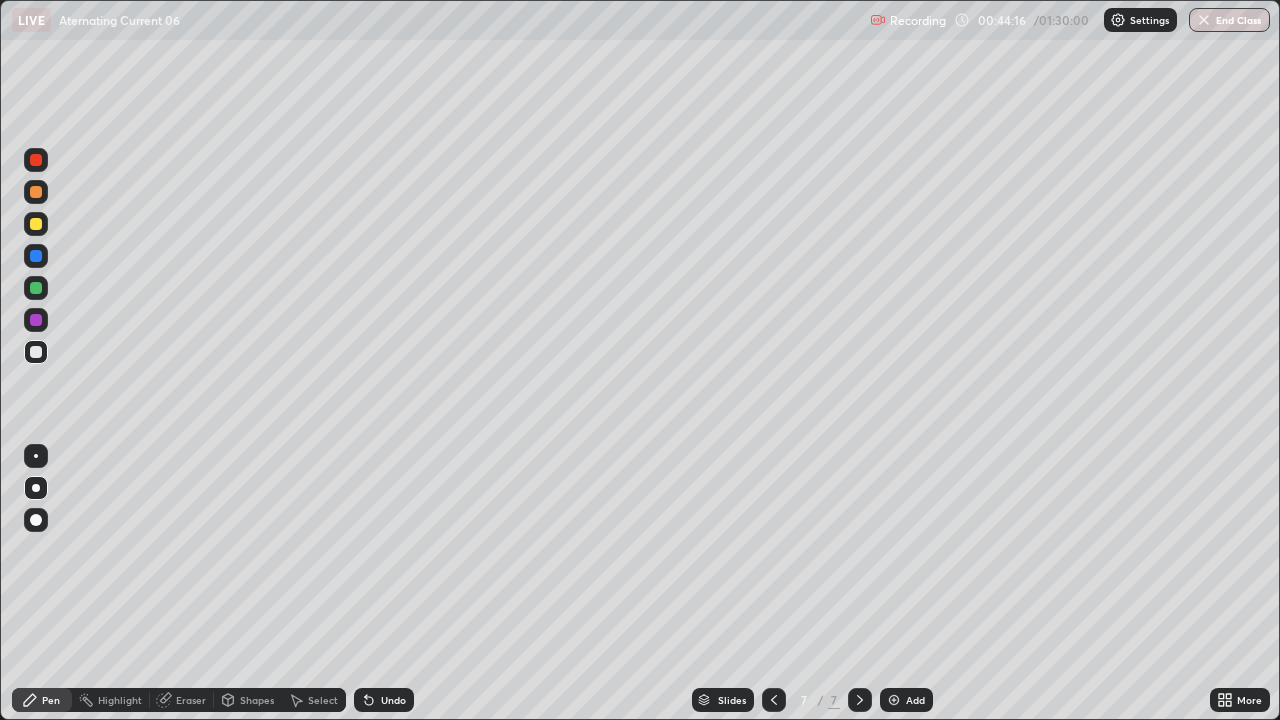 click 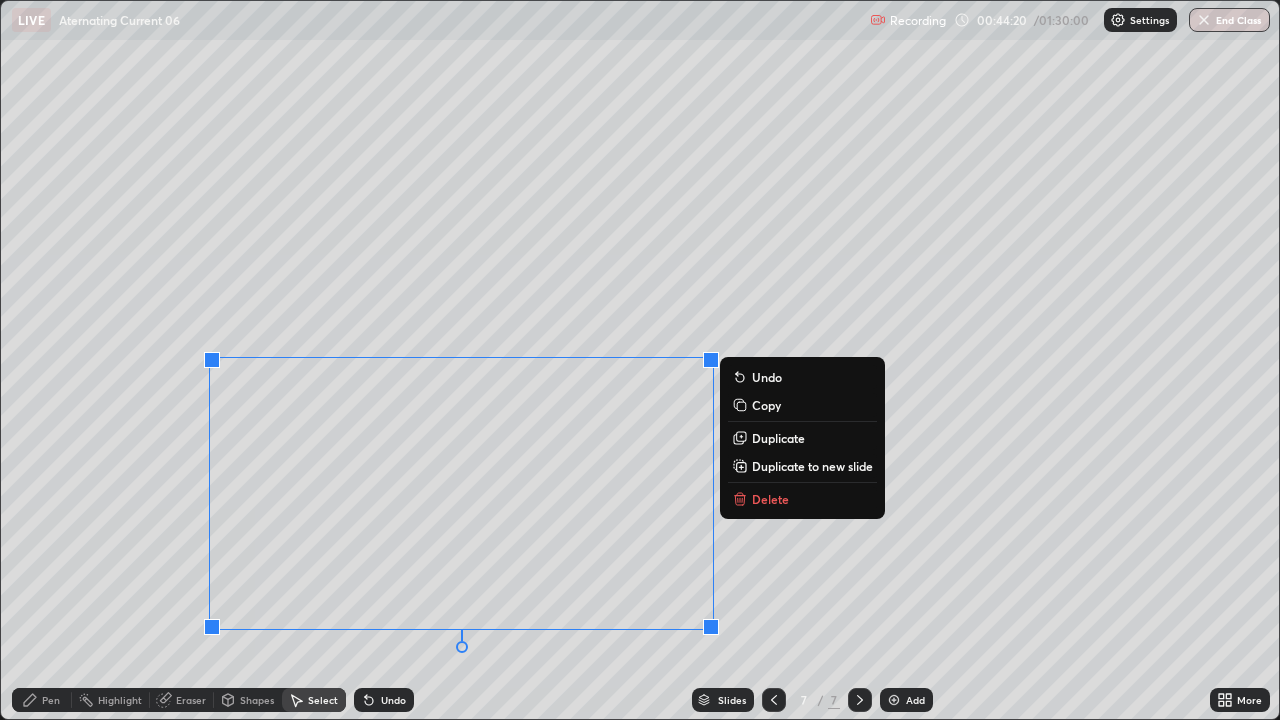 click on "Duplicate to new slide" at bounding box center (812, 466) 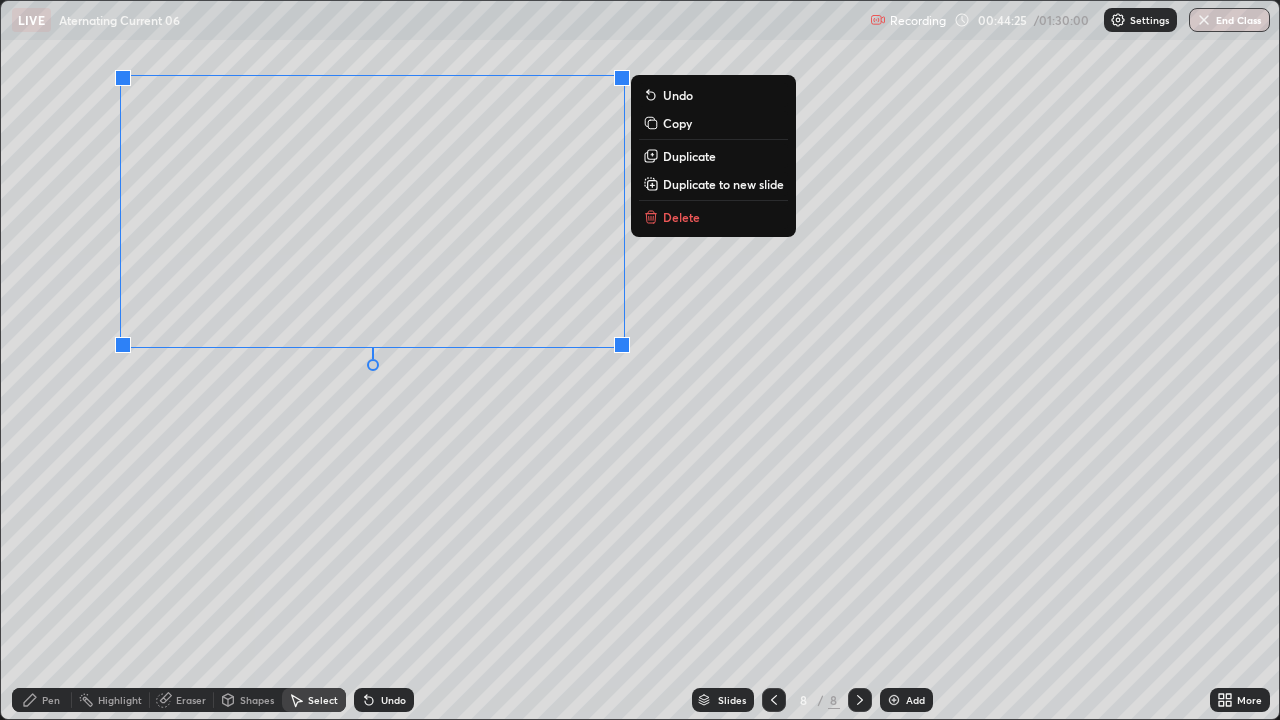 click on "Pen" at bounding box center (42, 700) 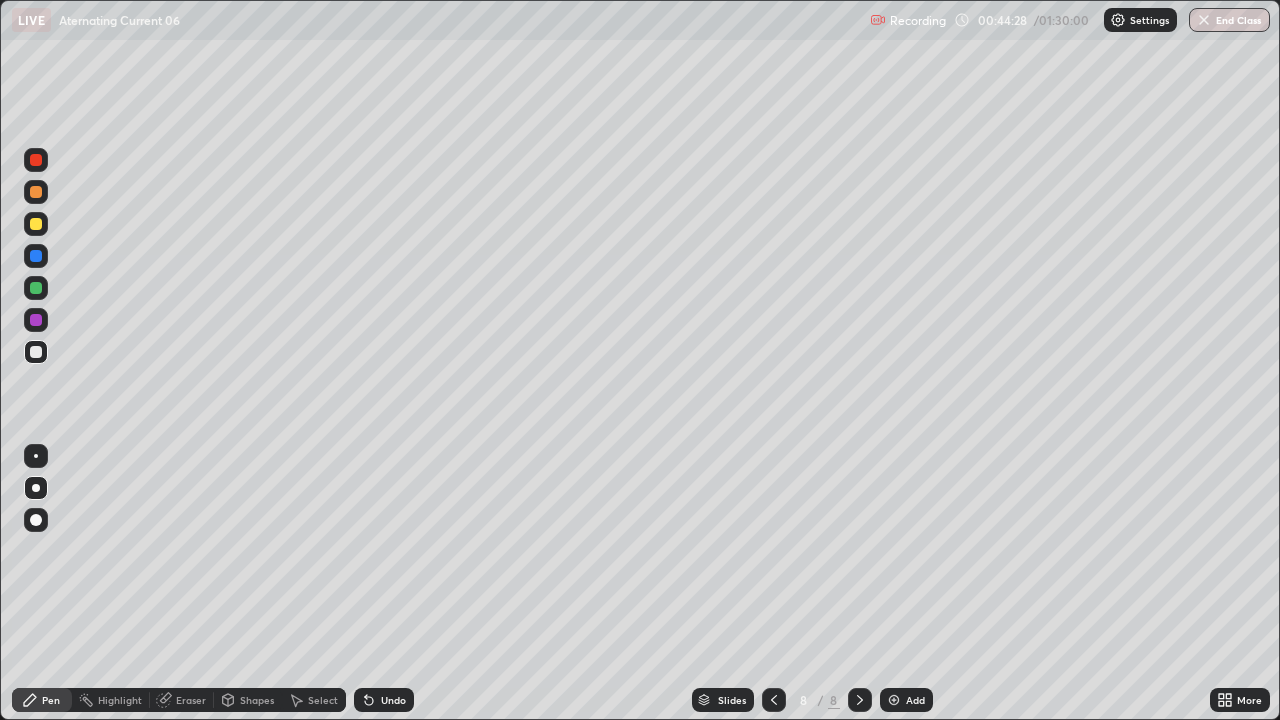 click at bounding box center [36, 224] 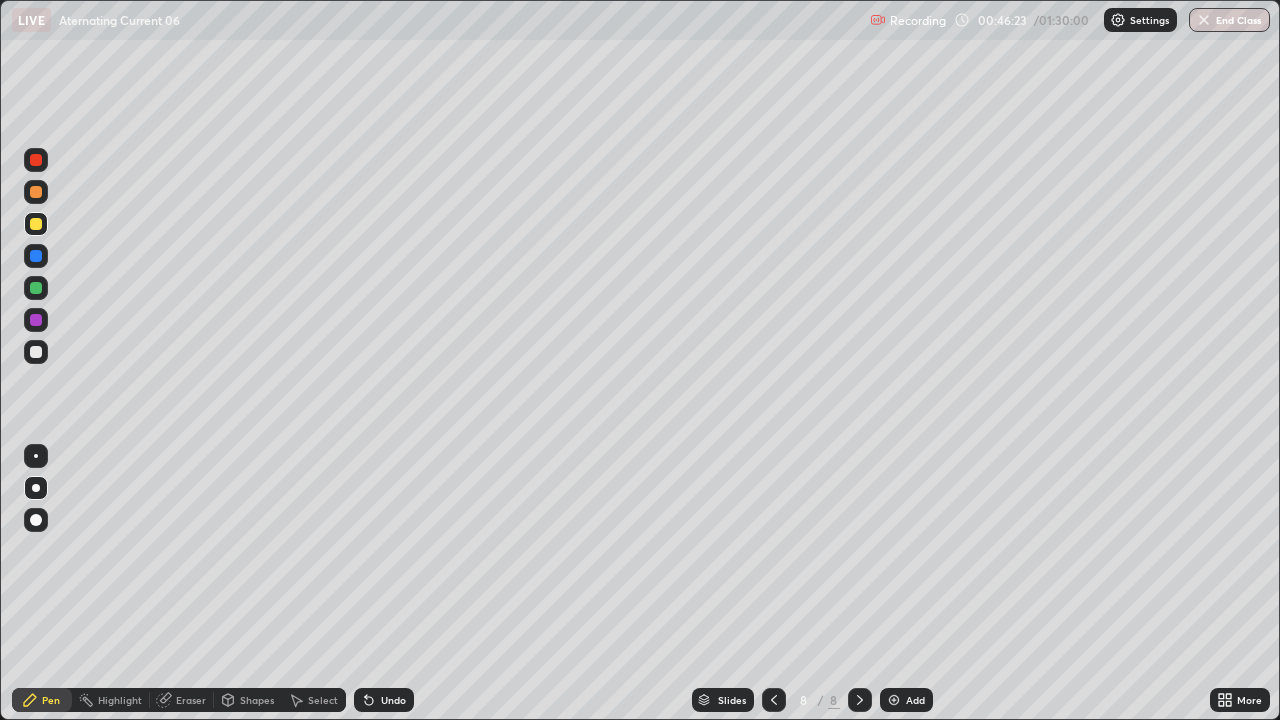 click at bounding box center [36, 352] 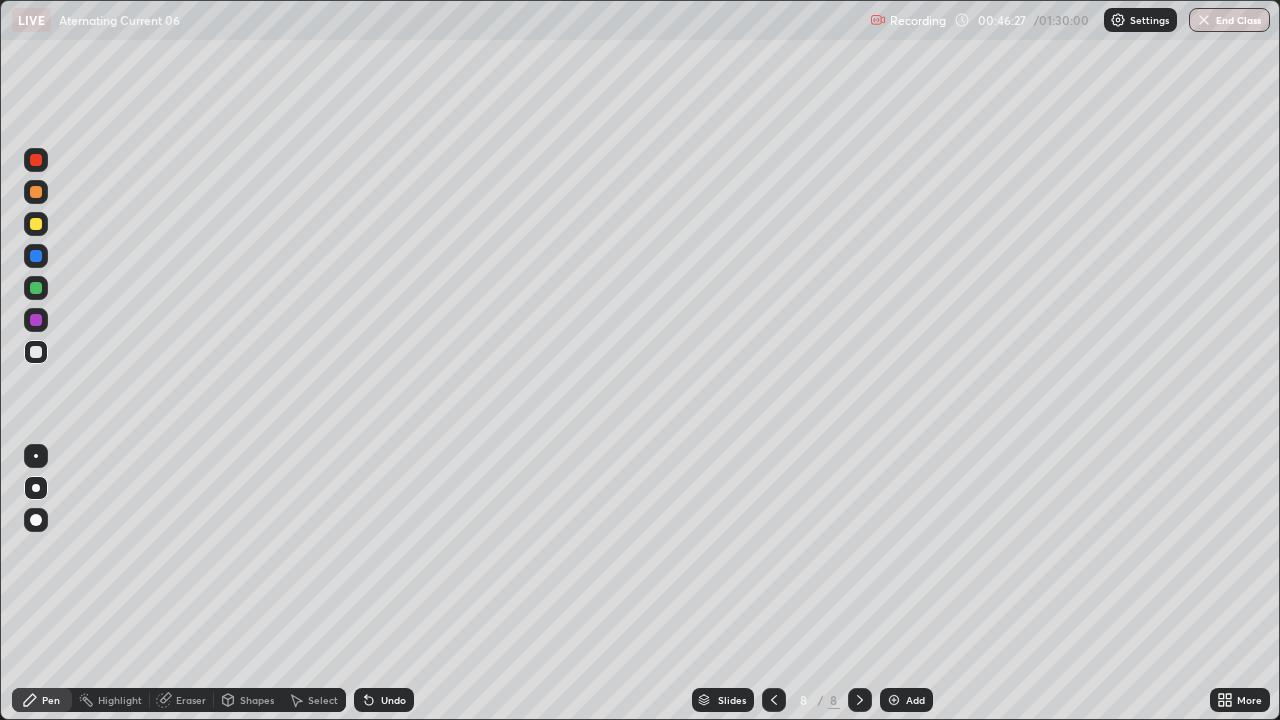 click 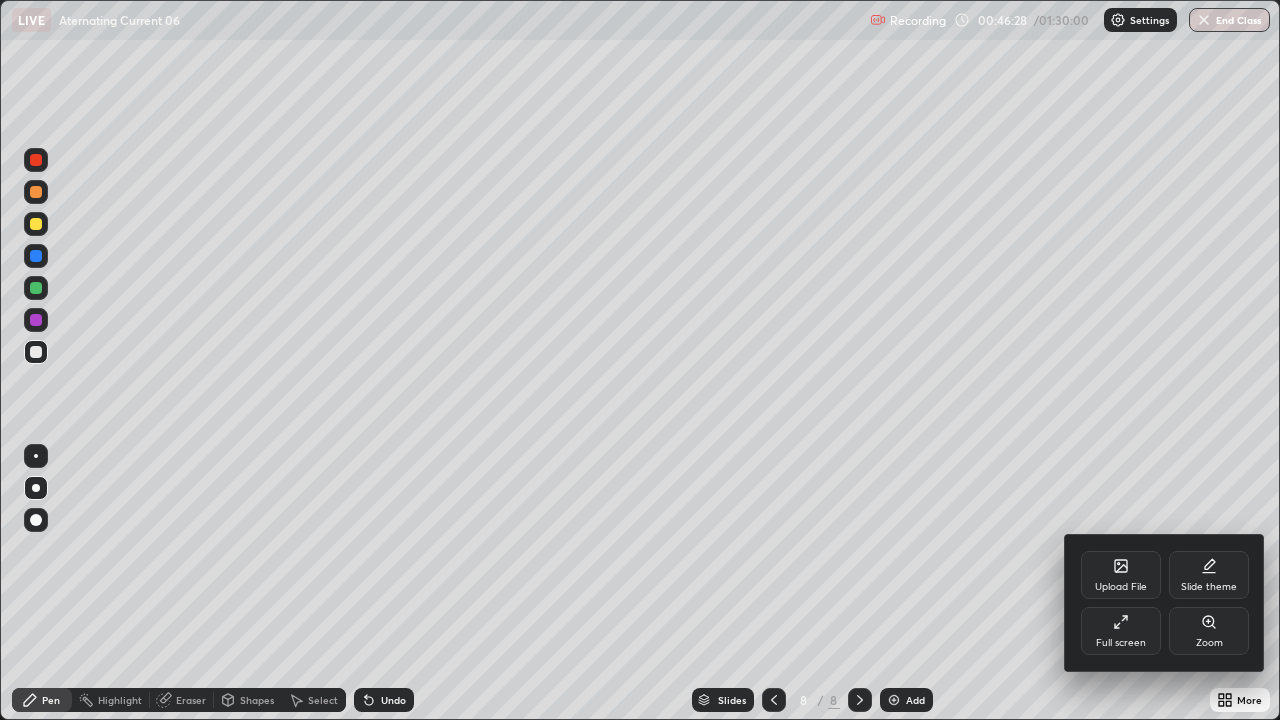 click on "Full screen" at bounding box center (1121, 631) 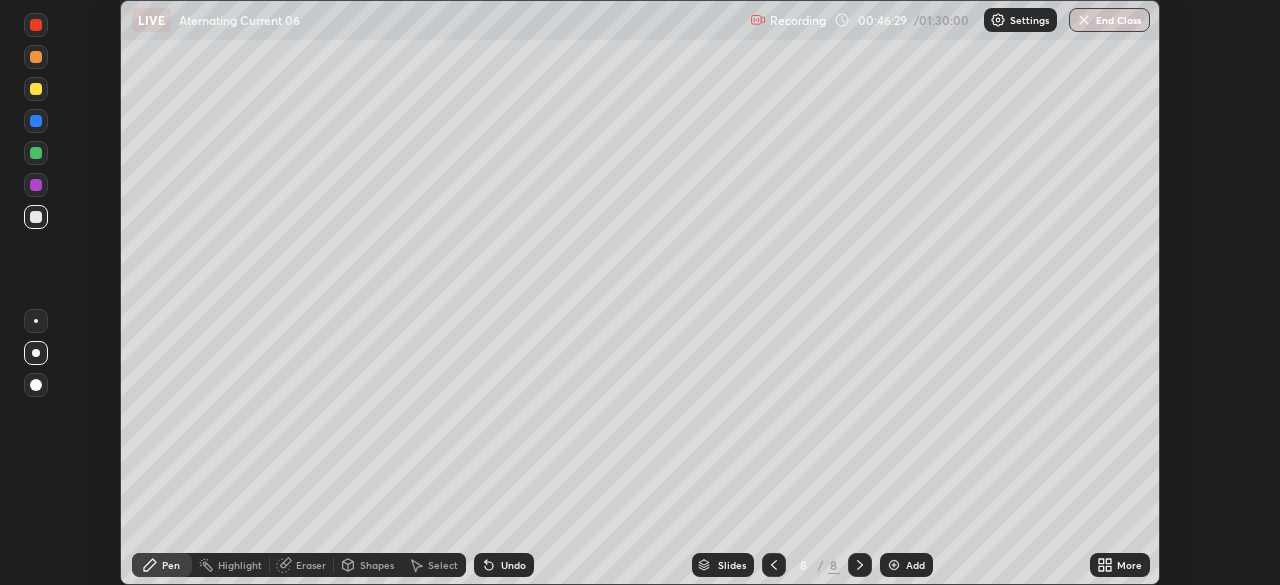 scroll, scrollTop: 585, scrollLeft: 1280, axis: both 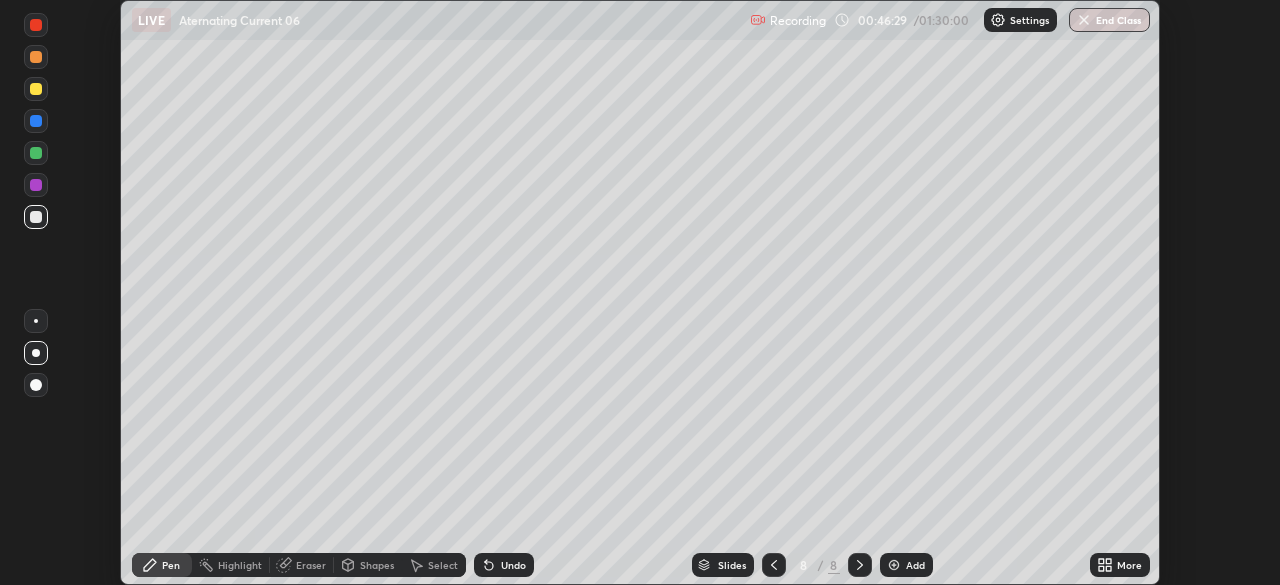 click on "More" at bounding box center (1129, 565) 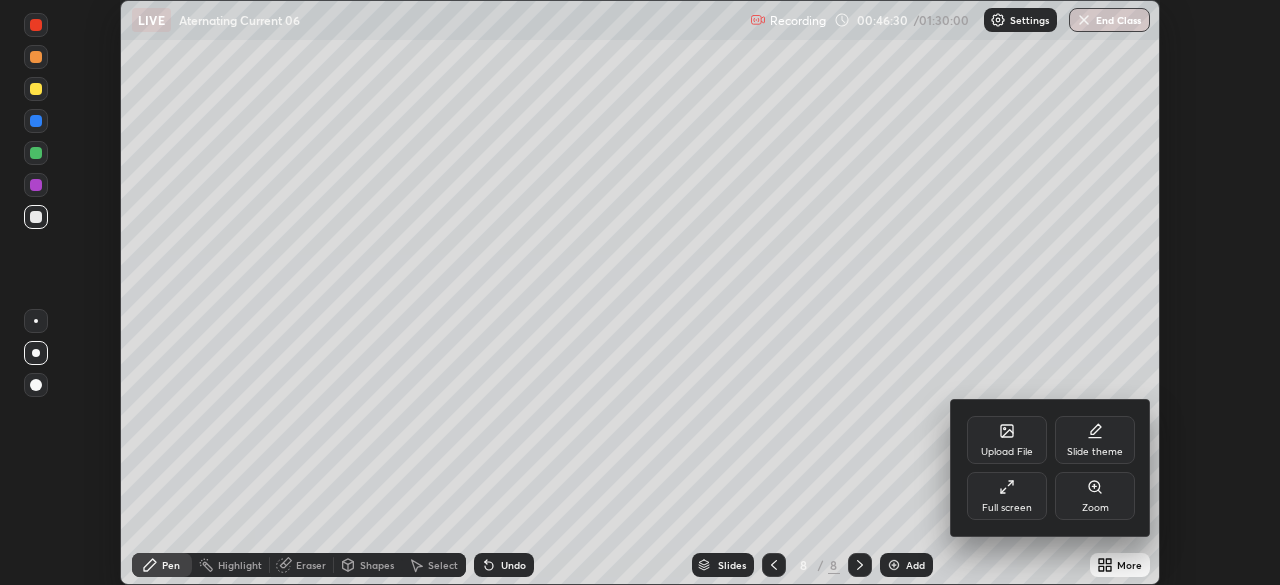click on "Full screen" at bounding box center [1007, 508] 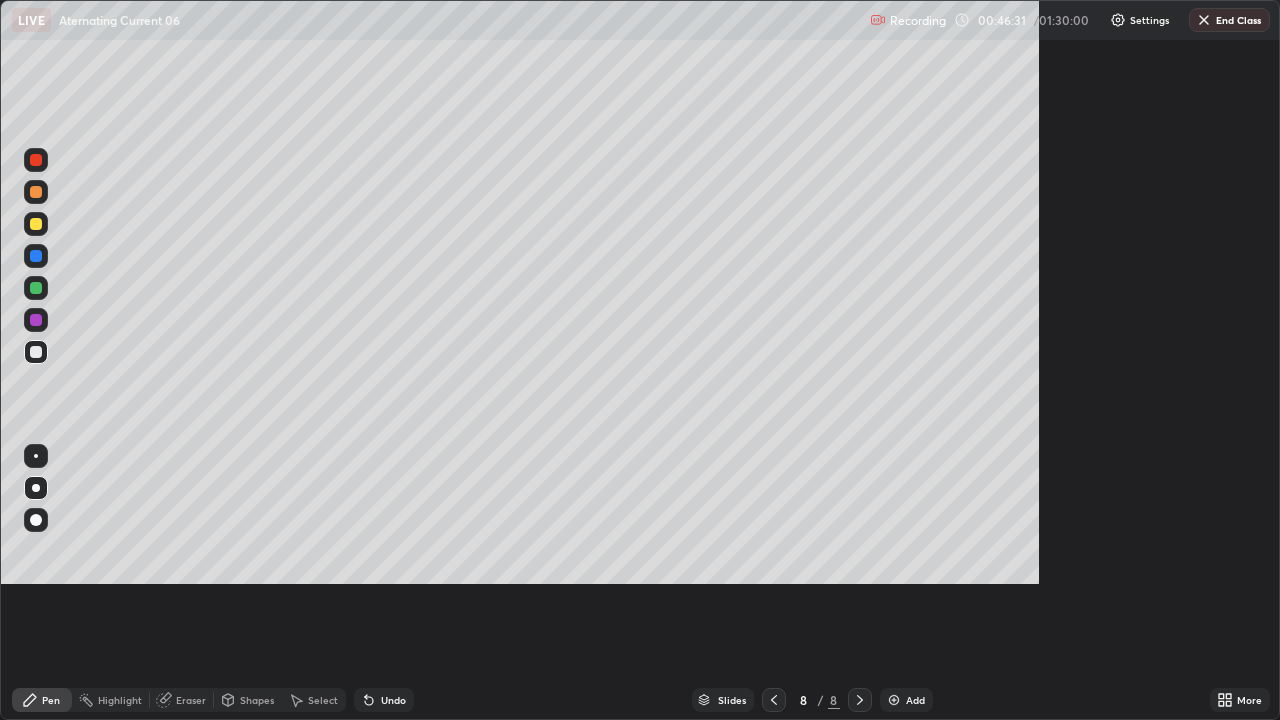 scroll, scrollTop: 99280, scrollLeft: 98720, axis: both 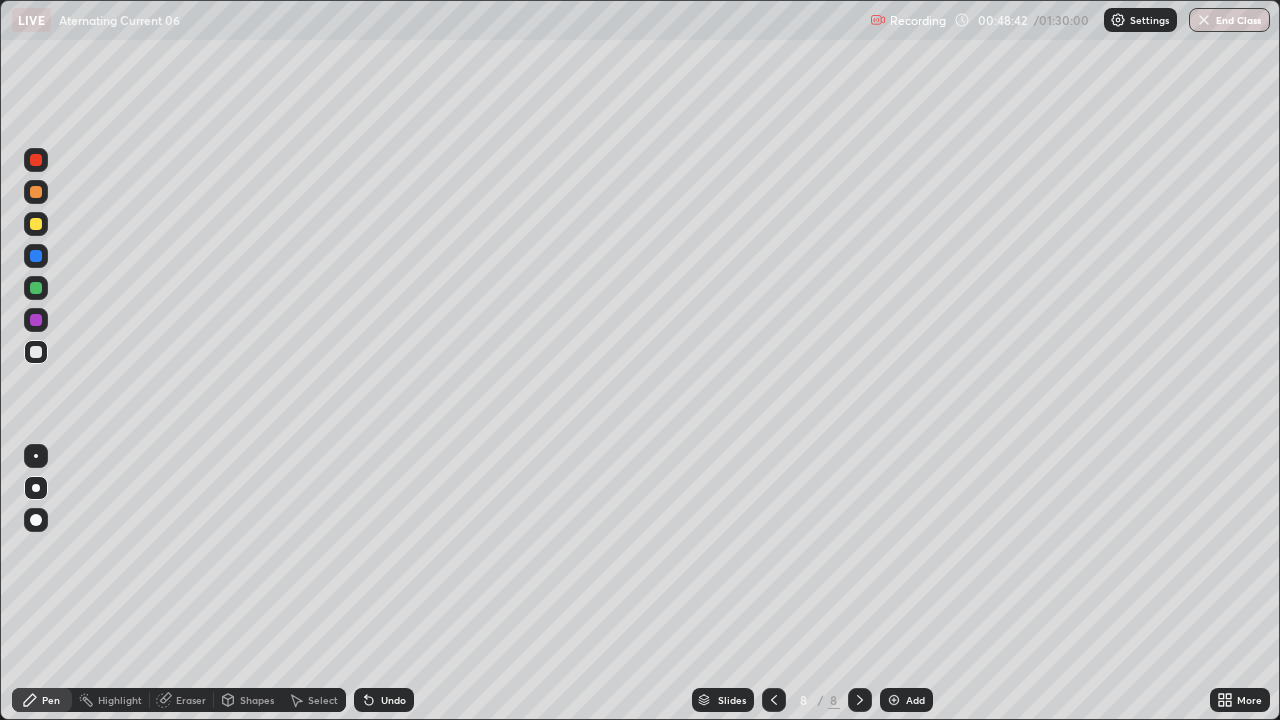 click on "Select" at bounding box center [314, 700] 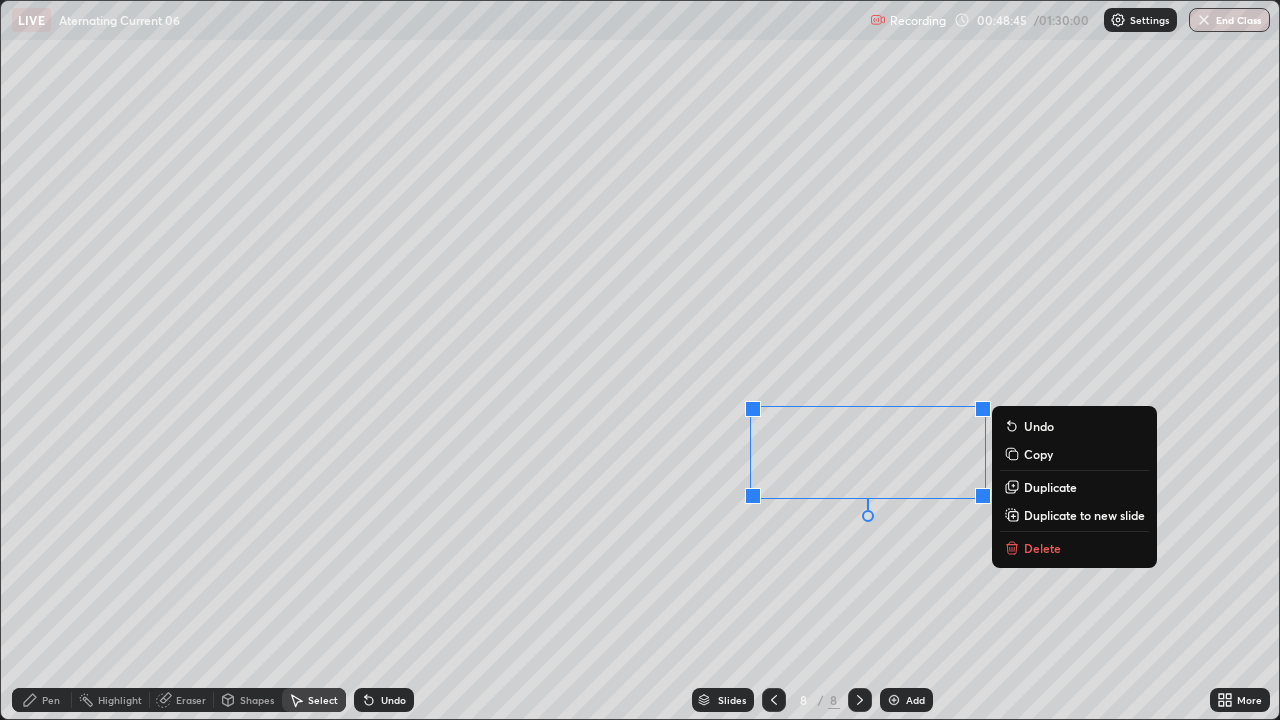 click on "Duplicate to new slide" at bounding box center [1084, 515] 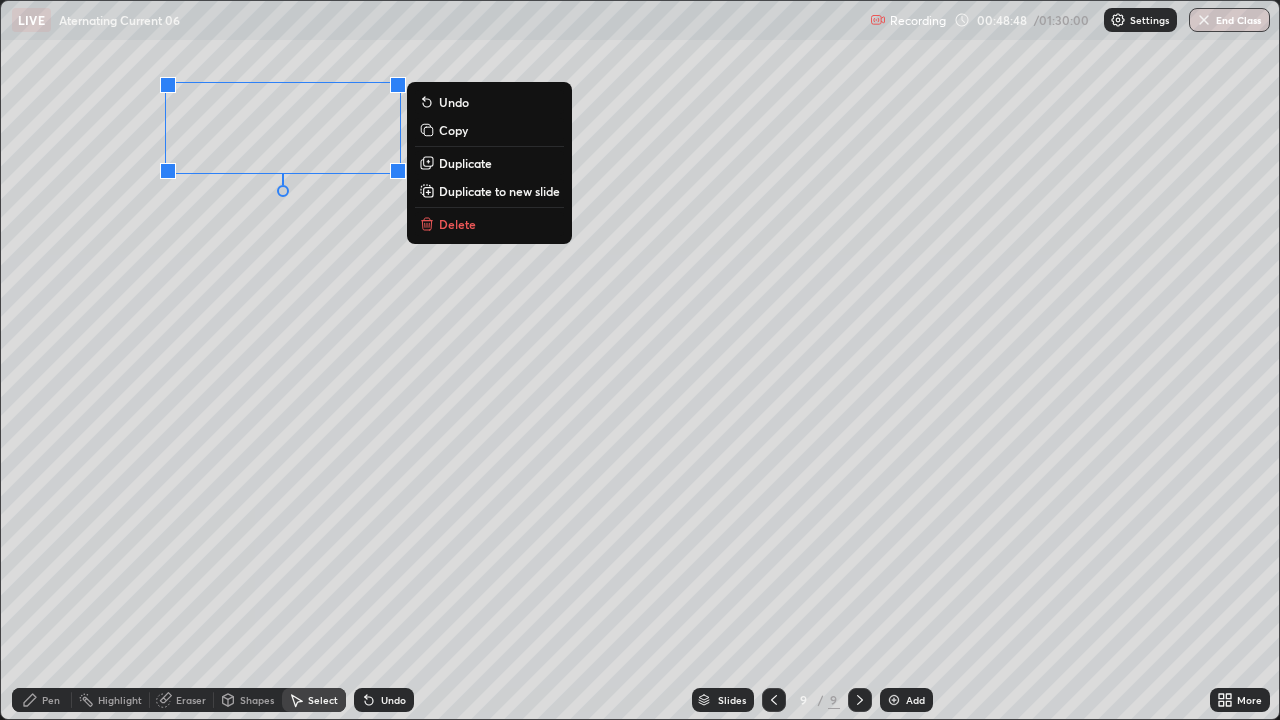 click on "Pen" at bounding box center [51, 700] 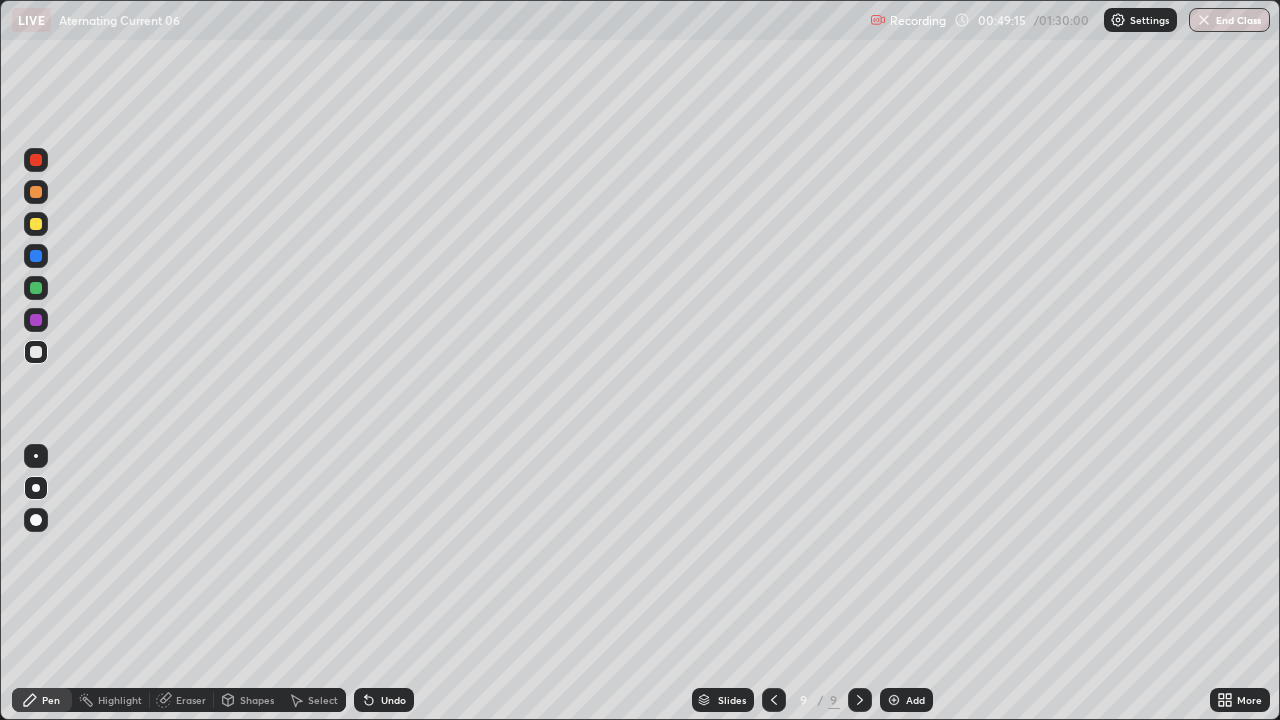 click on "Undo" at bounding box center [393, 700] 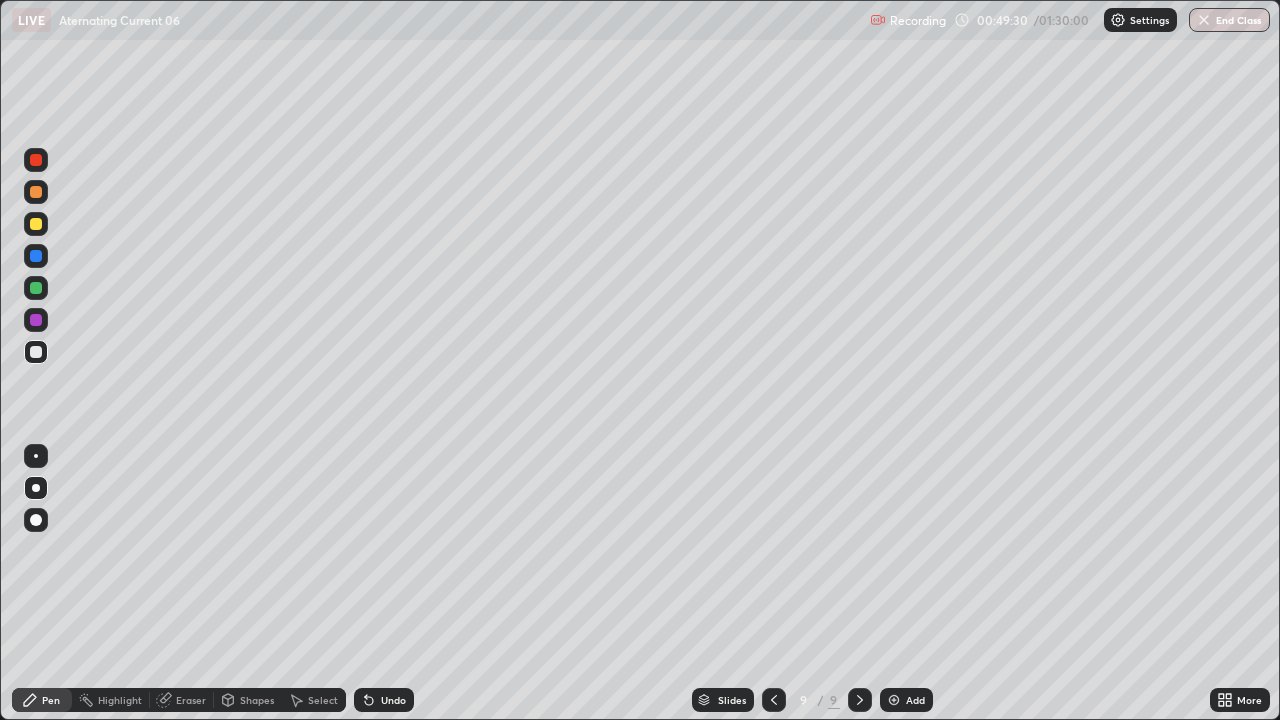 click 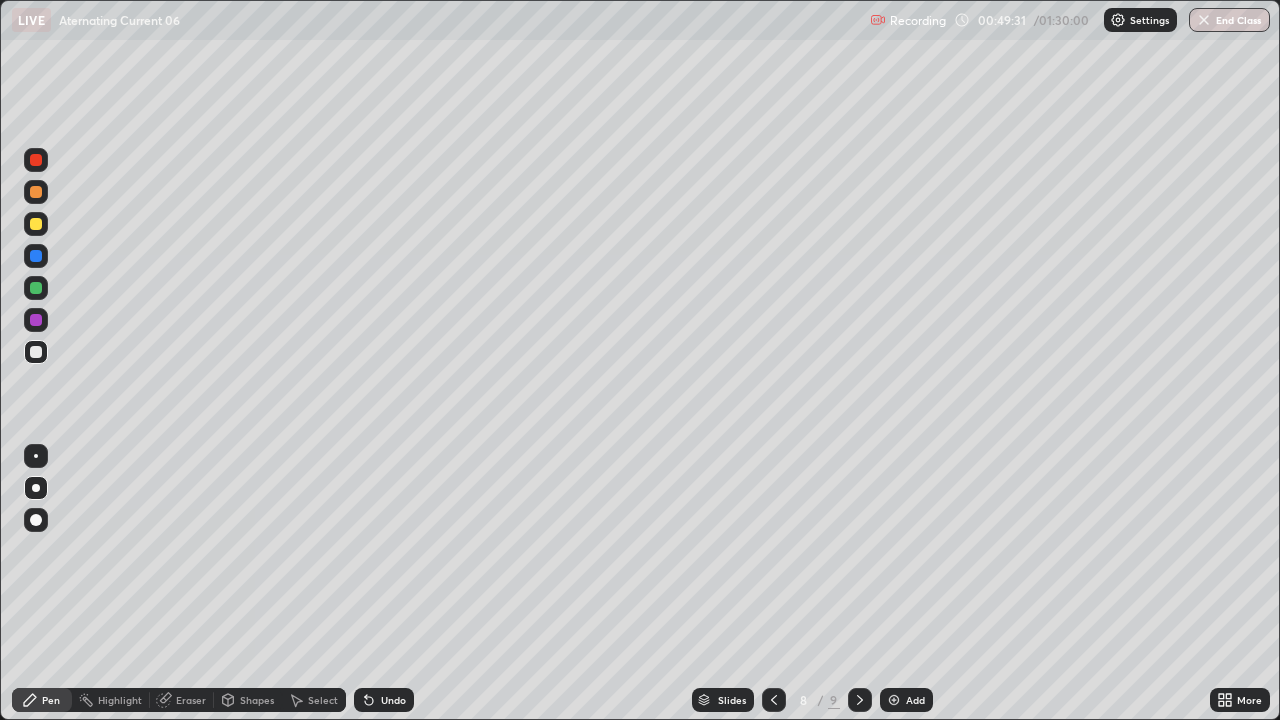 click 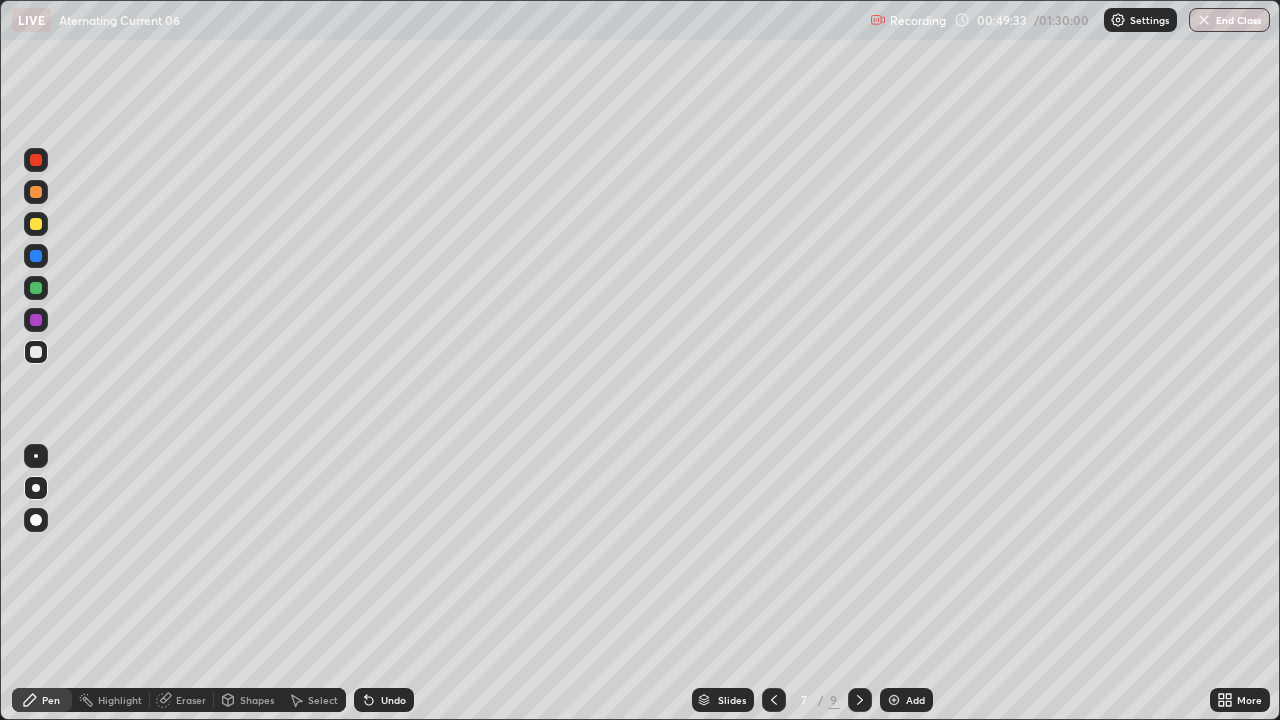 click 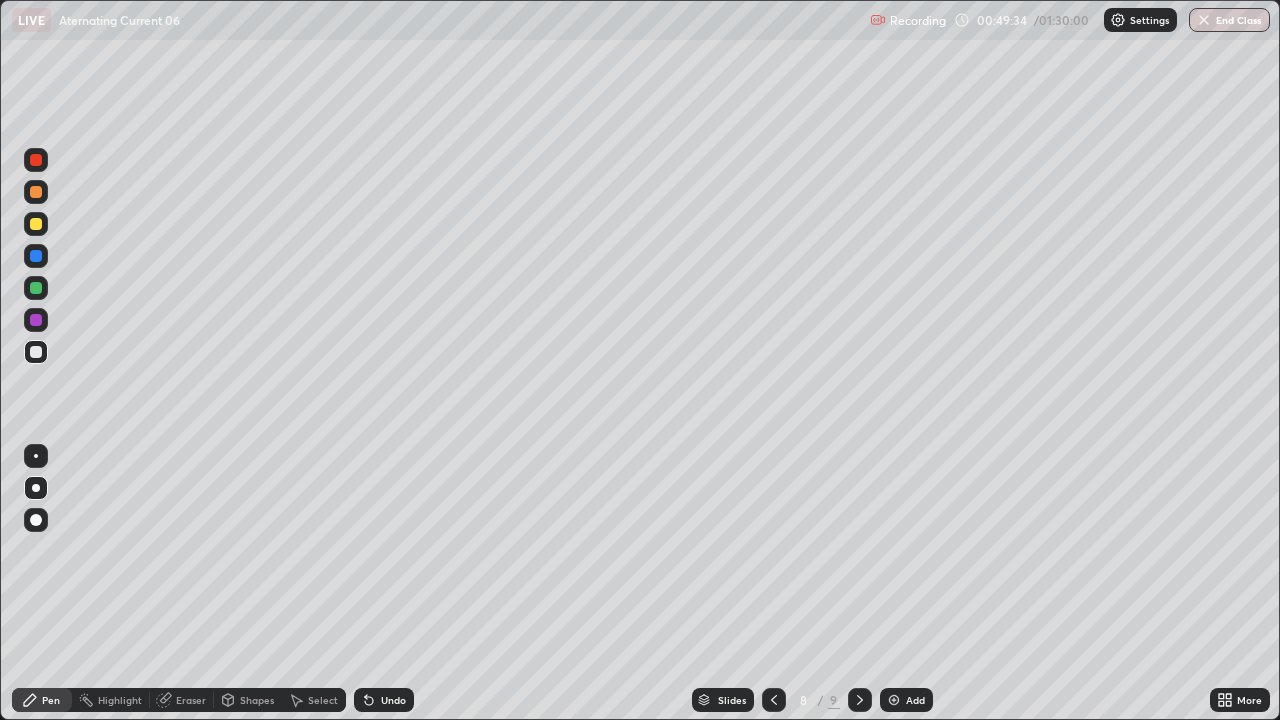 click 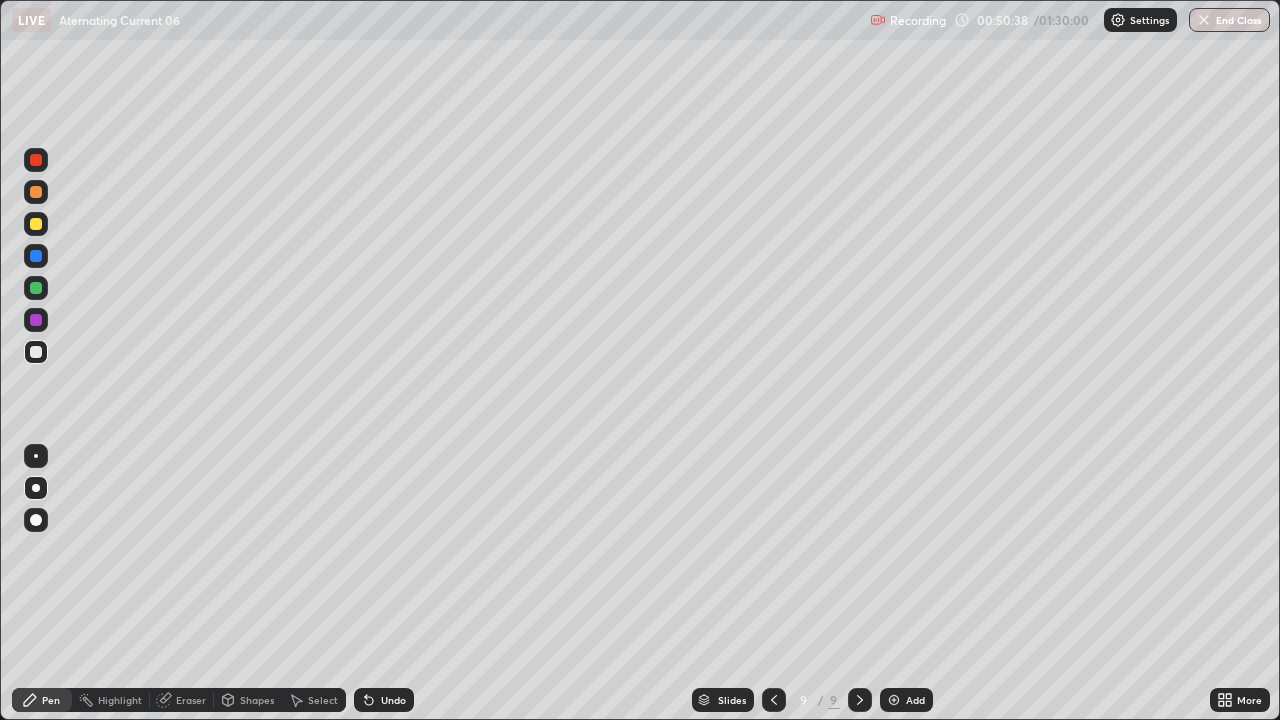 click 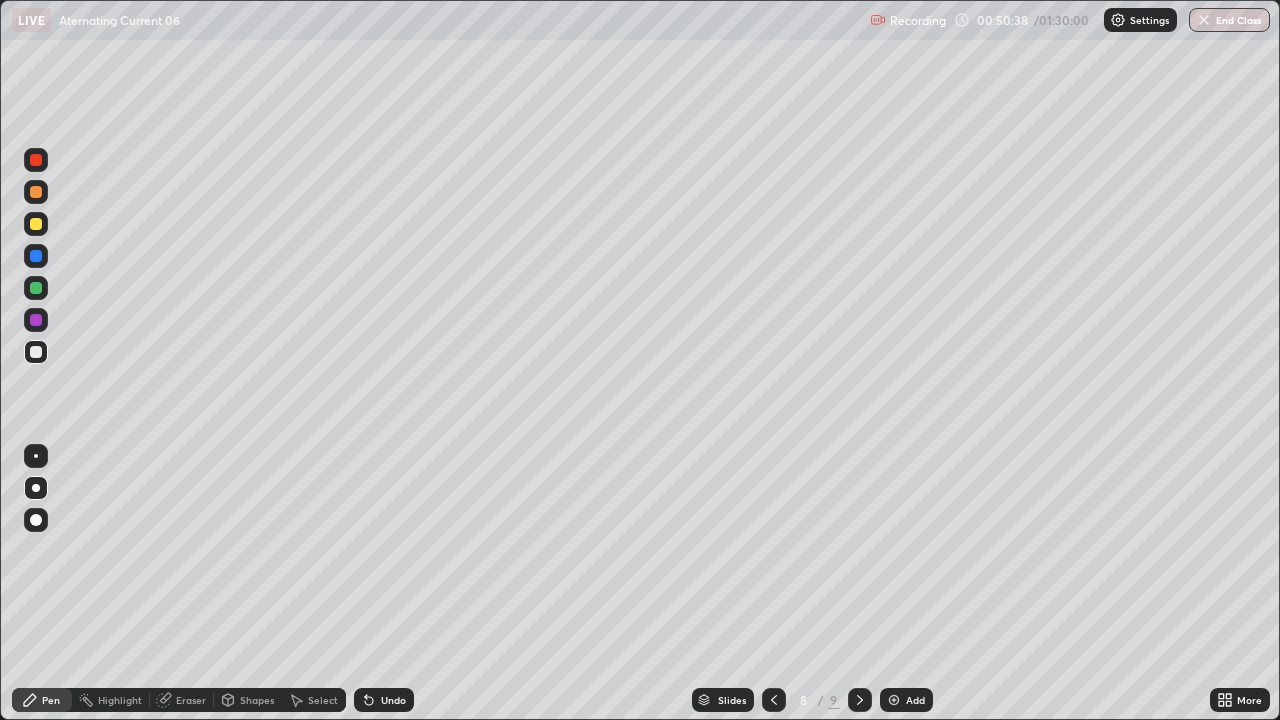click 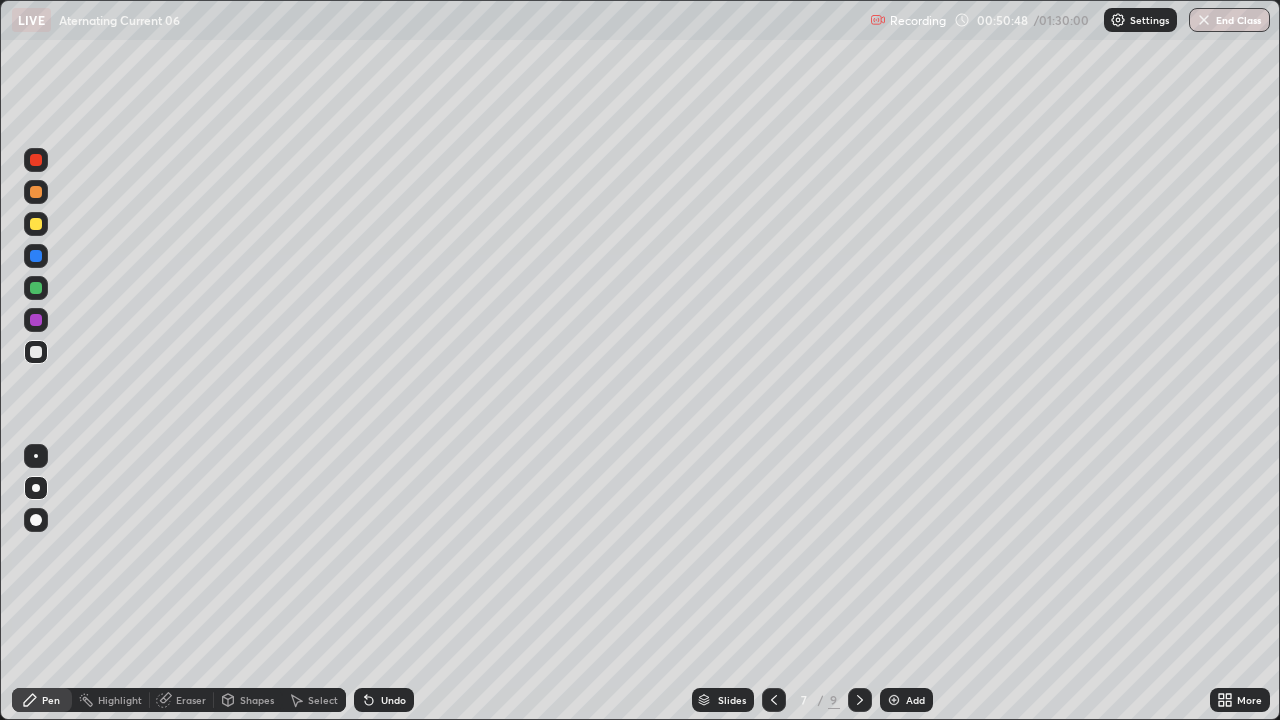 click 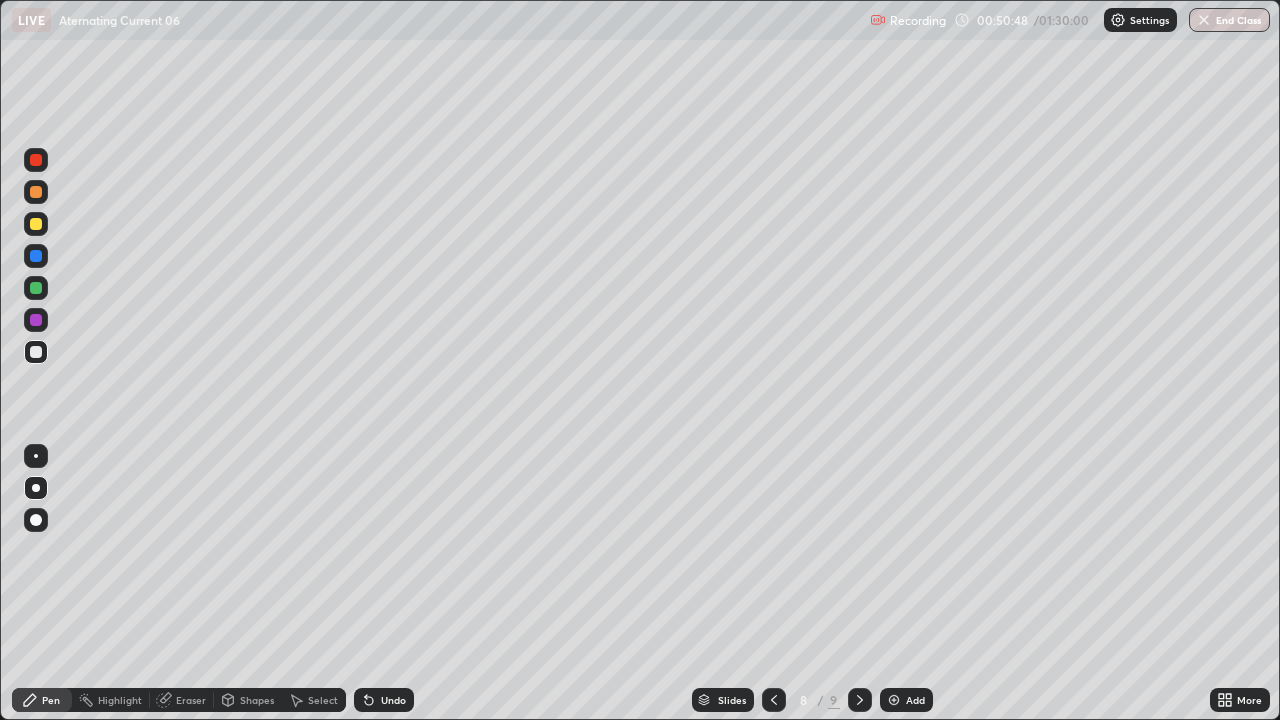 click 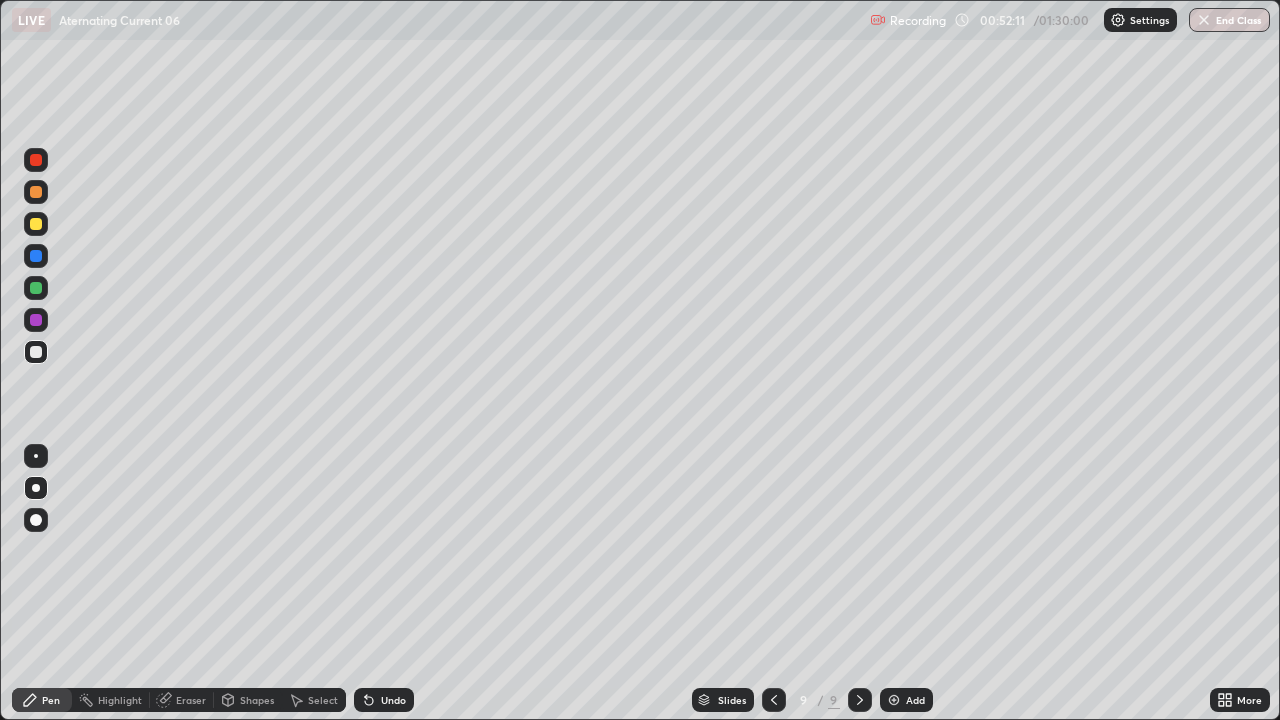 click 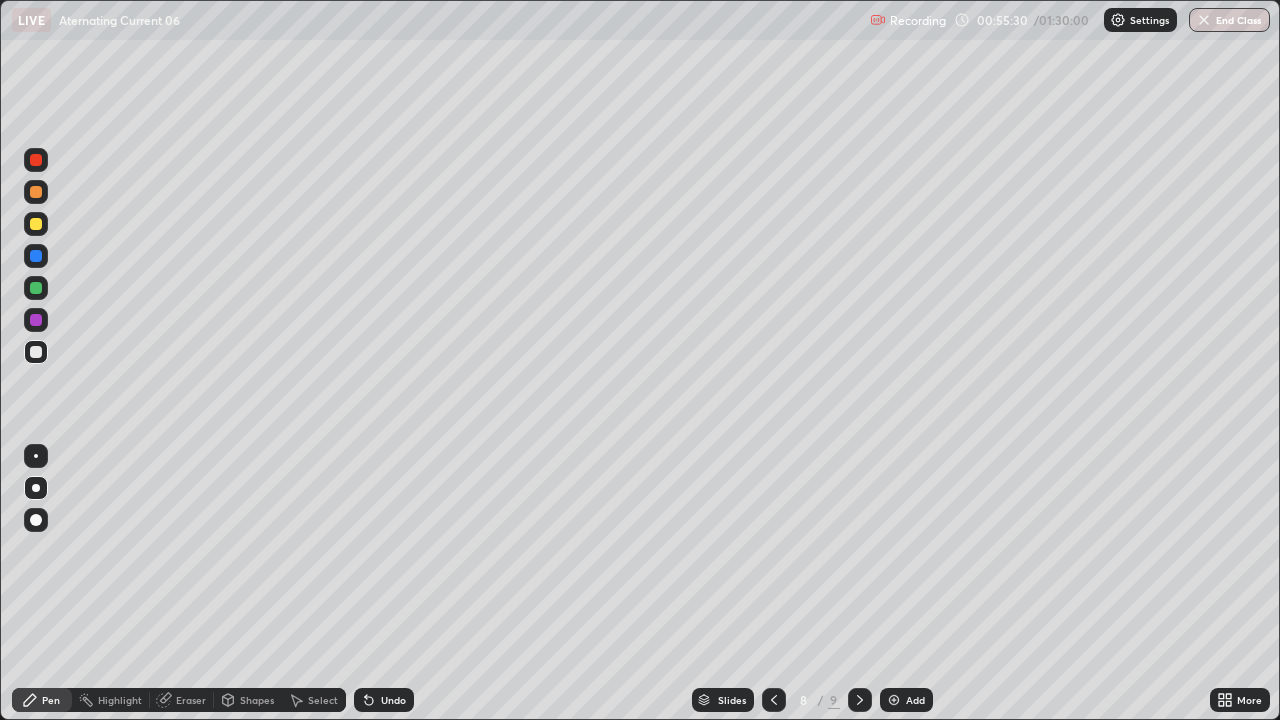 click at bounding box center (860, 700) 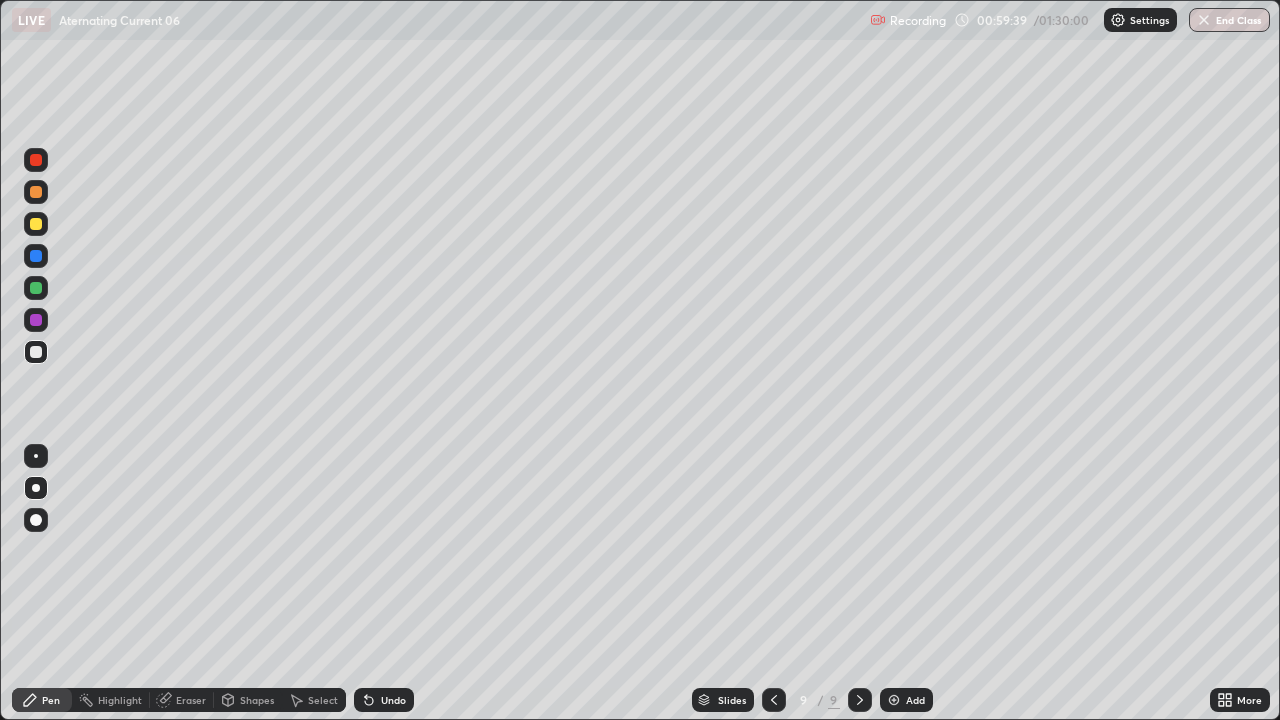 click on "Add" at bounding box center [906, 700] 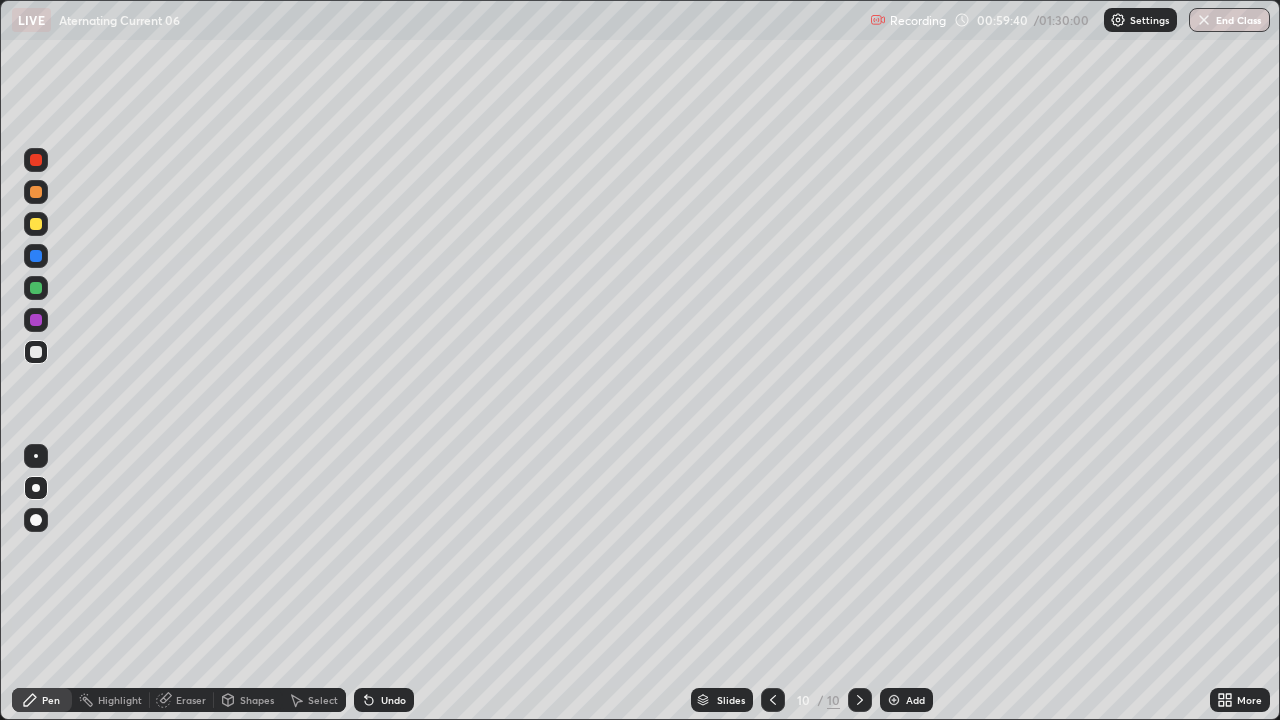 click at bounding box center (36, 288) 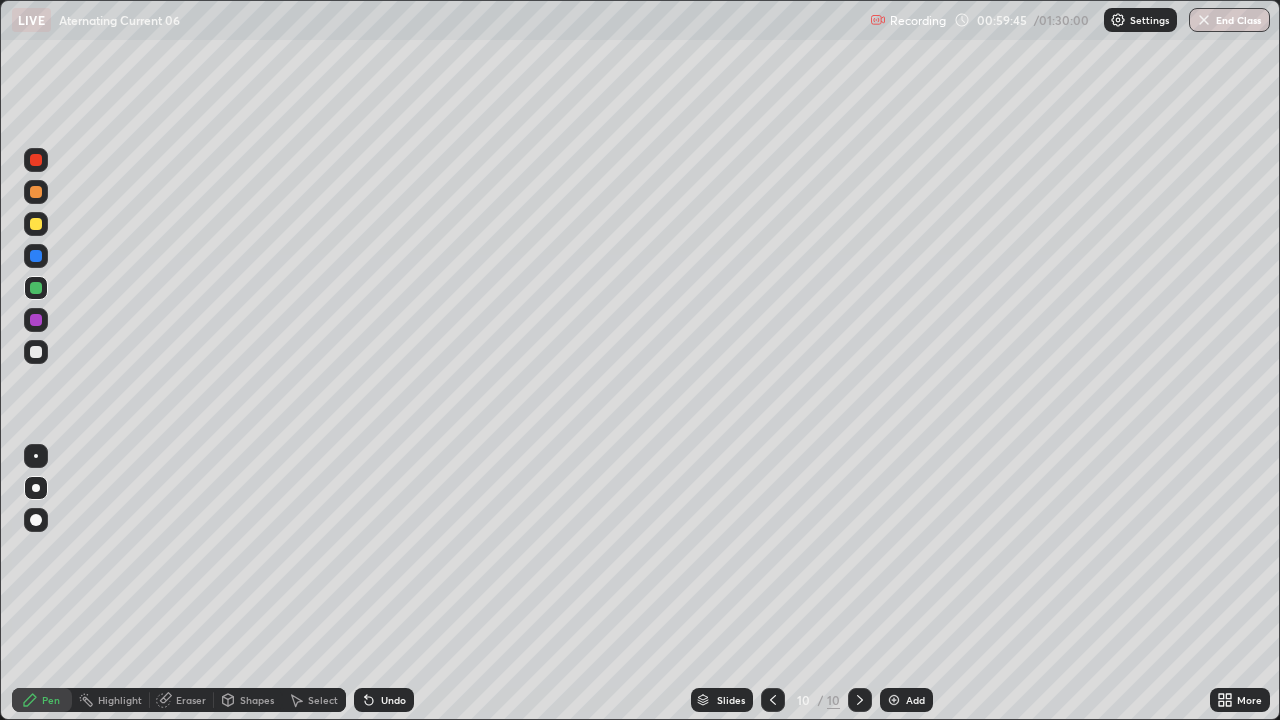 click at bounding box center (36, 224) 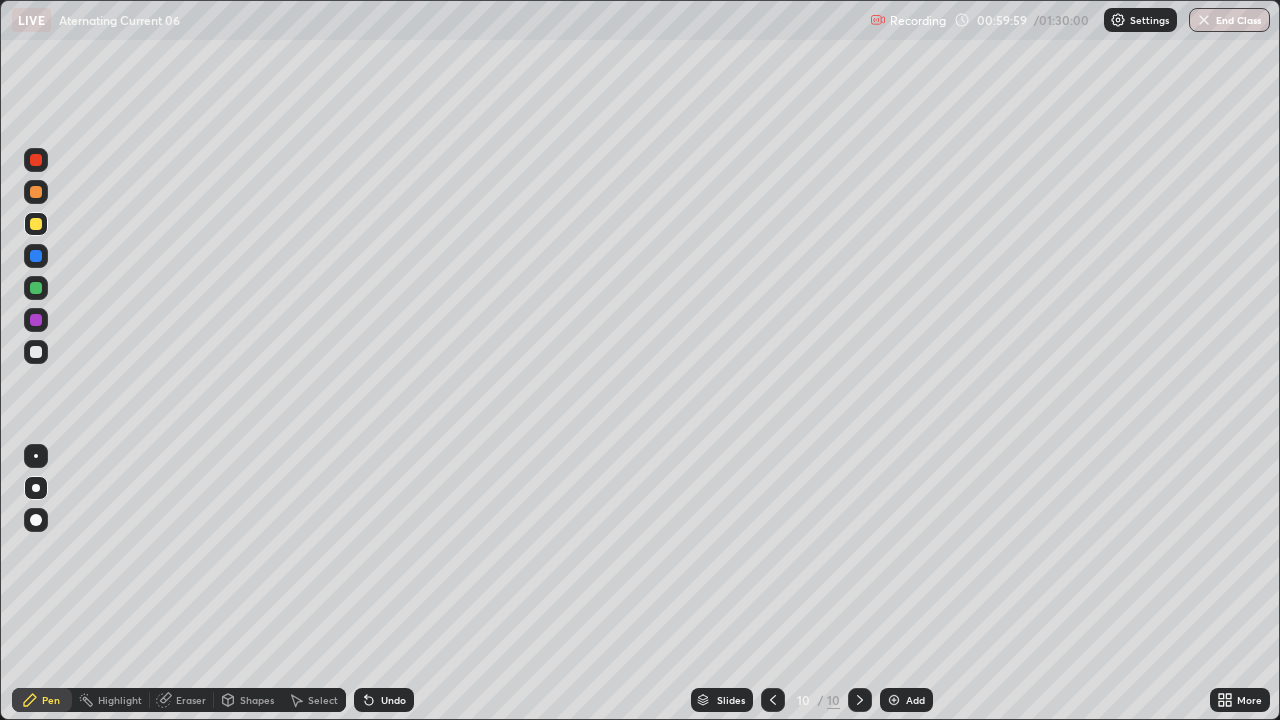 click on "Select" at bounding box center (314, 700) 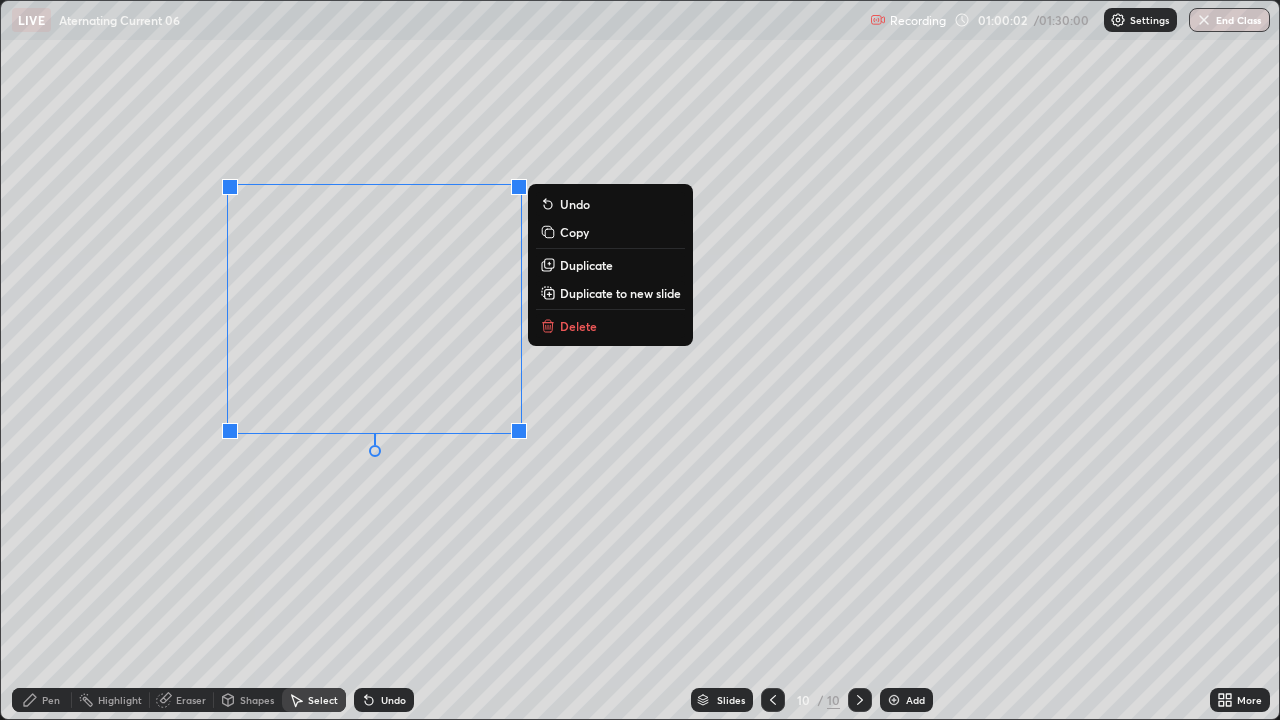 click on "Pen" at bounding box center (51, 700) 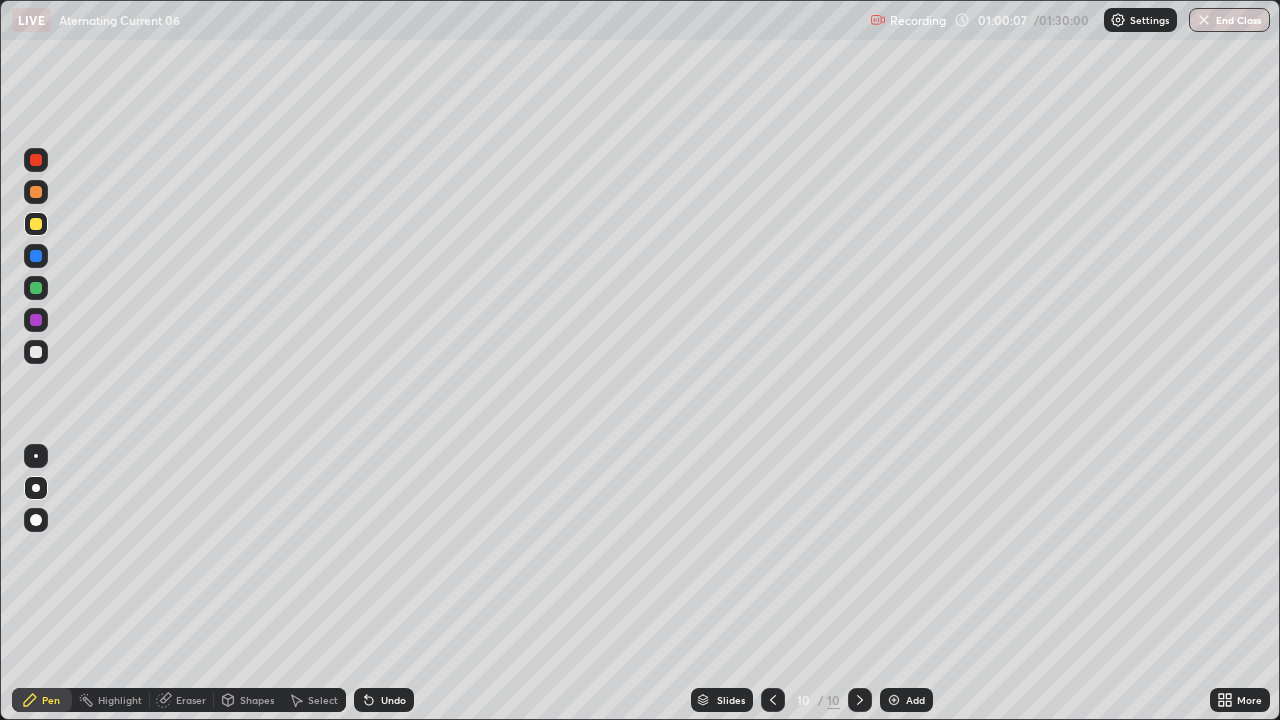 click on "Undo" at bounding box center [393, 700] 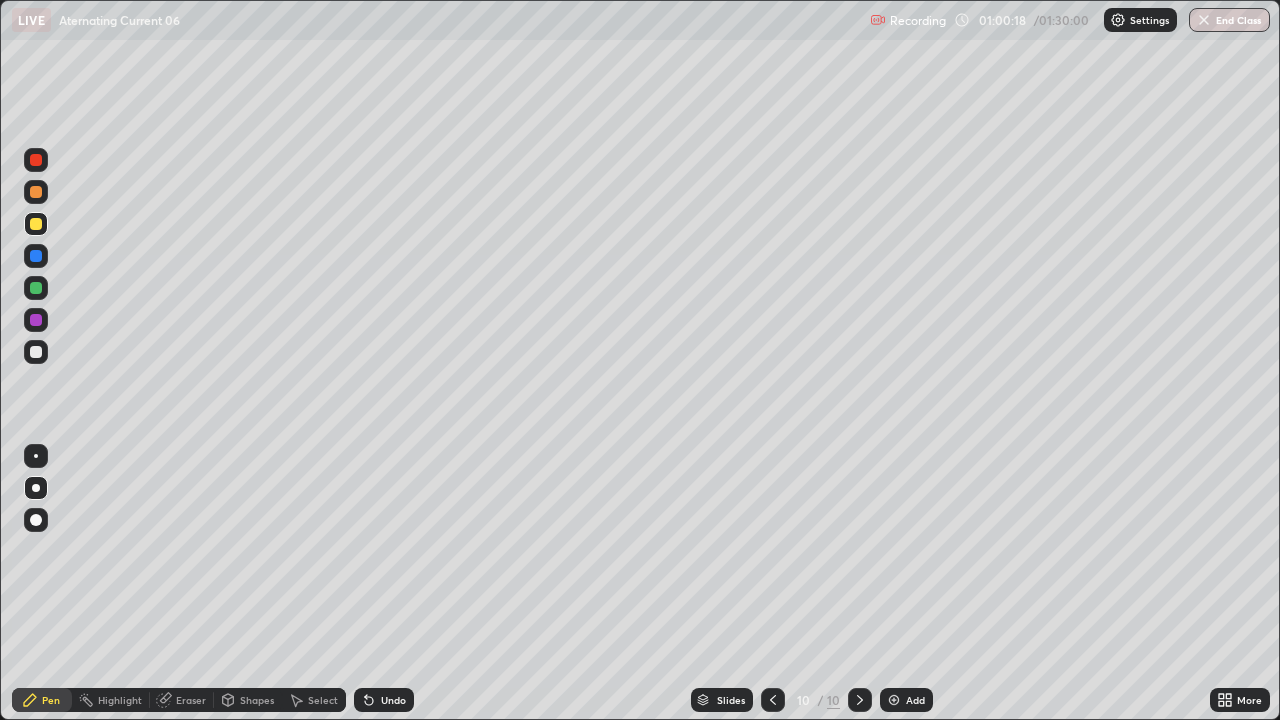 click on "Undo" at bounding box center (393, 700) 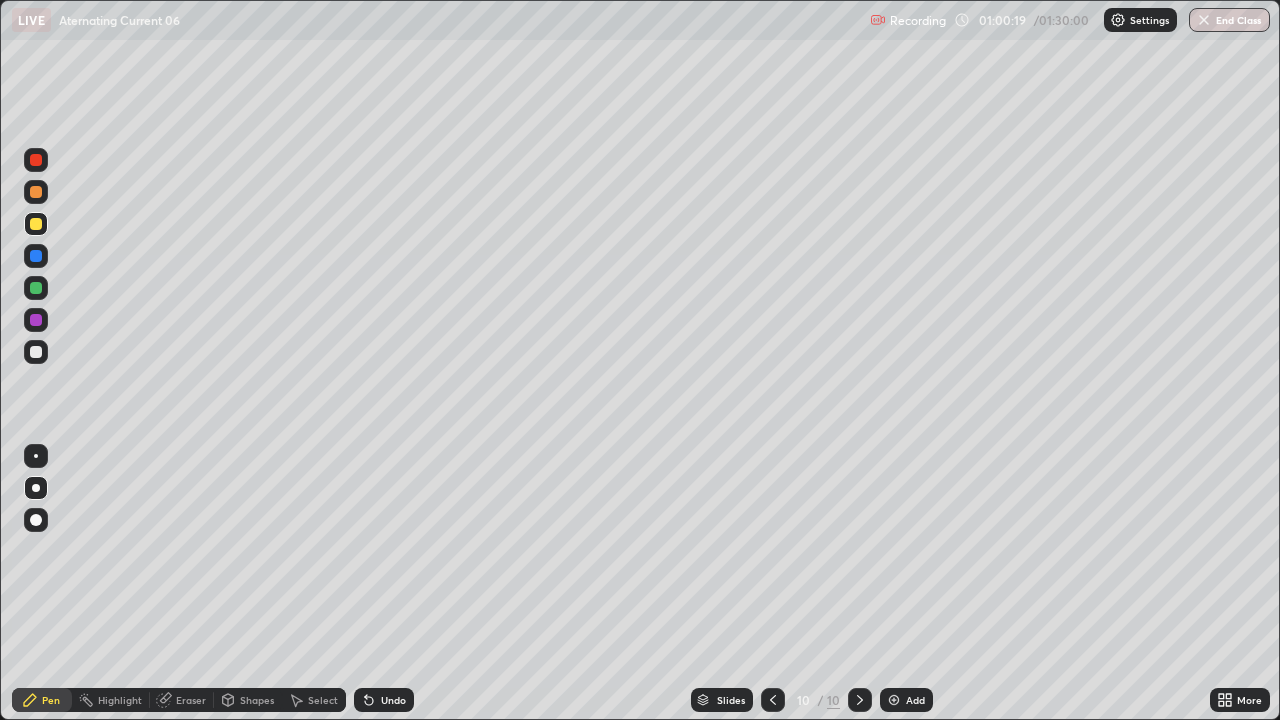 click on "Undo" at bounding box center (384, 700) 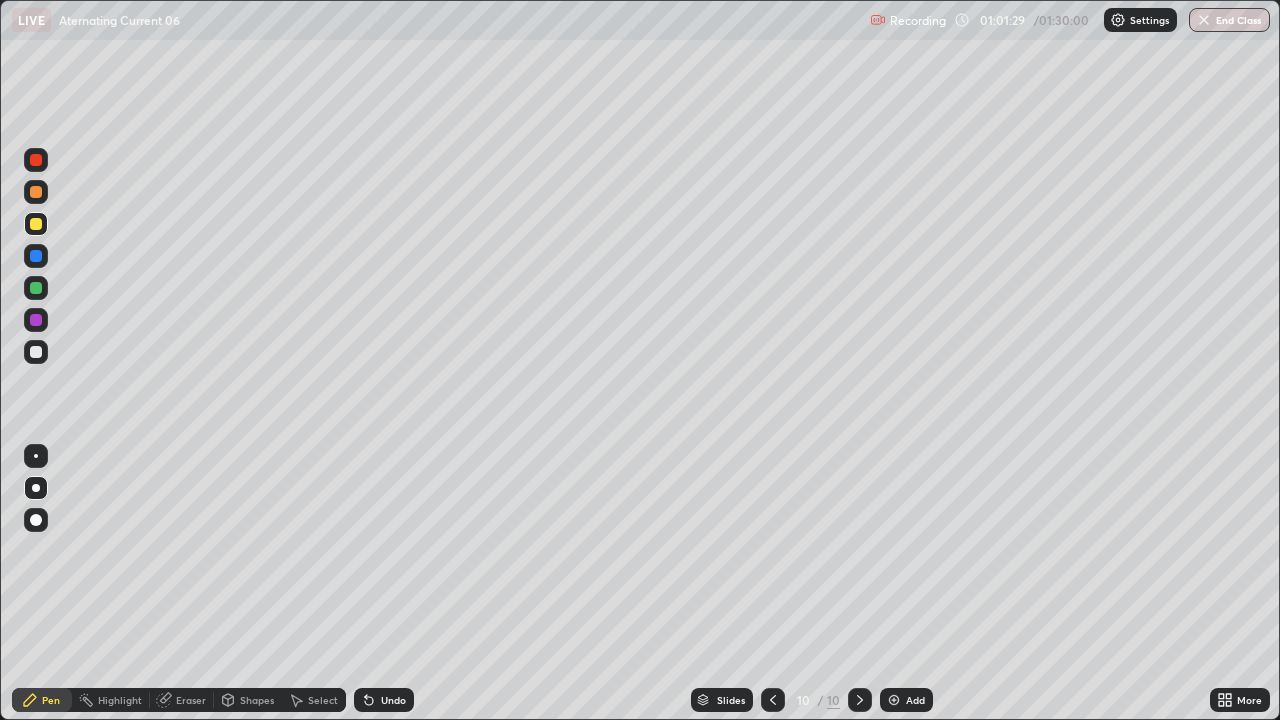 click on "Select" at bounding box center (314, 700) 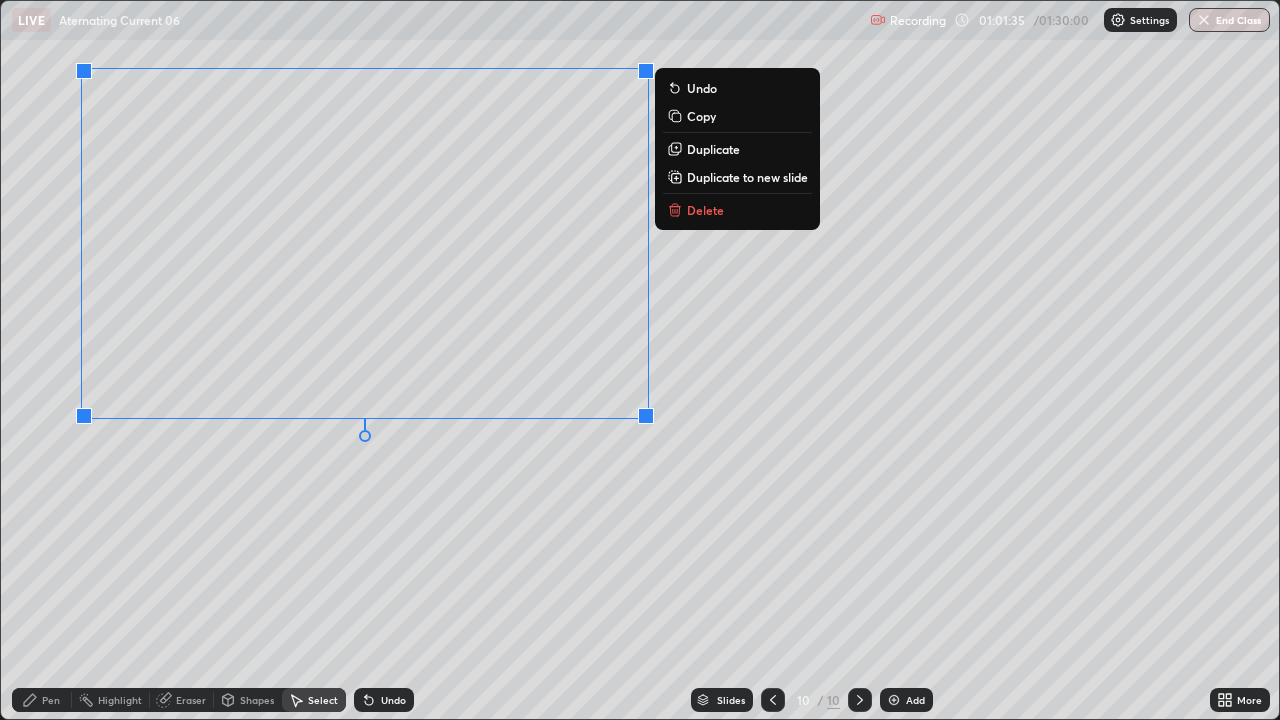 click on "Pen" at bounding box center (42, 700) 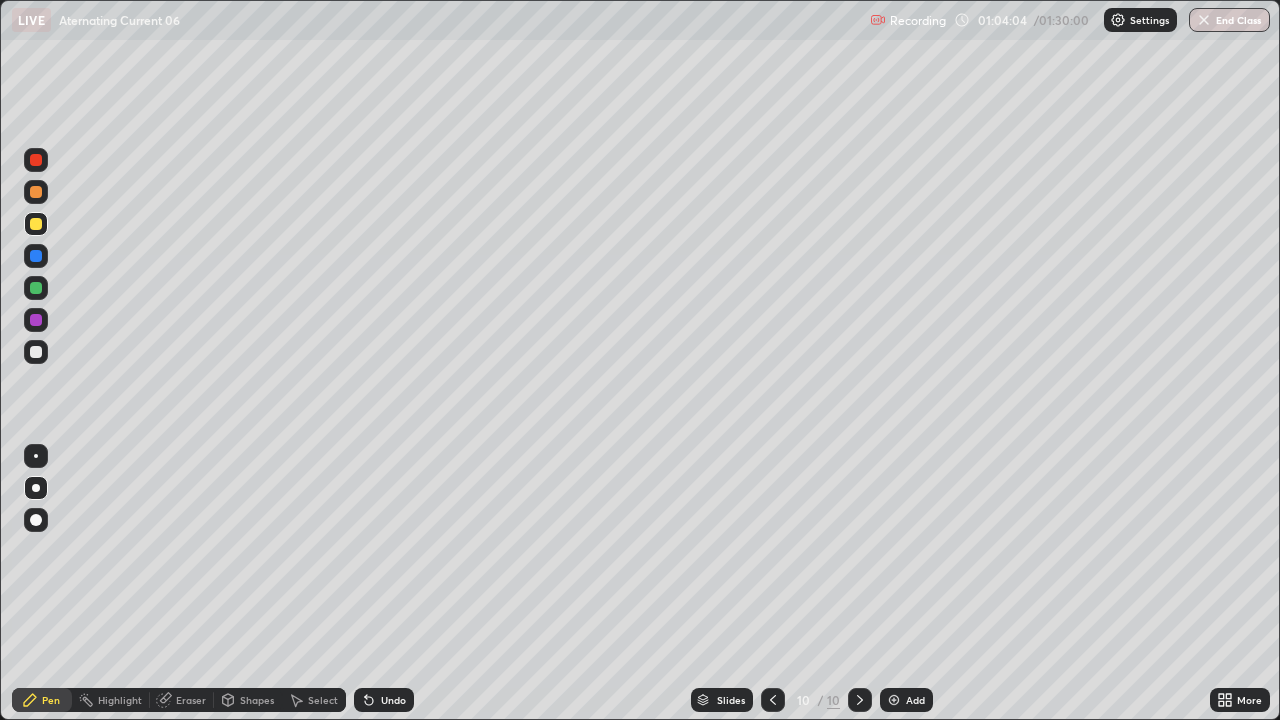 click on "Add" at bounding box center [906, 700] 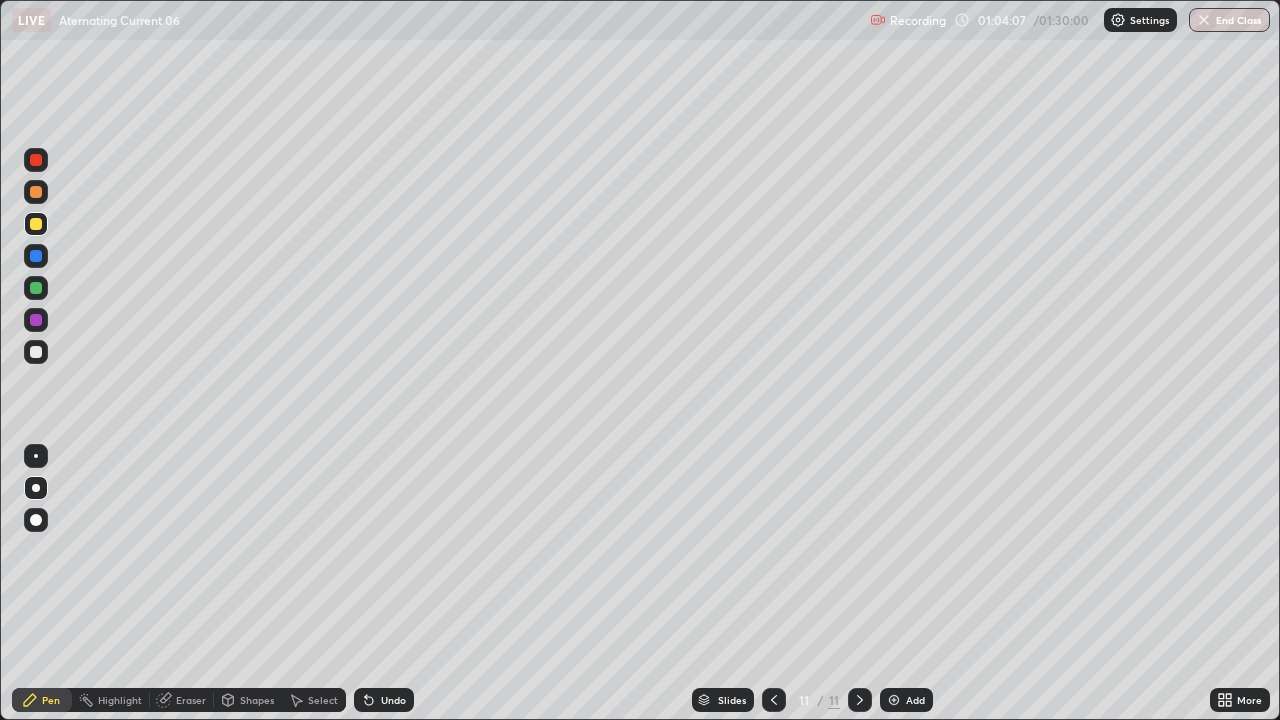 click at bounding box center (36, 288) 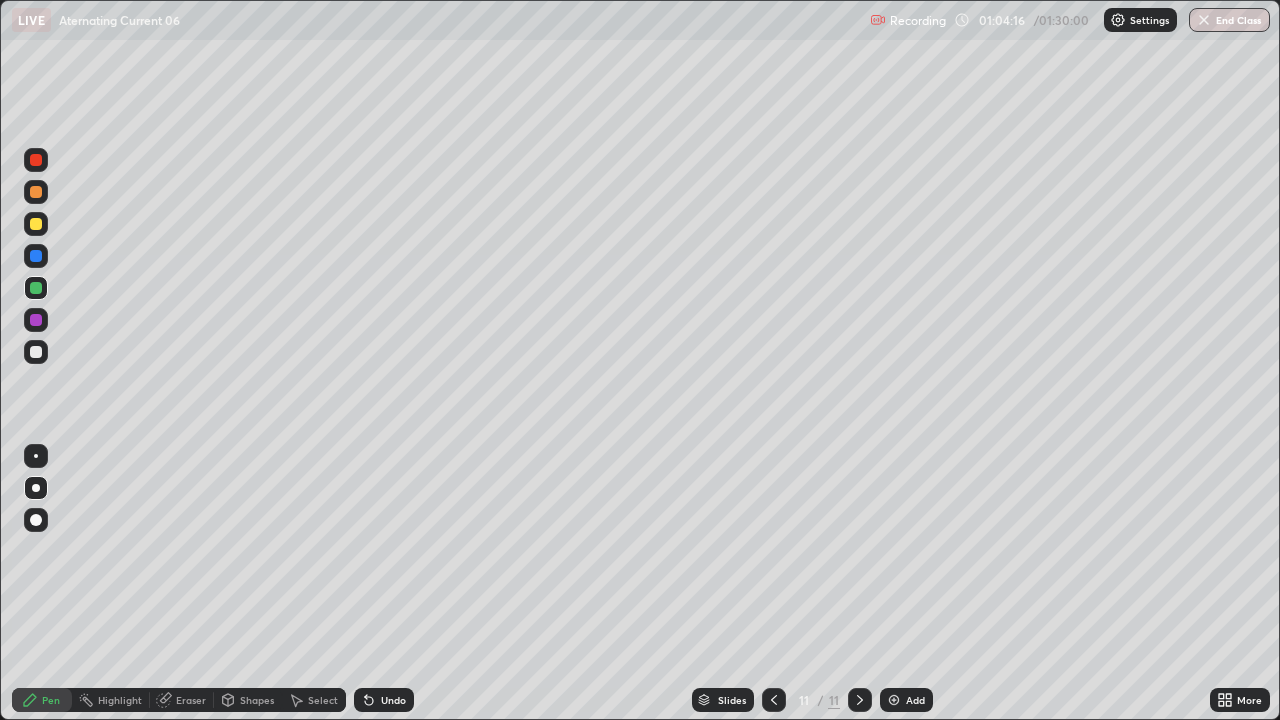 click on "Undo" at bounding box center [393, 700] 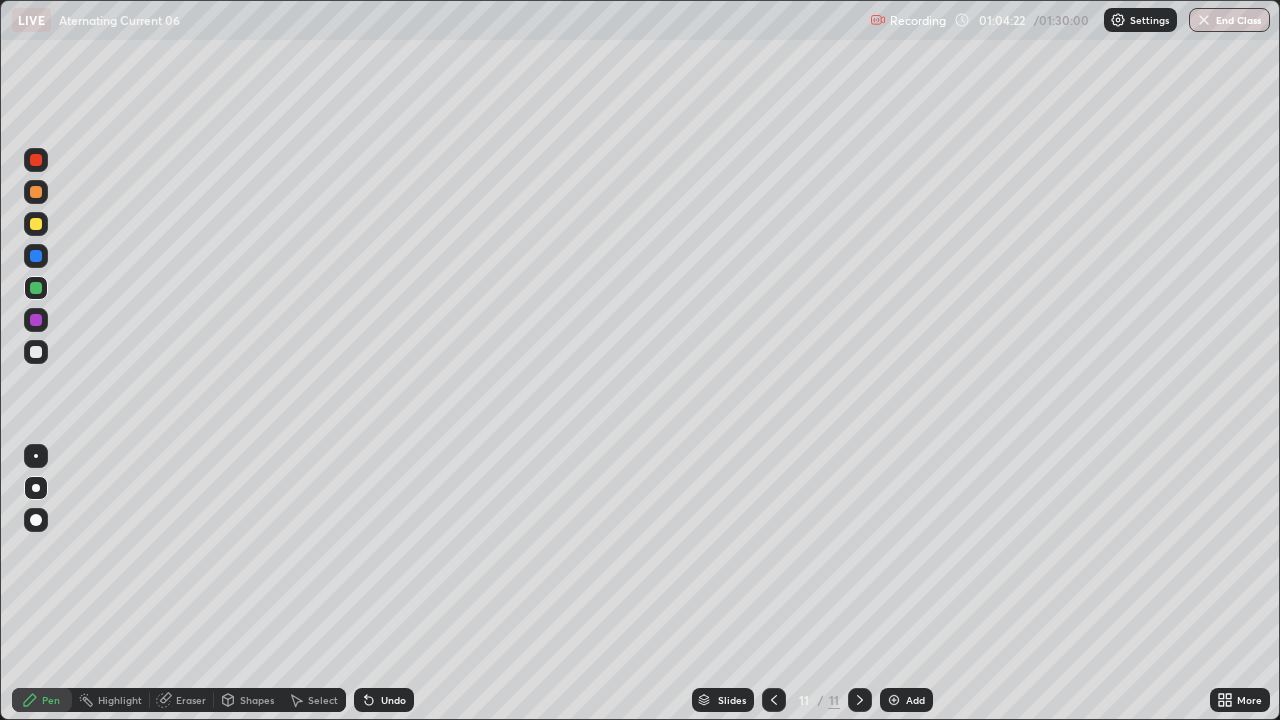 click 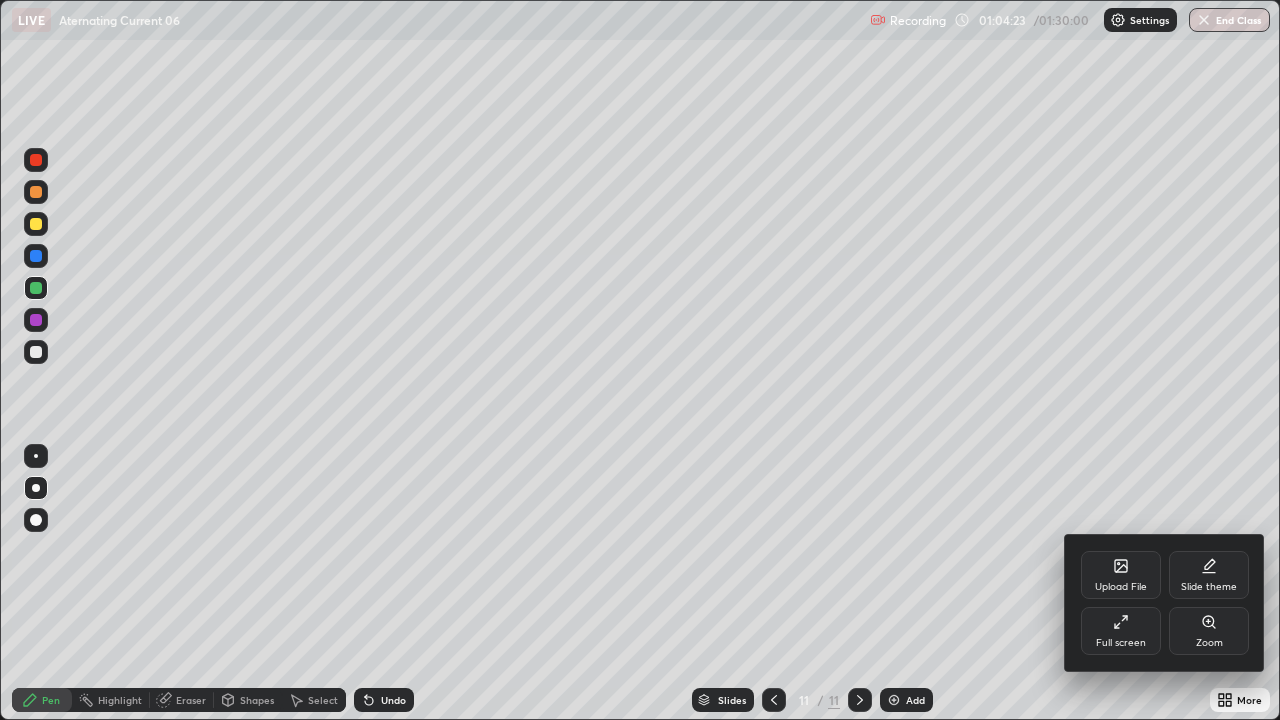 click on "Full screen" at bounding box center [1121, 631] 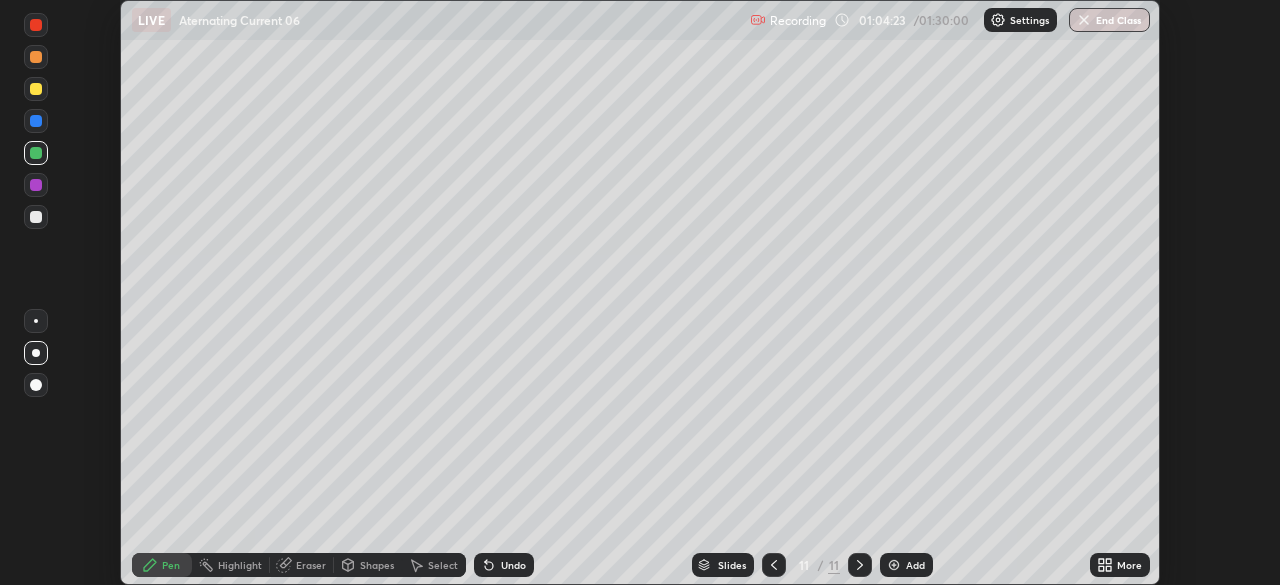 scroll, scrollTop: 585, scrollLeft: 1280, axis: both 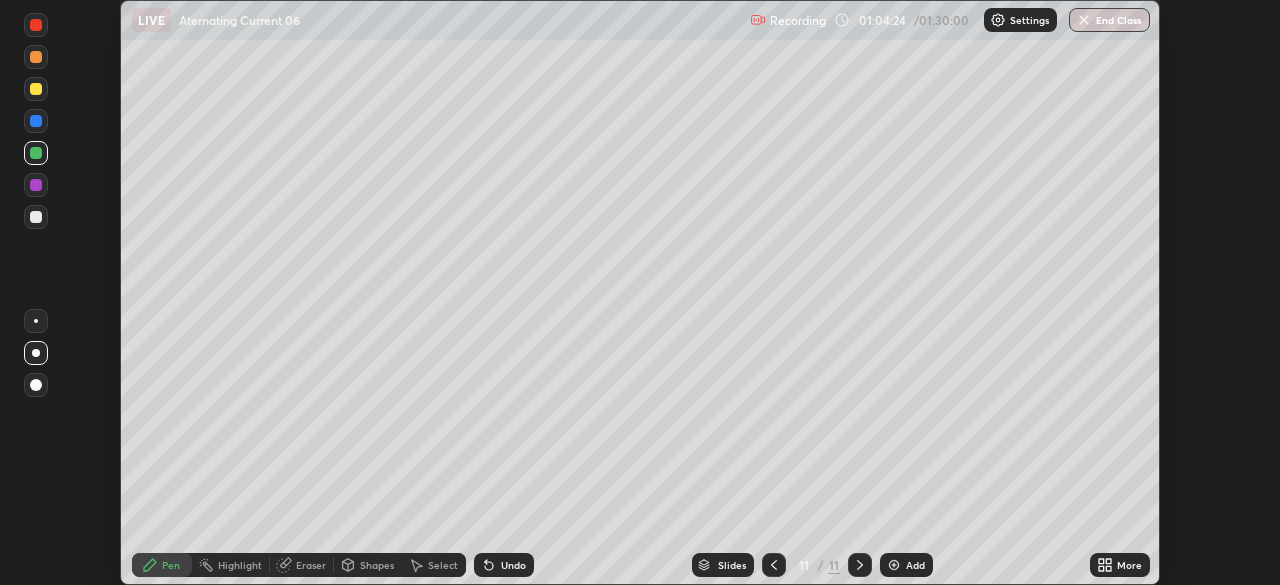 click on "More" at bounding box center [1129, 565] 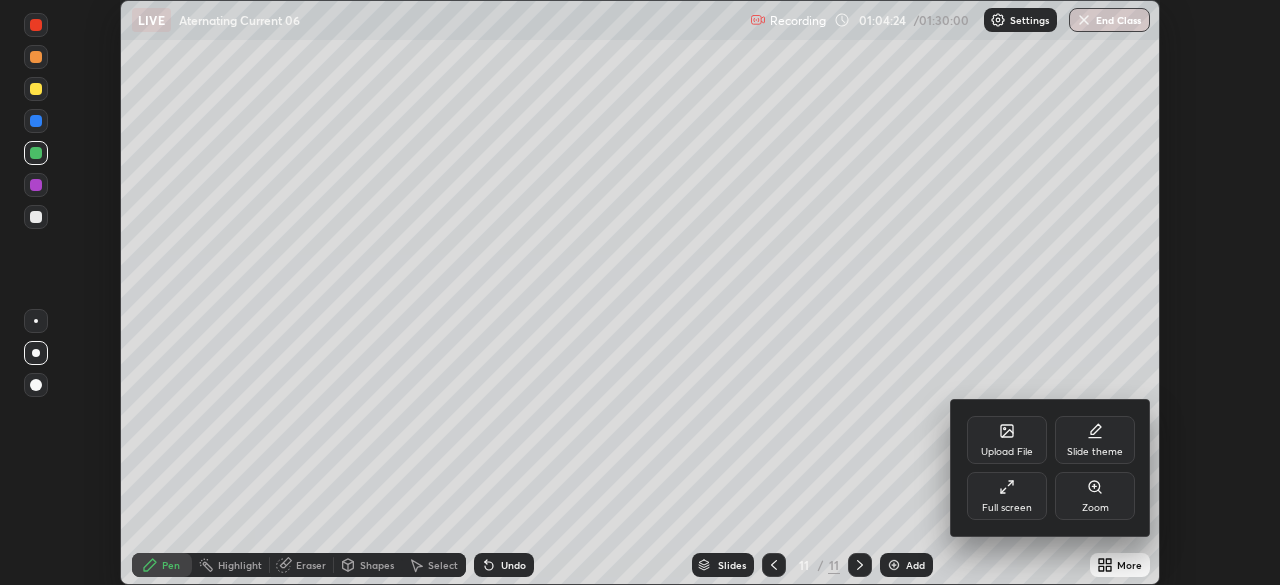 click on "Full screen" at bounding box center [1007, 508] 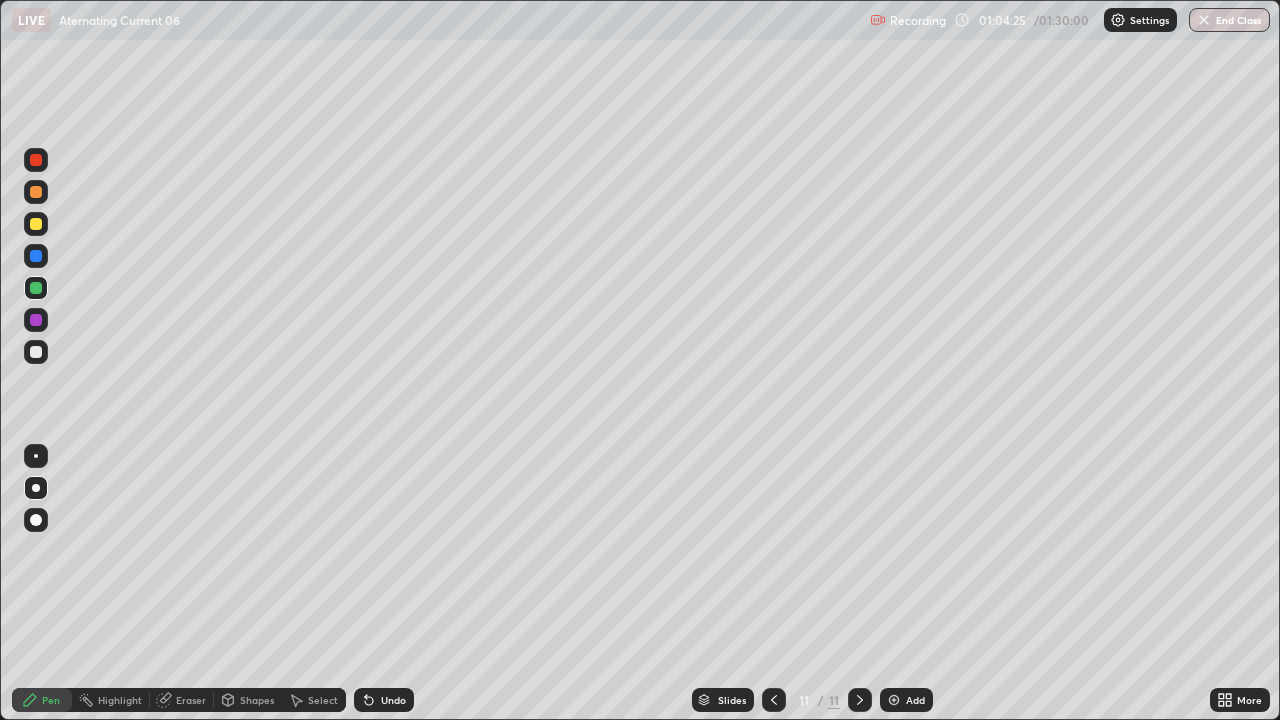 scroll, scrollTop: 99280, scrollLeft: 98720, axis: both 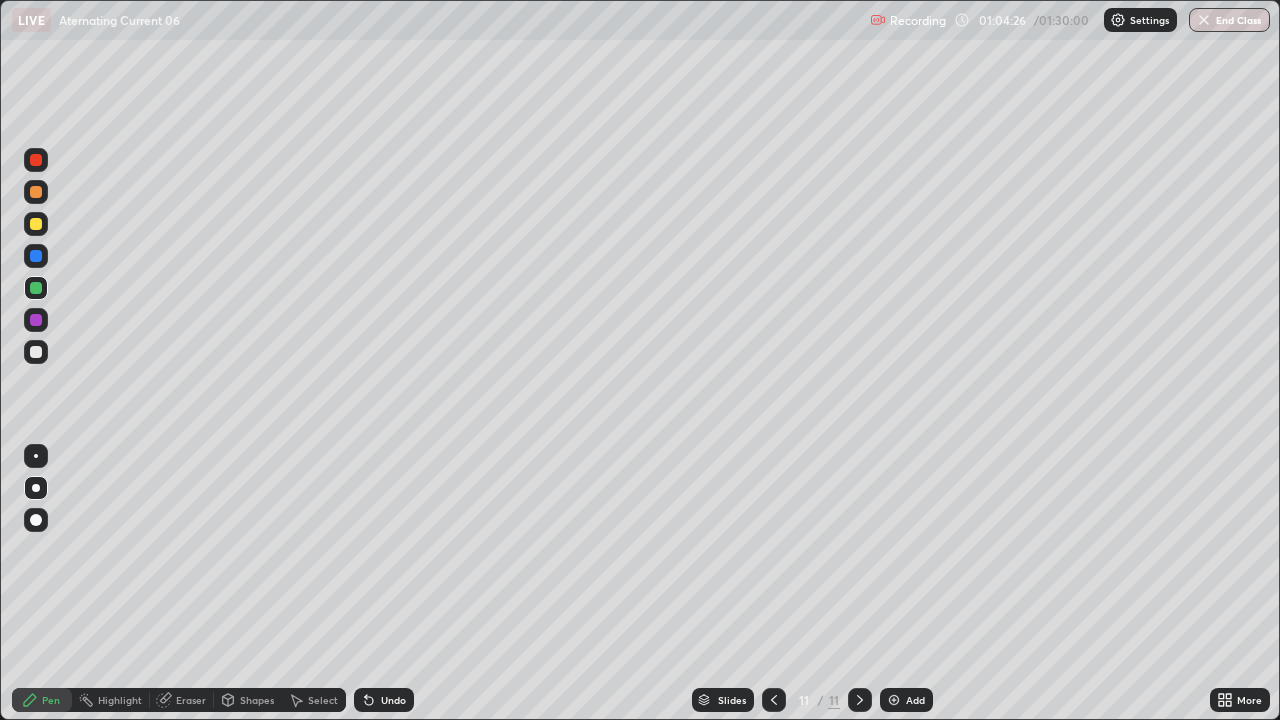 click on "Eraser" at bounding box center [182, 700] 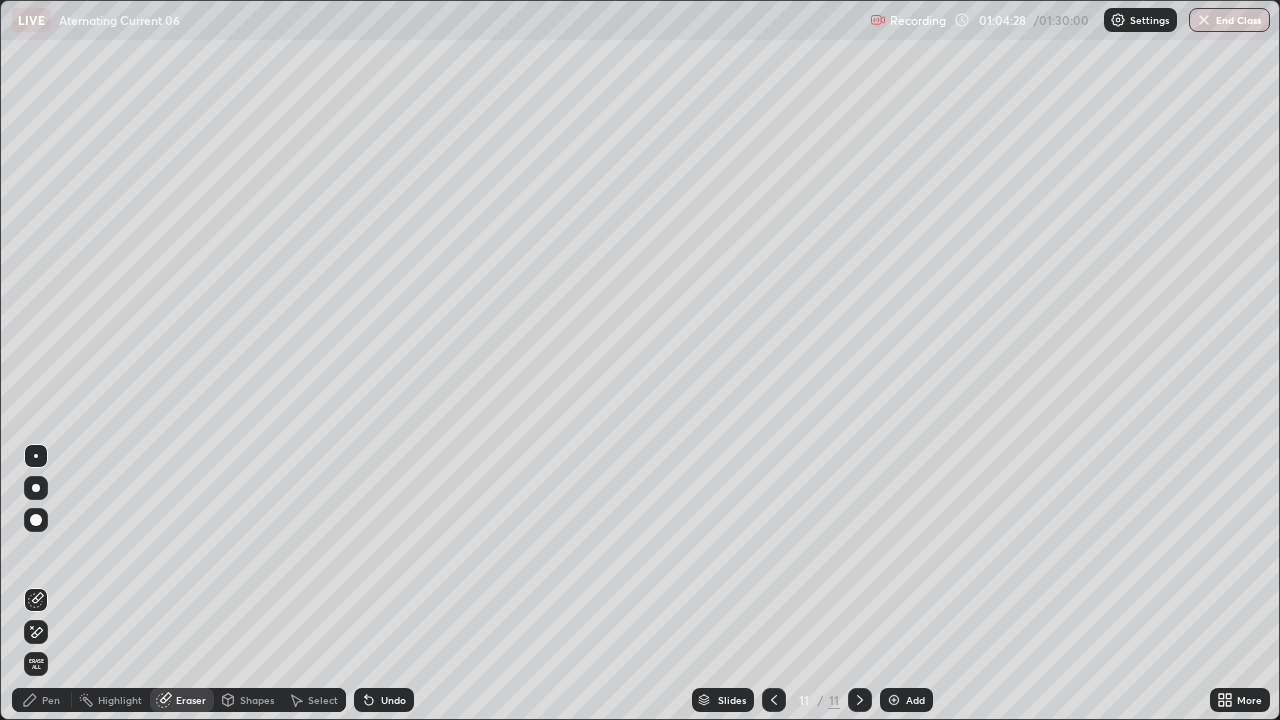 click on "Pen" at bounding box center (42, 700) 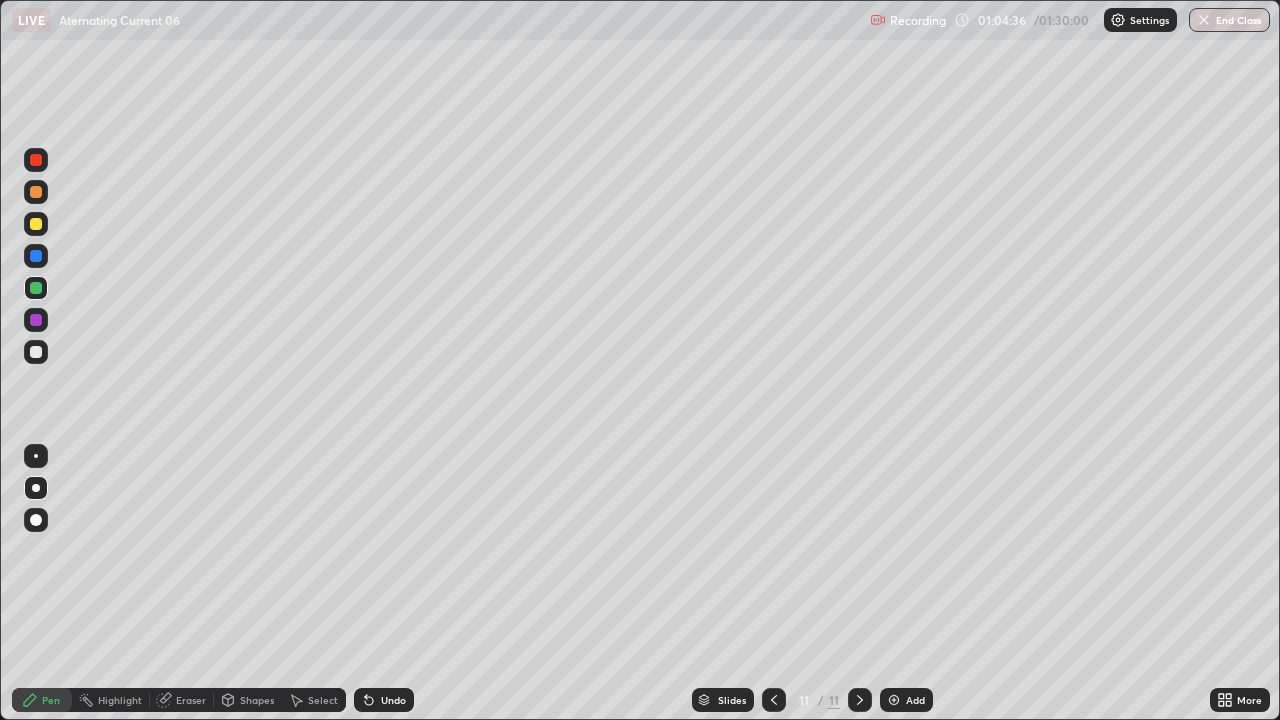 click at bounding box center (36, 224) 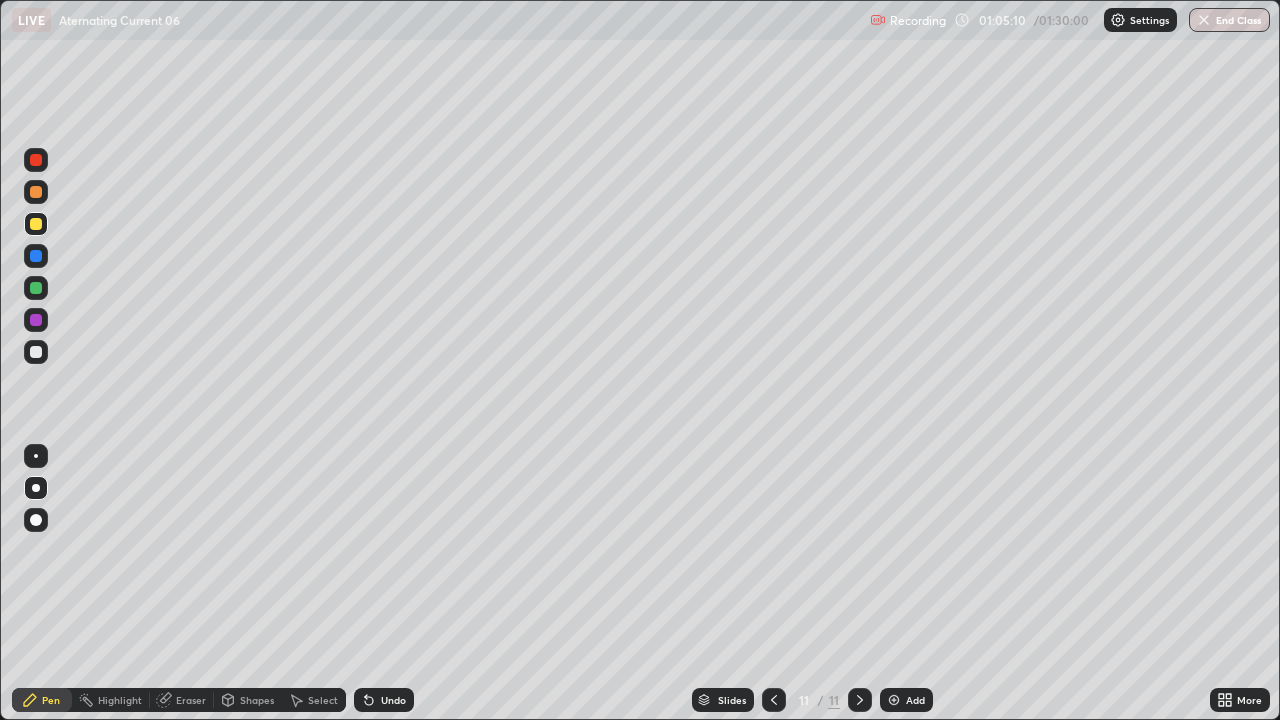 click at bounding box center (36, 288) 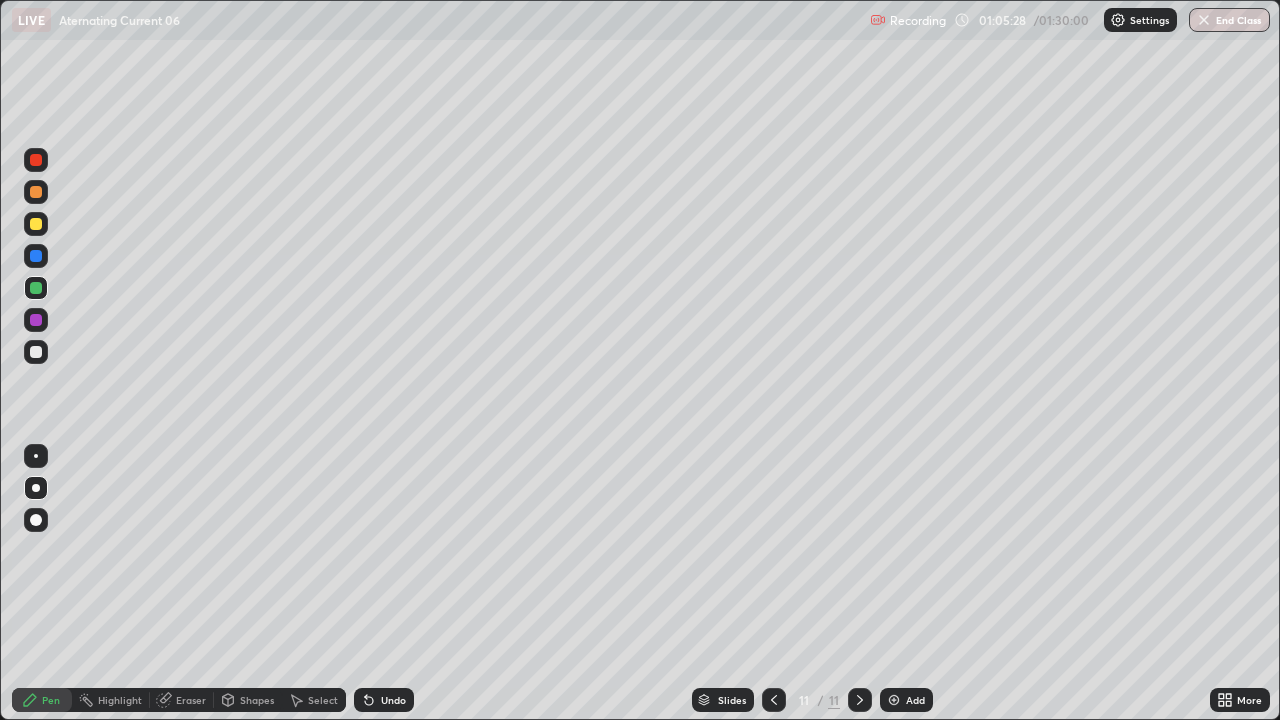 click at bounding box center (36, 224) 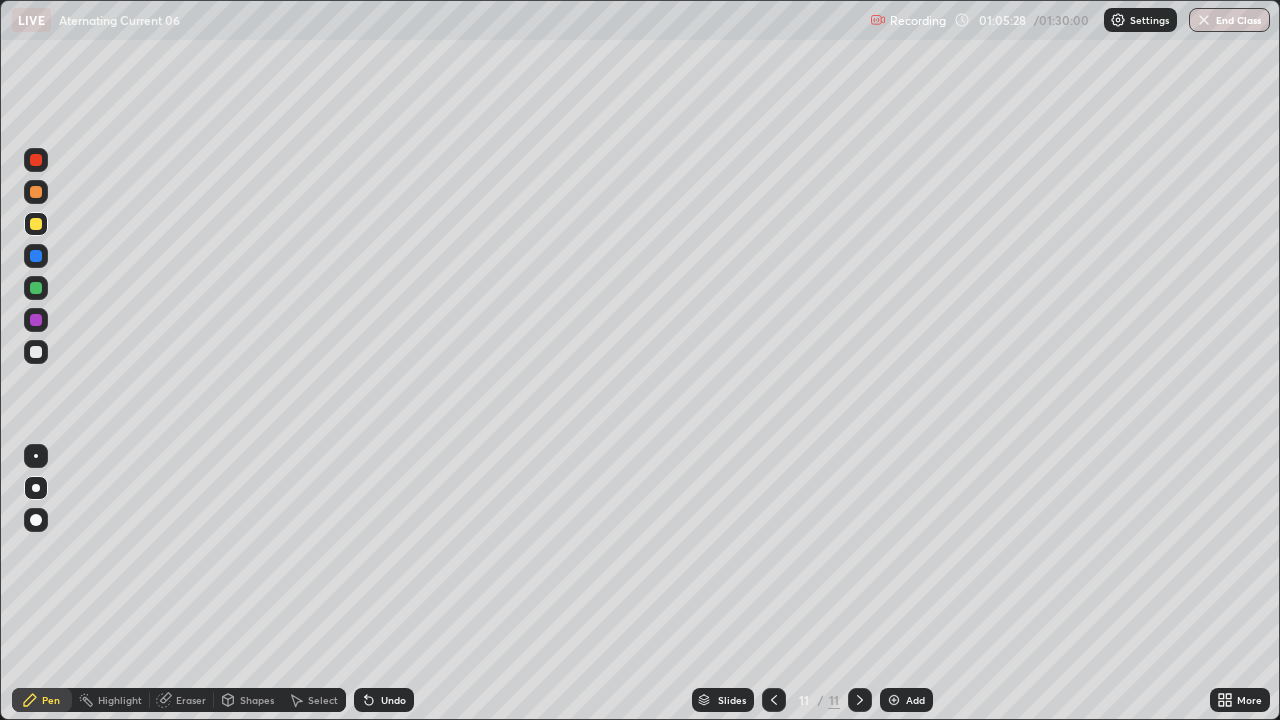 click on "Shapes" at bounding box center (248, 700) 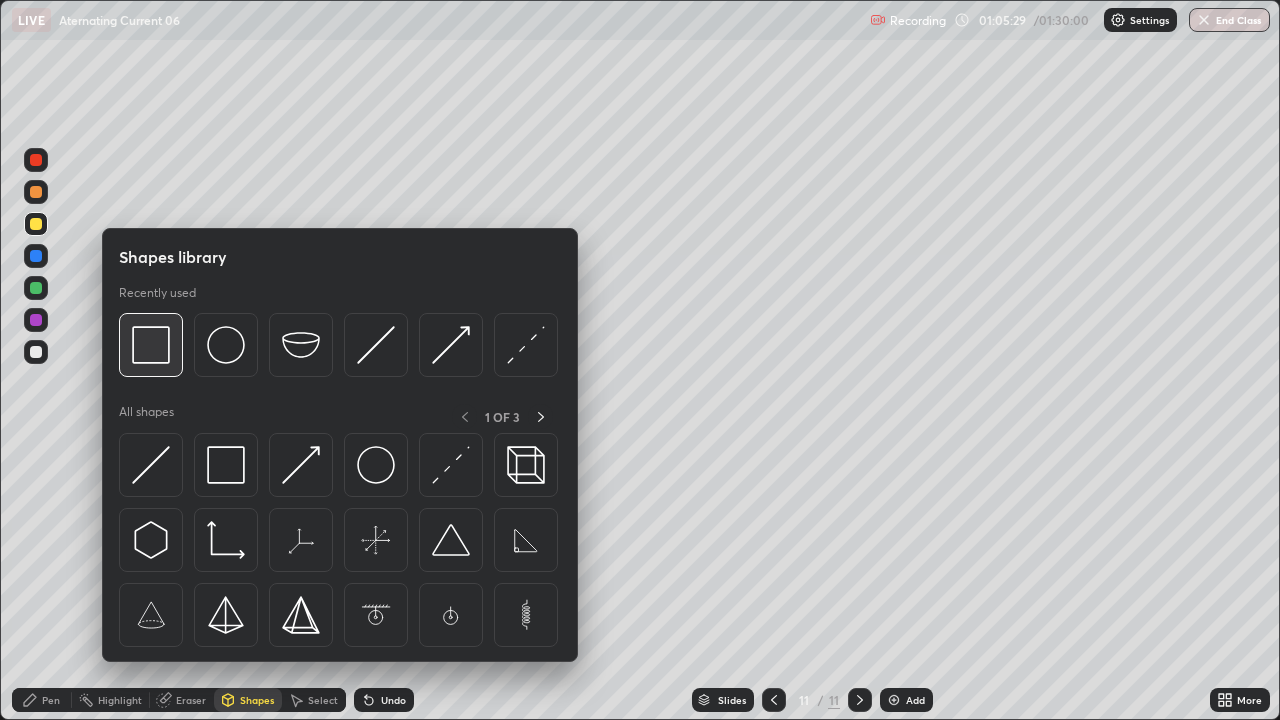 click at bounding box center [151, 345] 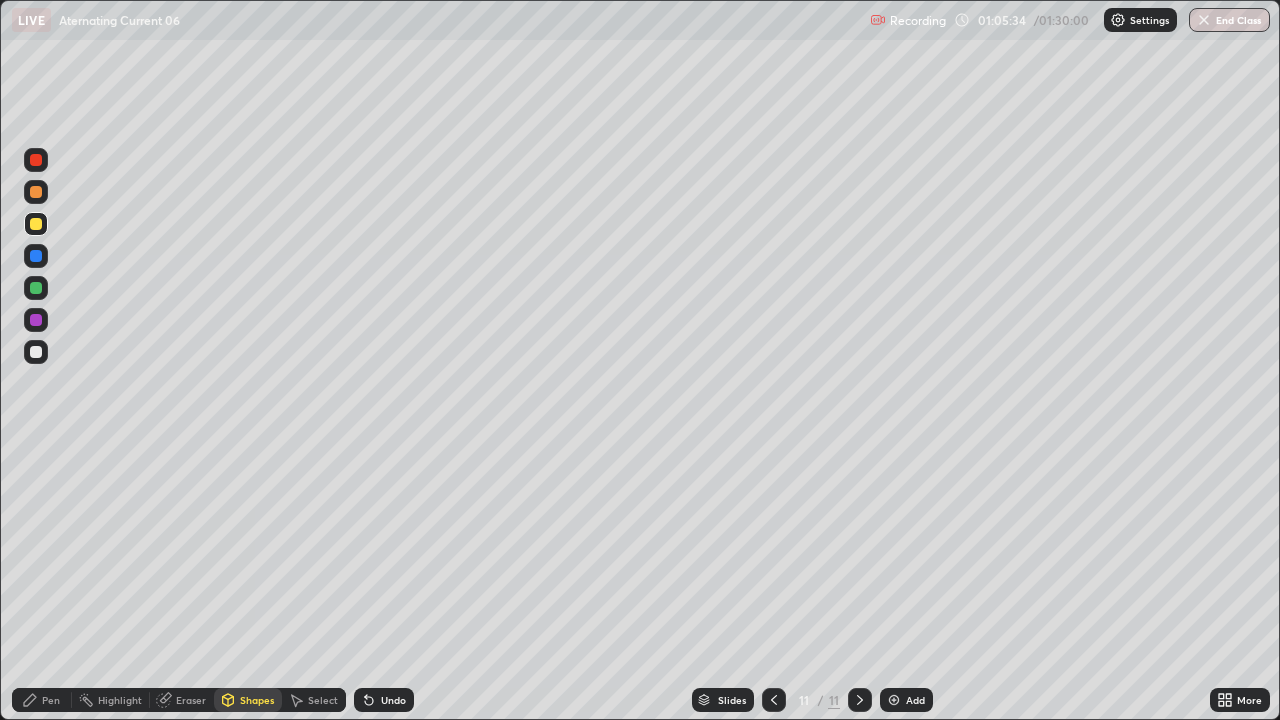 click at bounding box center (36, 192) 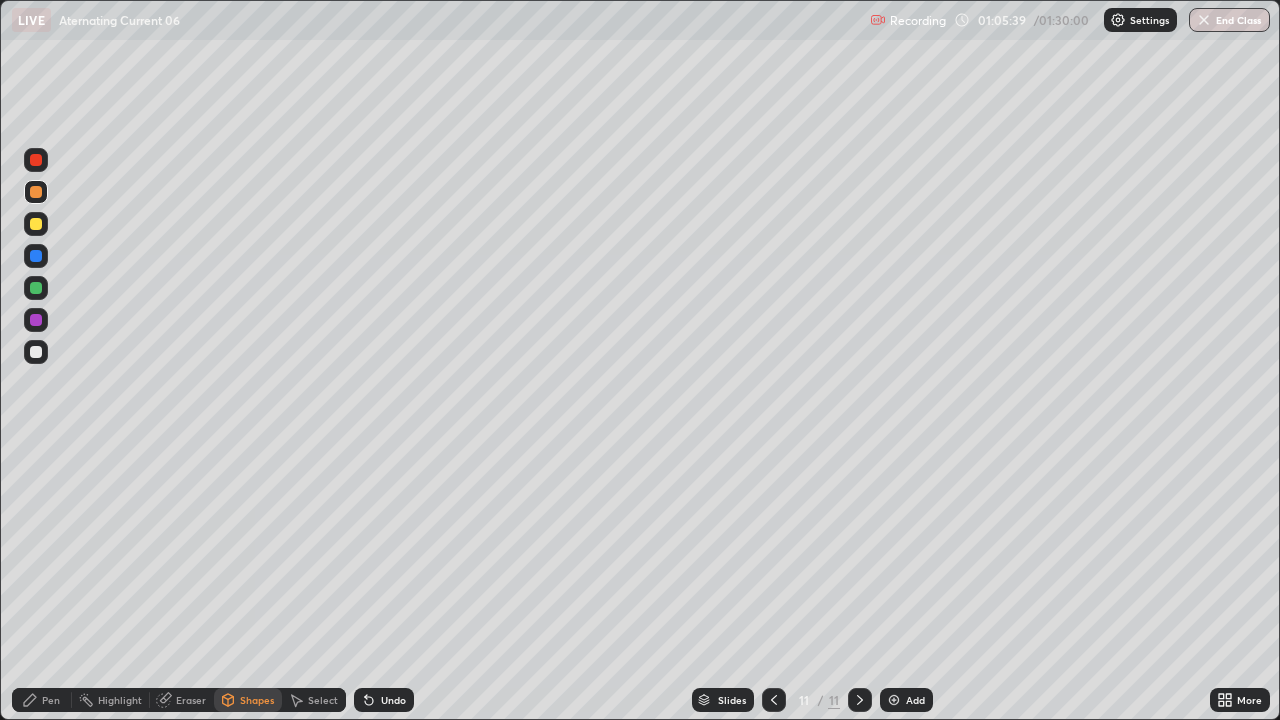 click on "Select" at bounding box center (323, 700) 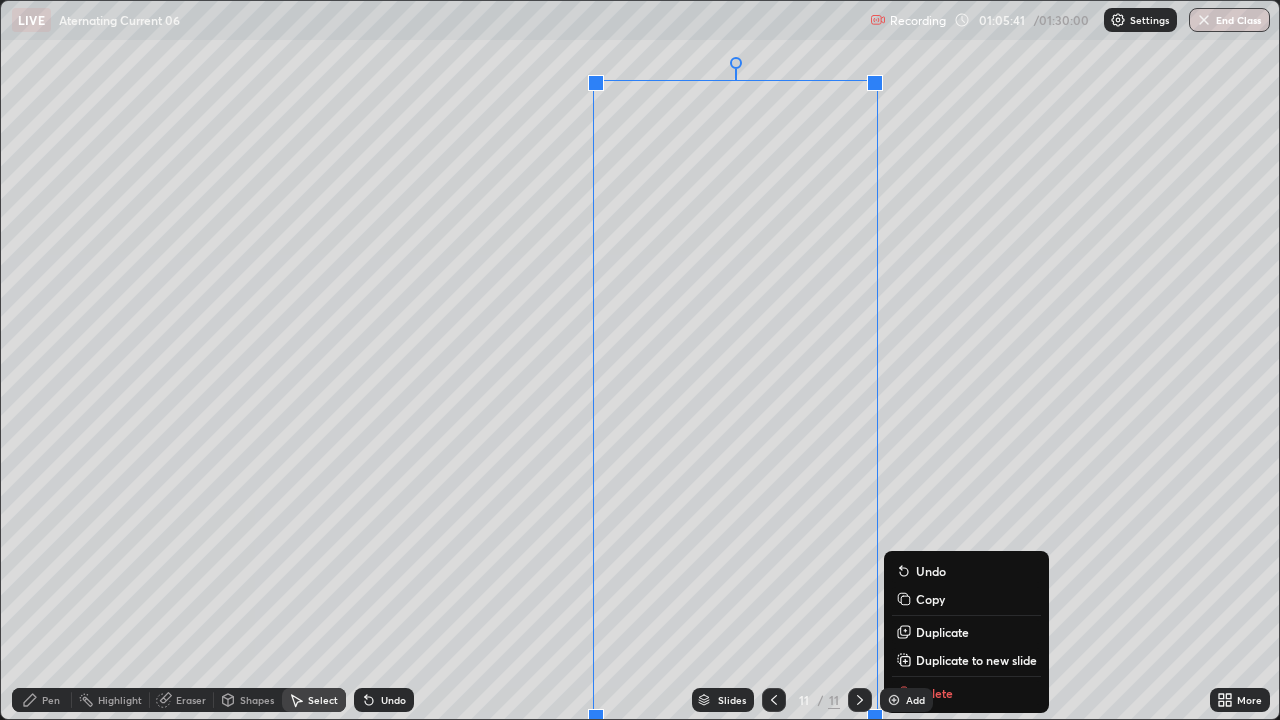 click on "0 ° Undo Copy Duplicate Duplicate to new slide Delete" at bounding box center [640, 360] 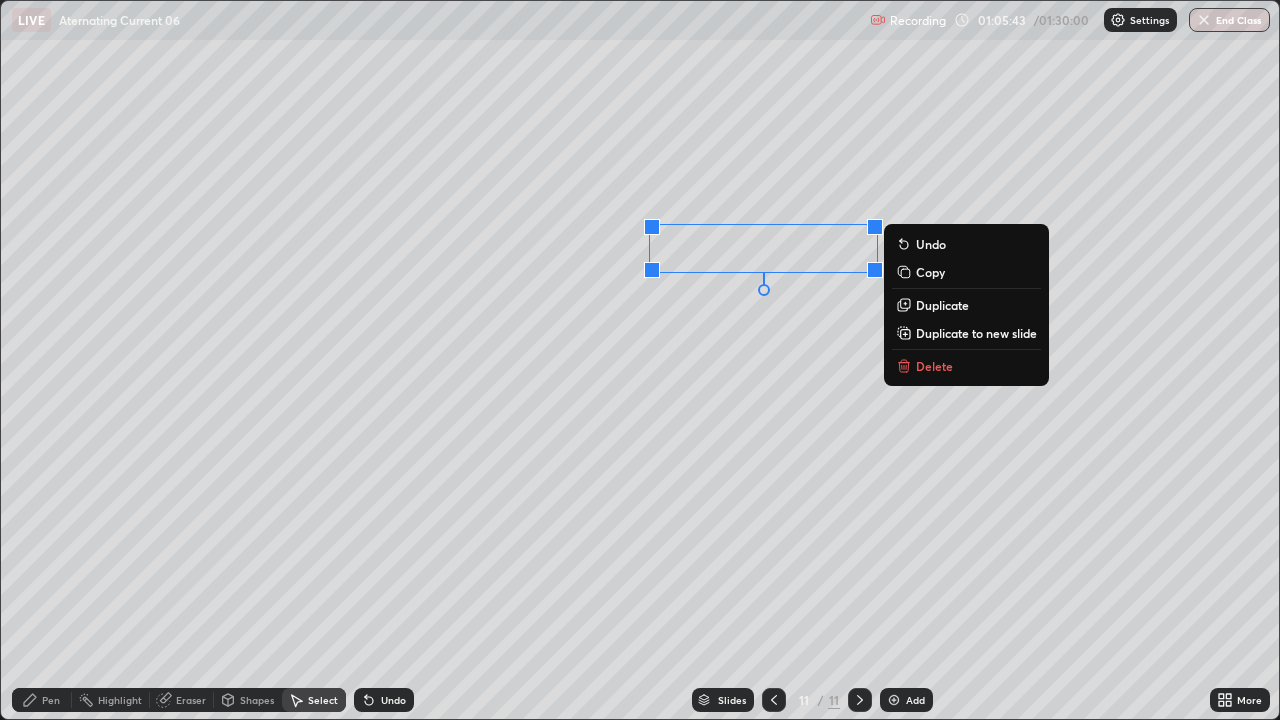 click on "Duplicate" at bounding box center (942, 305) 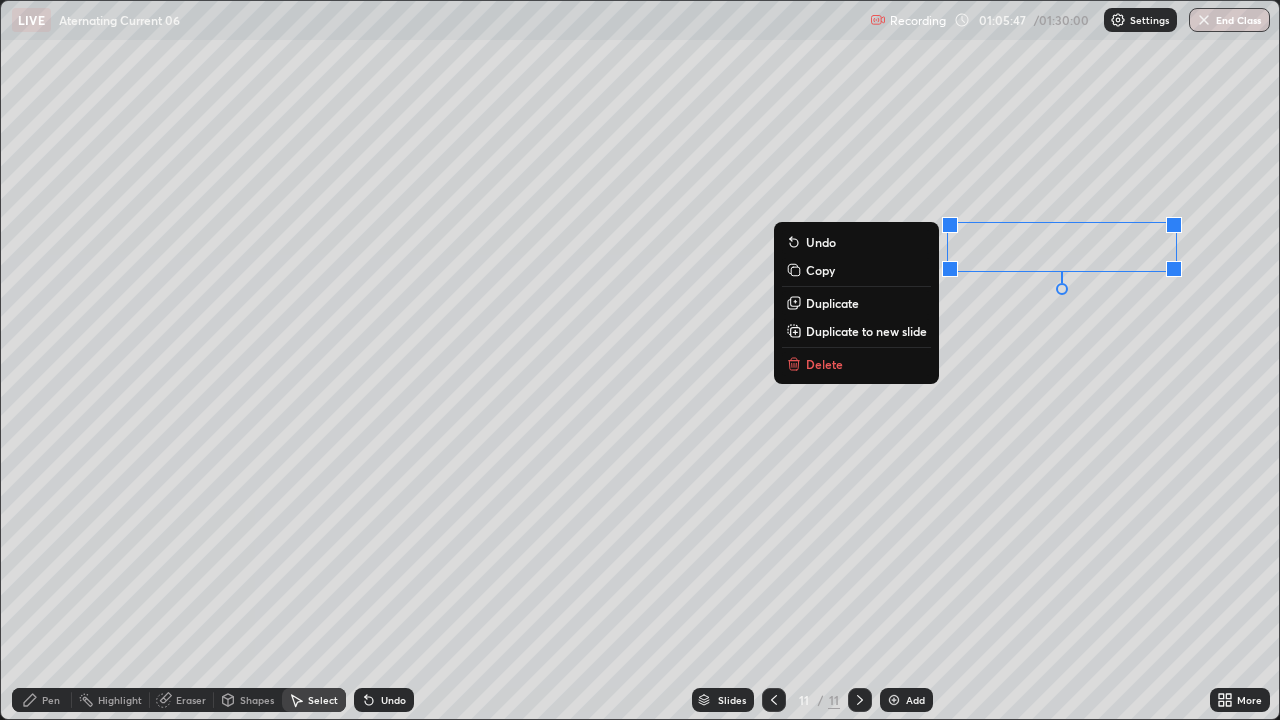 click on "Pen" at bounding box center [42, 700] 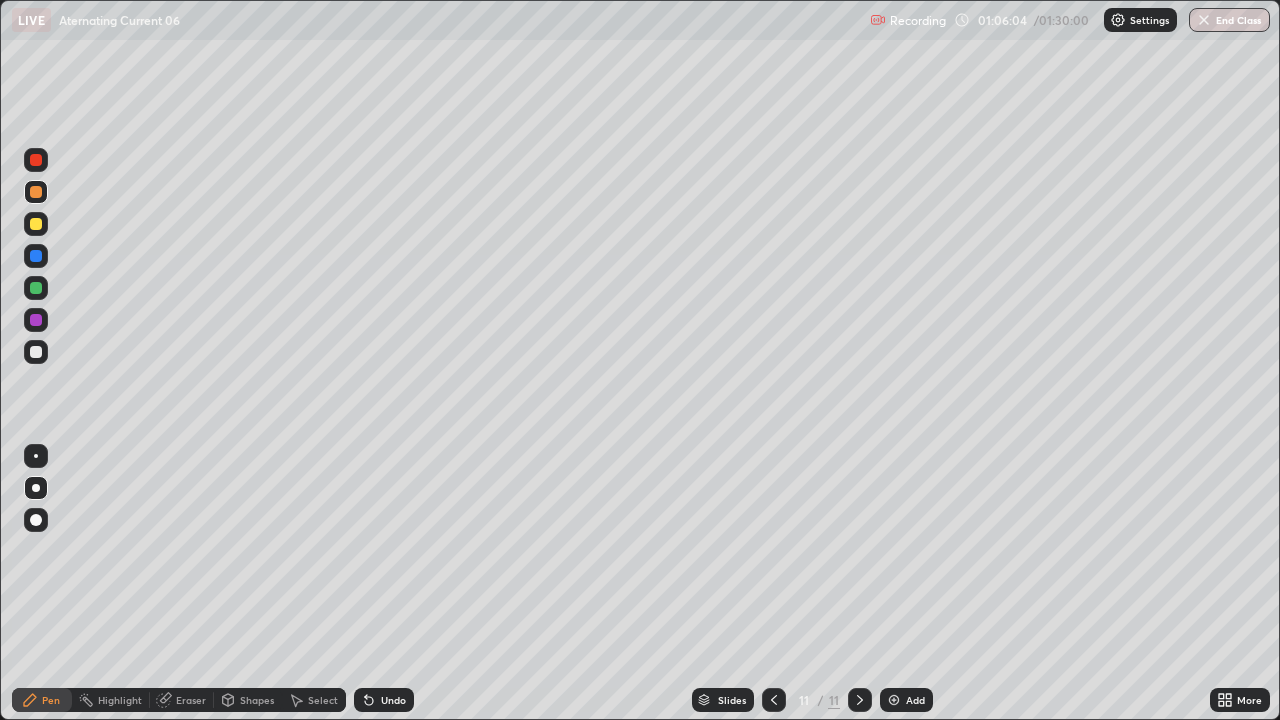 click 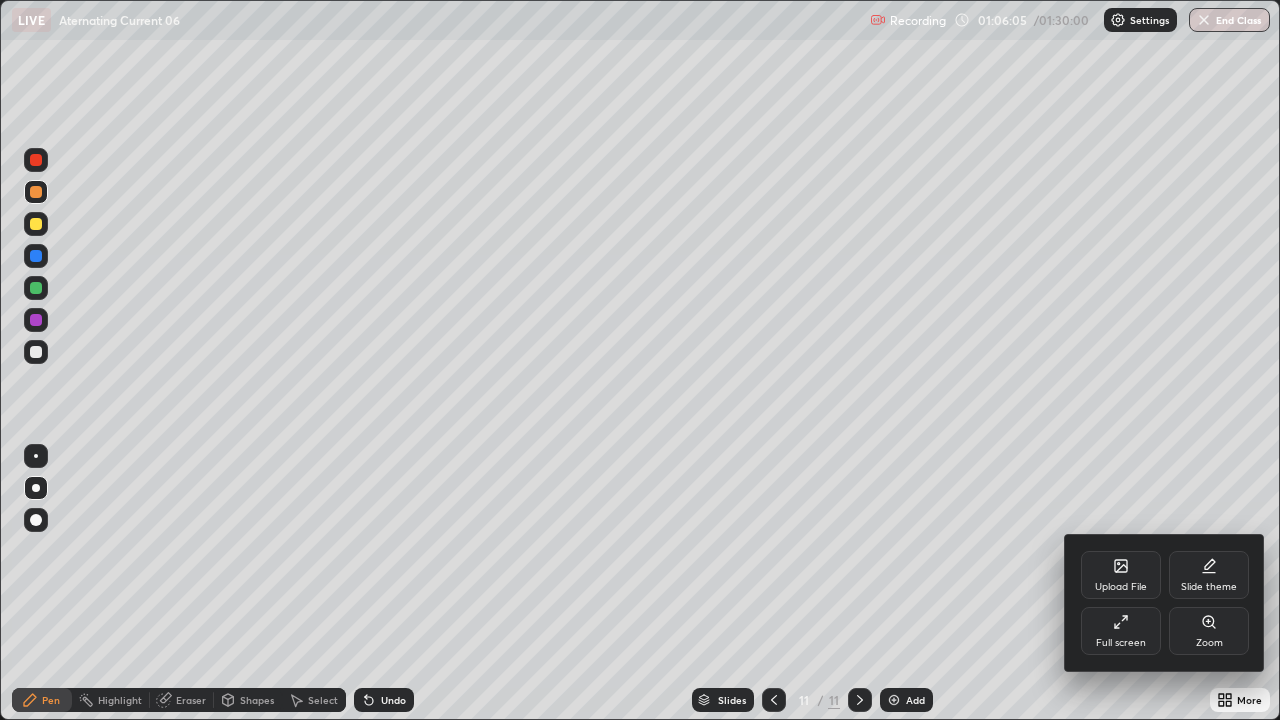 click on "Full screen" at bounding box center [1121, 631] 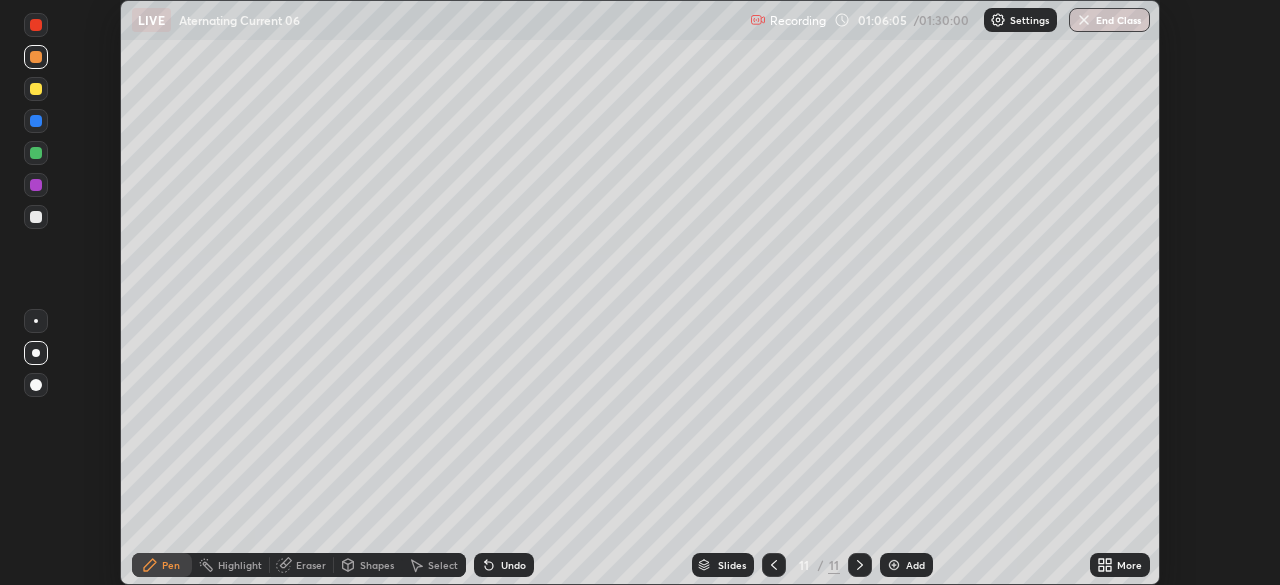 scroll, scrollTop: 585, scrollLeft: 1280, axis: both 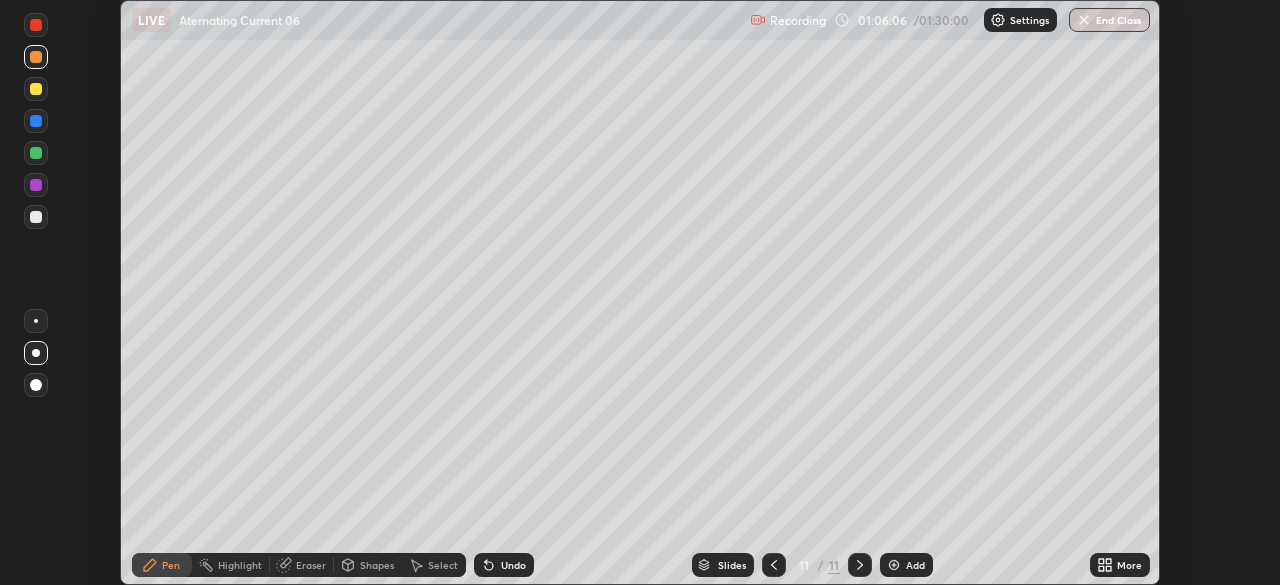 click on "More" at bounding box center (1129, 565) 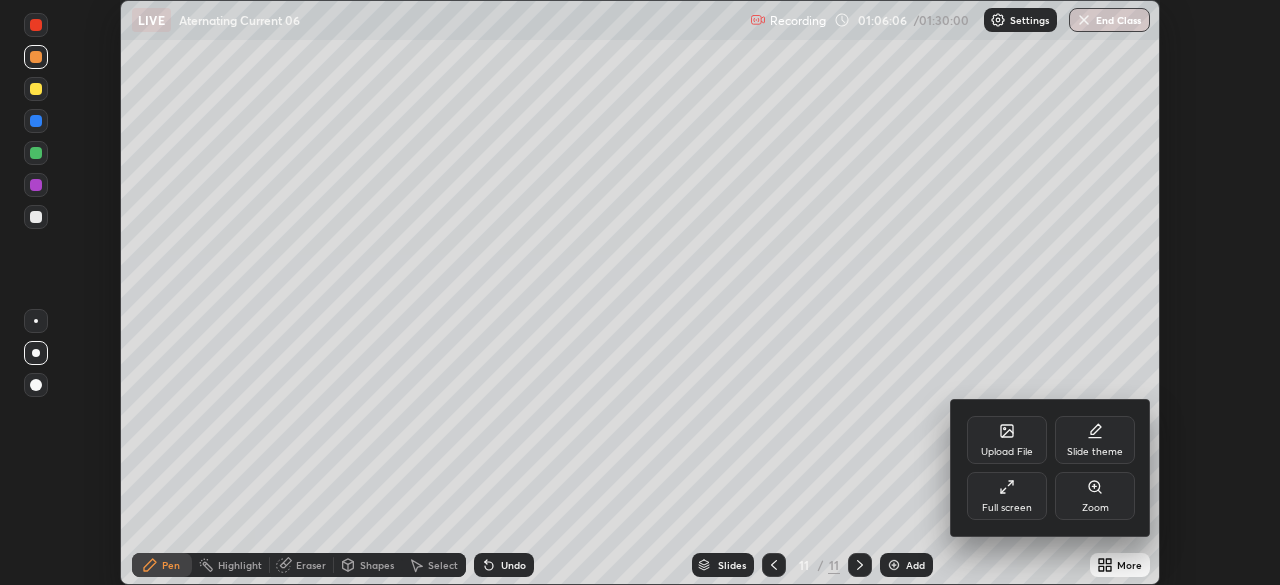 click on "Full screen" at bounding box center [1007, 496] 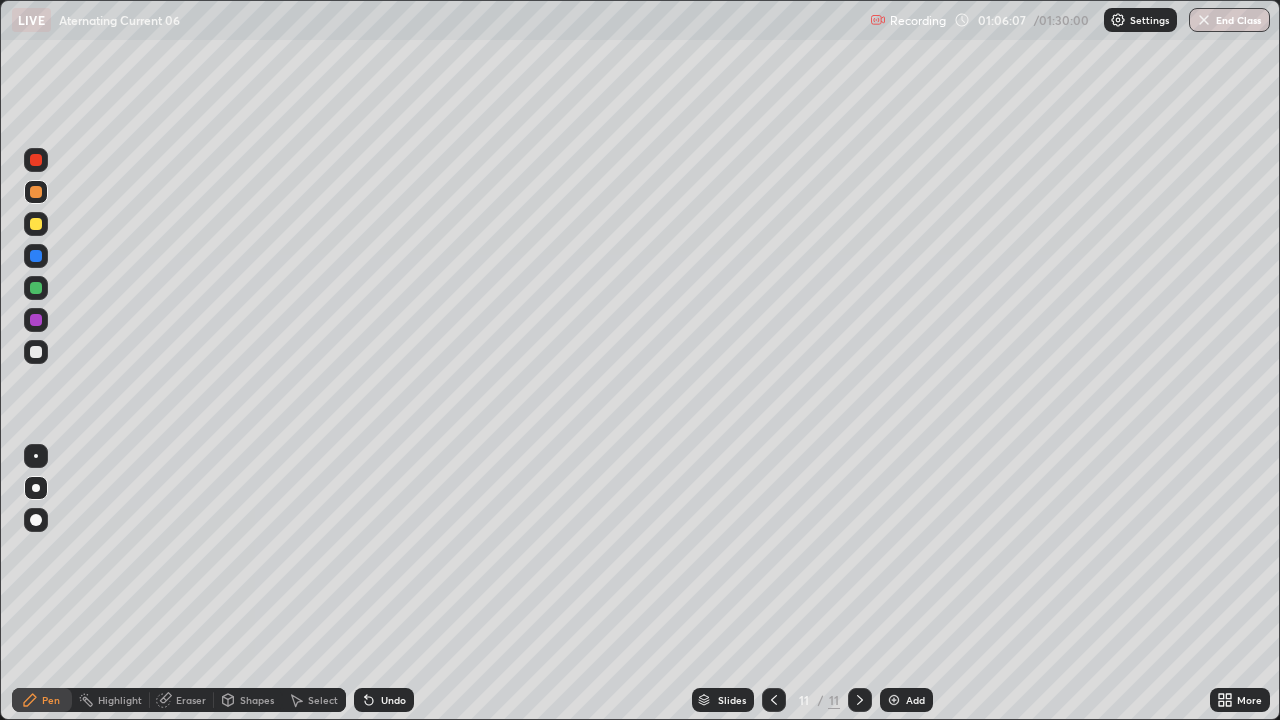 scroll, scrollTop: 99280, scrollLeft: 98720, axis: both 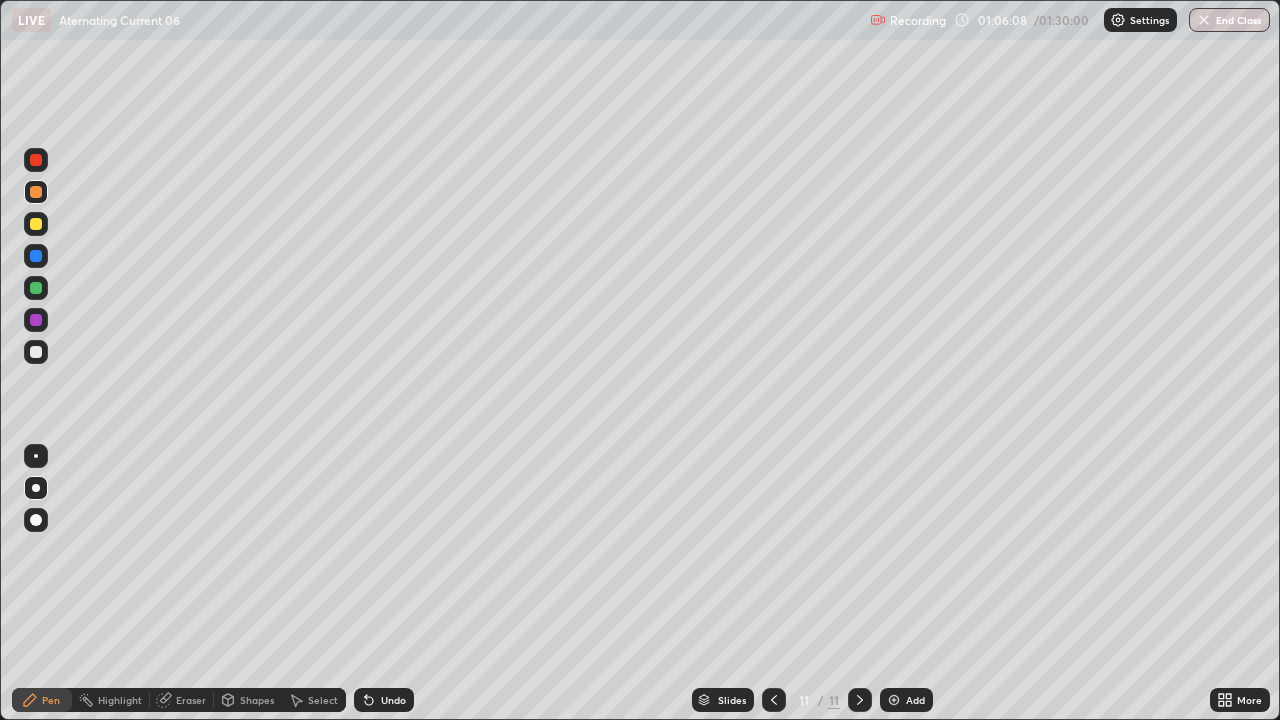 click on "Undo" at bounding box center (384, 700) 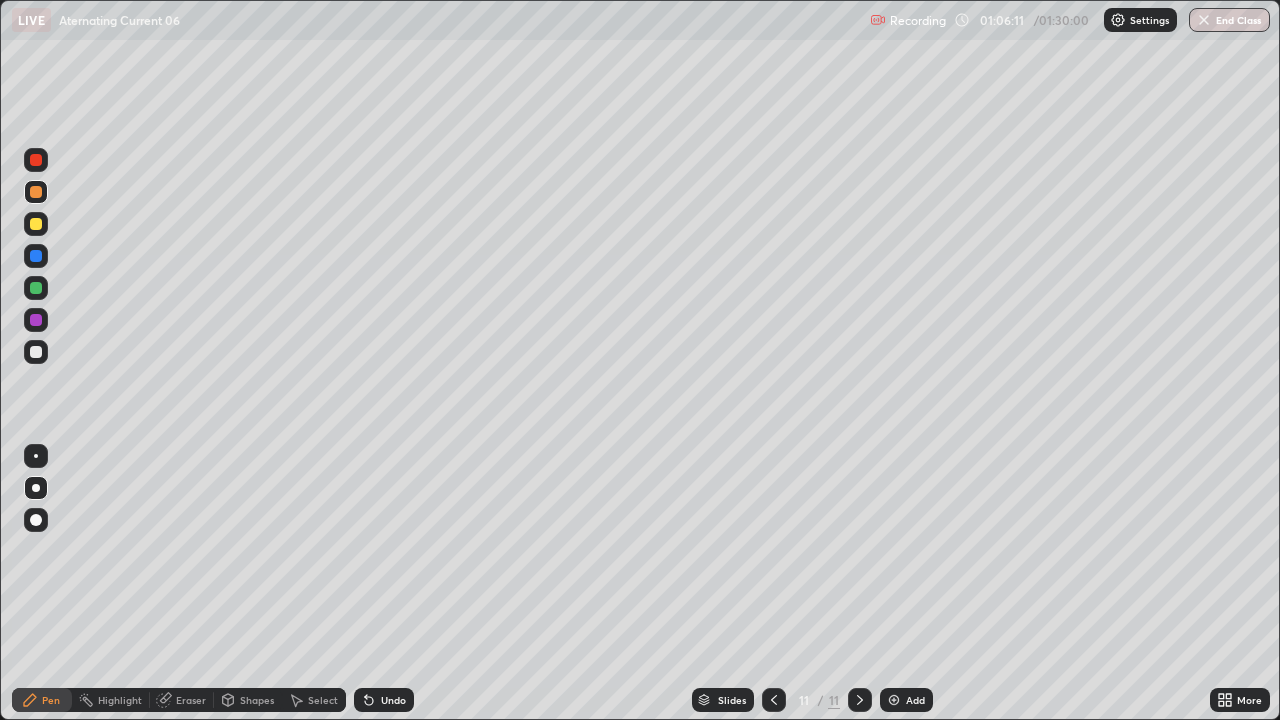 click on "Undo" at bounding box center [384, 700] 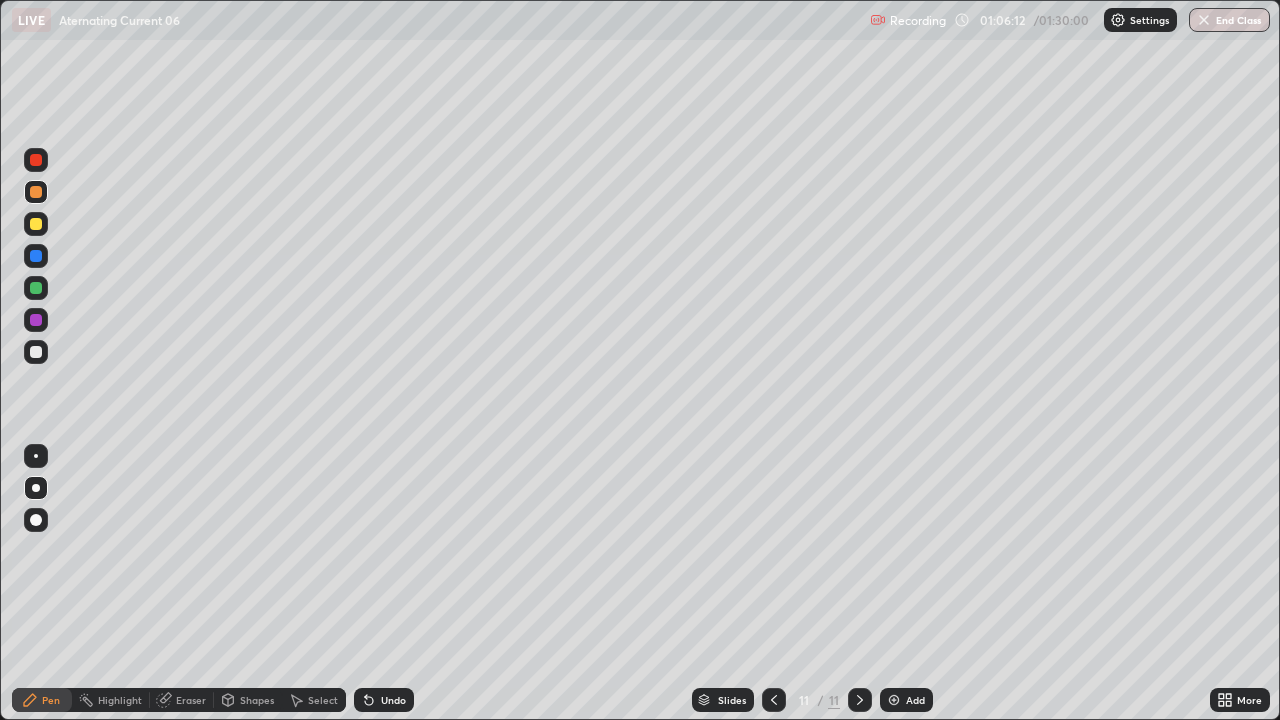 click on "Undo" at bounding box center (393, 700) 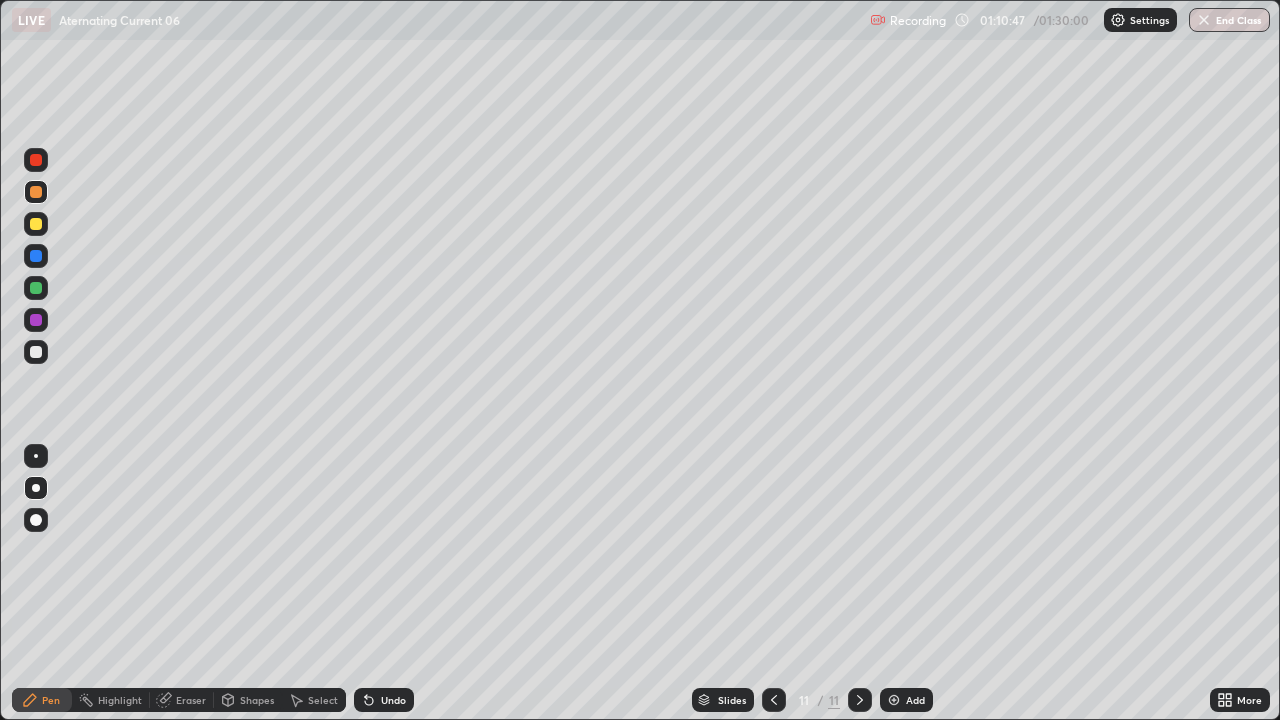 click on "Add" at bounding box center [915, 700] 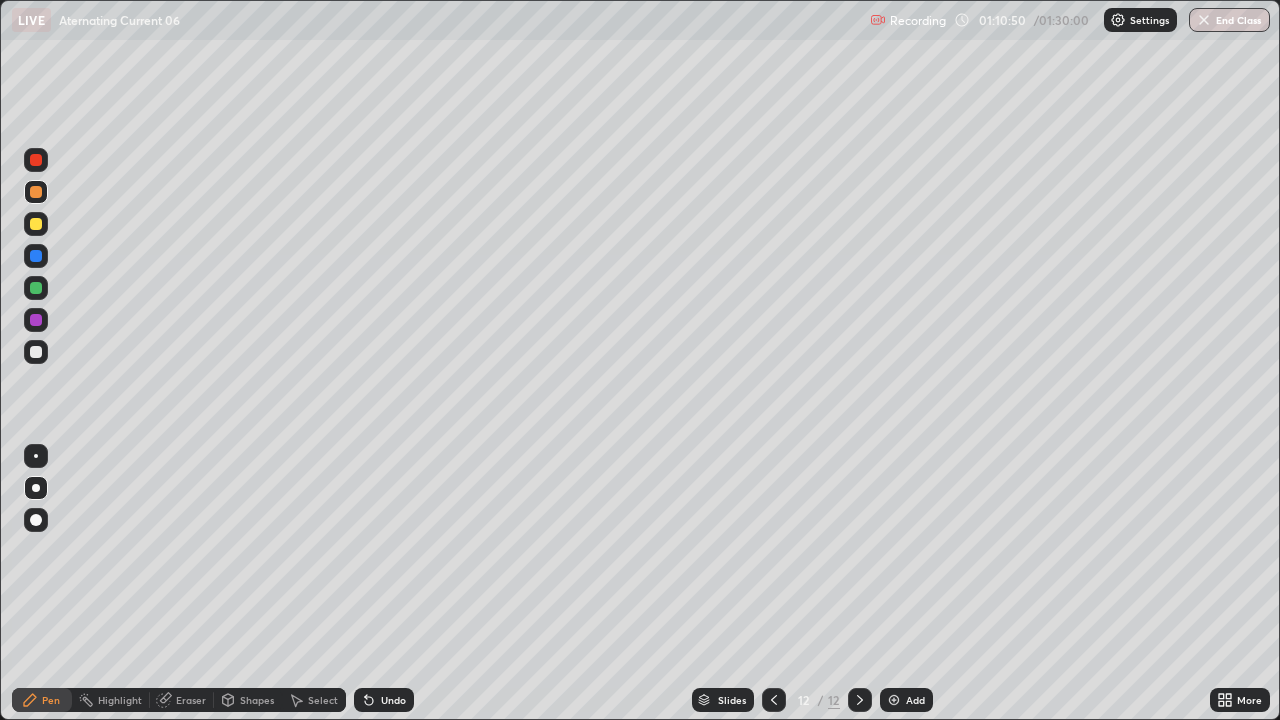 click at bounding box center (36, 256) 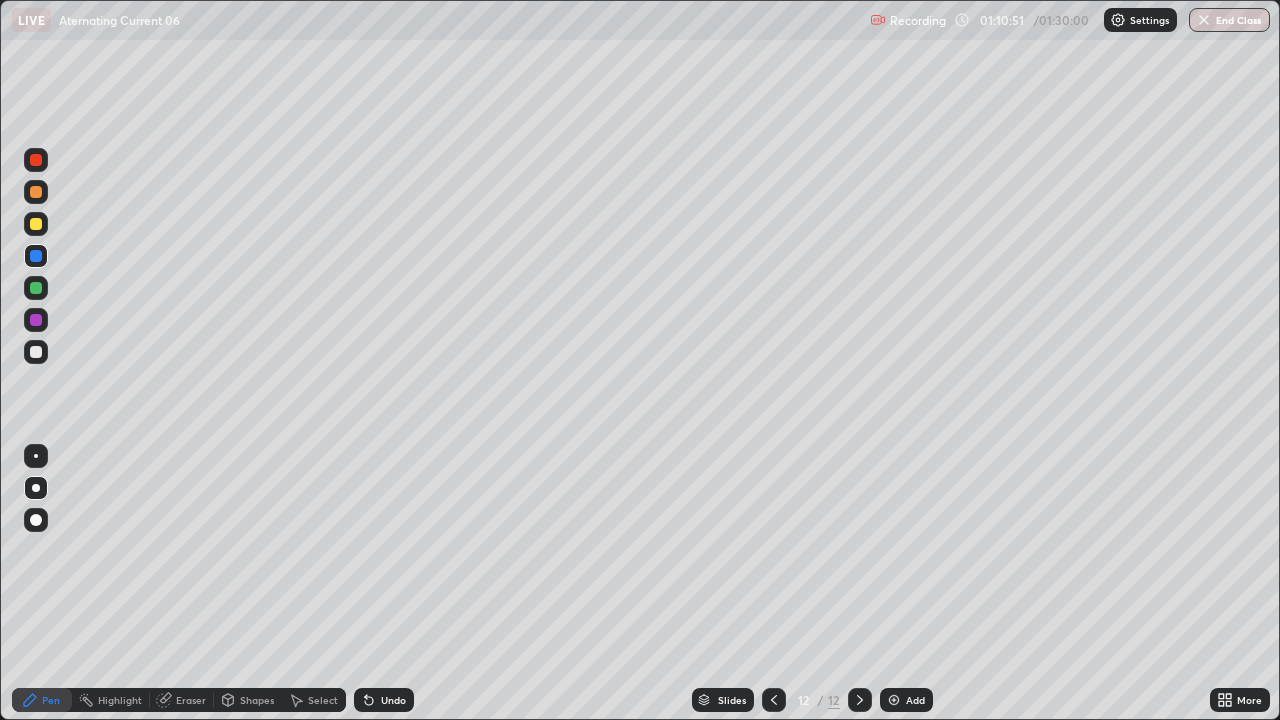 click at bounding box center [36, 224] 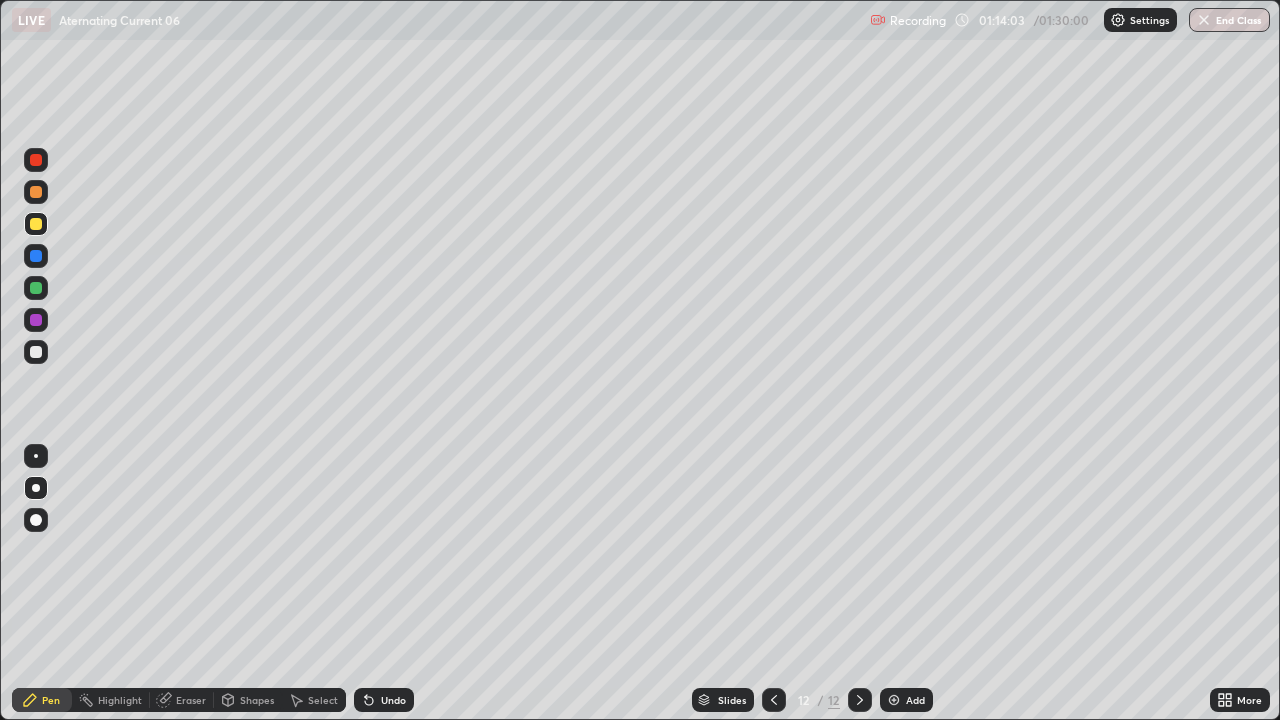 click on "Add" at bounding box center [915, 700] 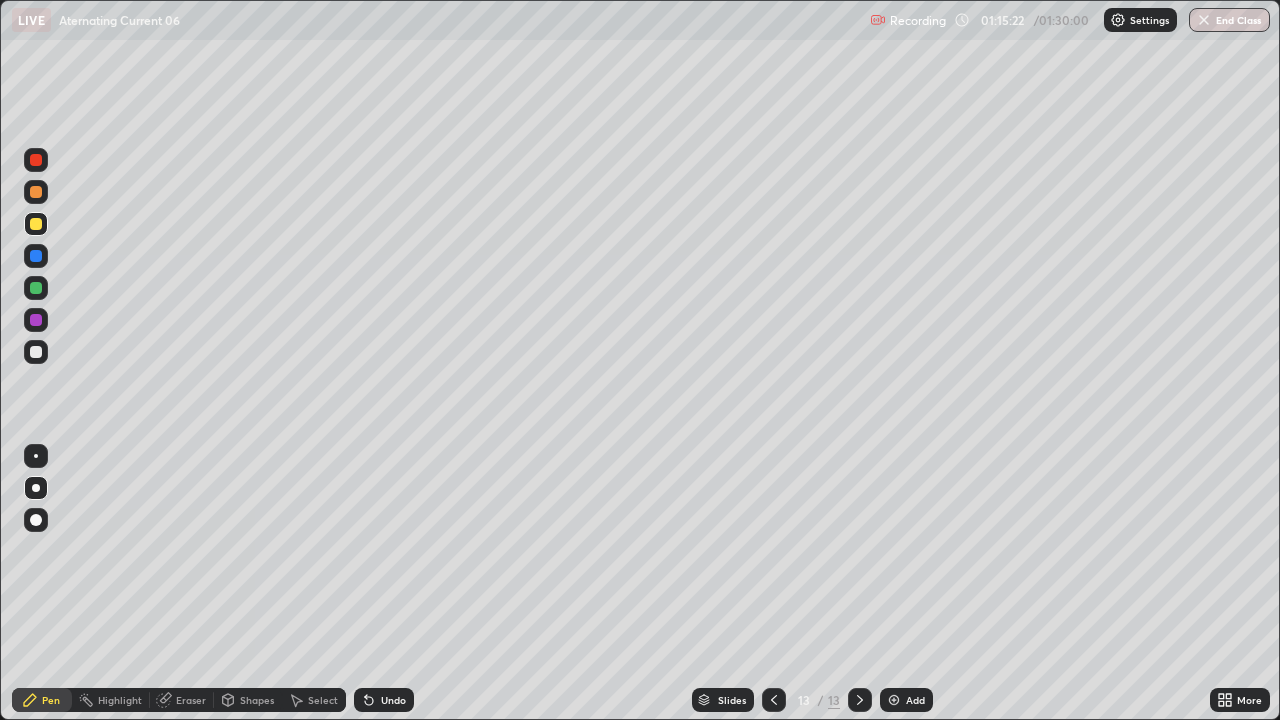 click on "Undo" at bounding box center (393, 700) 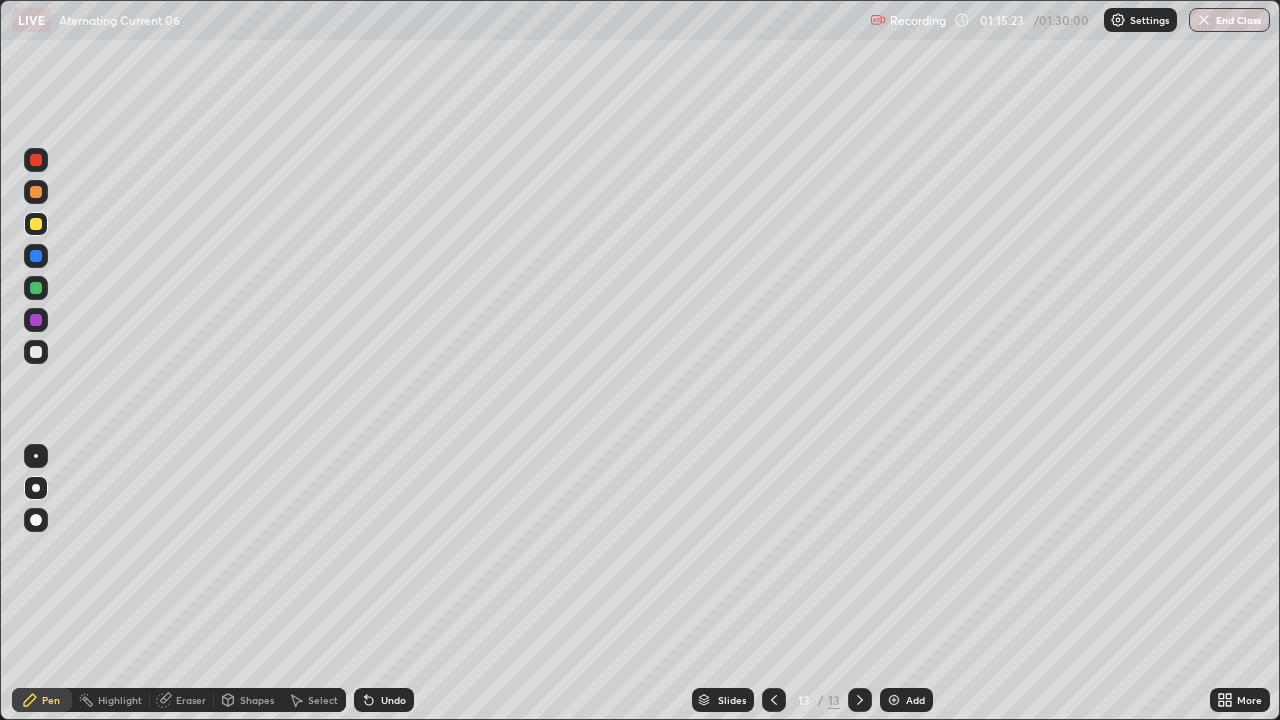 click on "Undo" at bounding box center (393, 700) 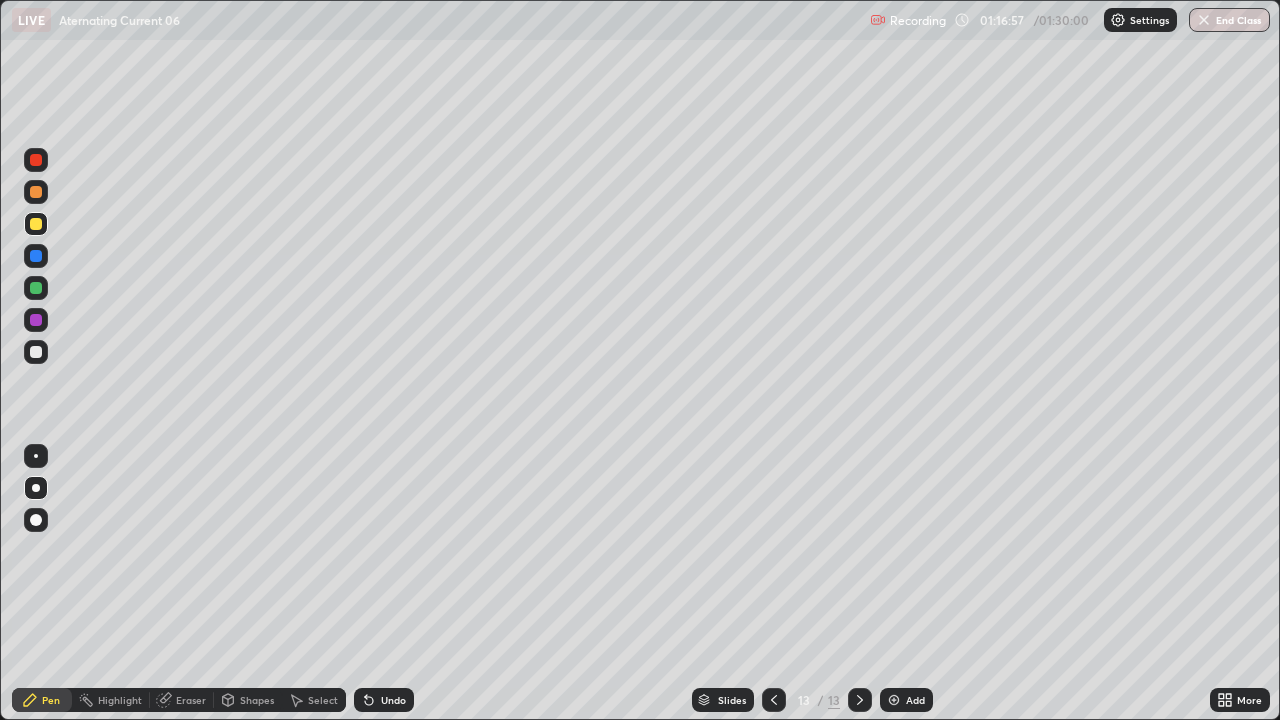 click at bounding box center [894, 700] 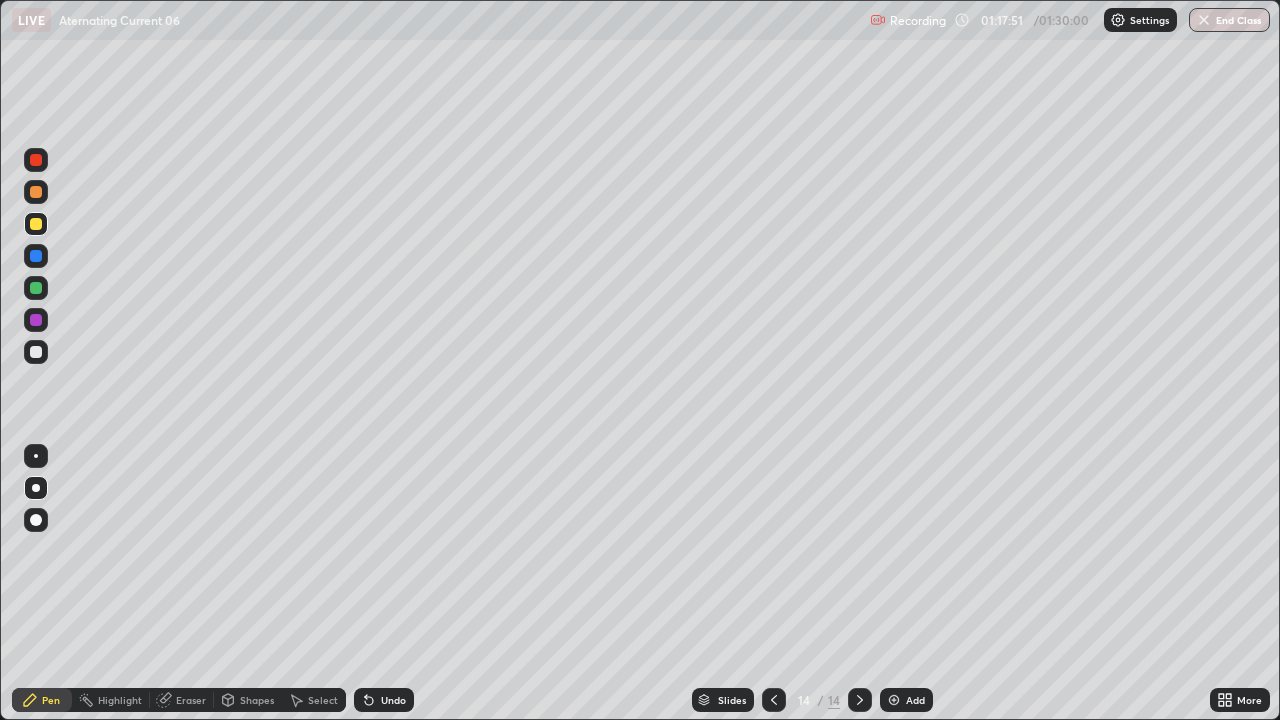 click on "Undo" at bounding box center (393, 700) 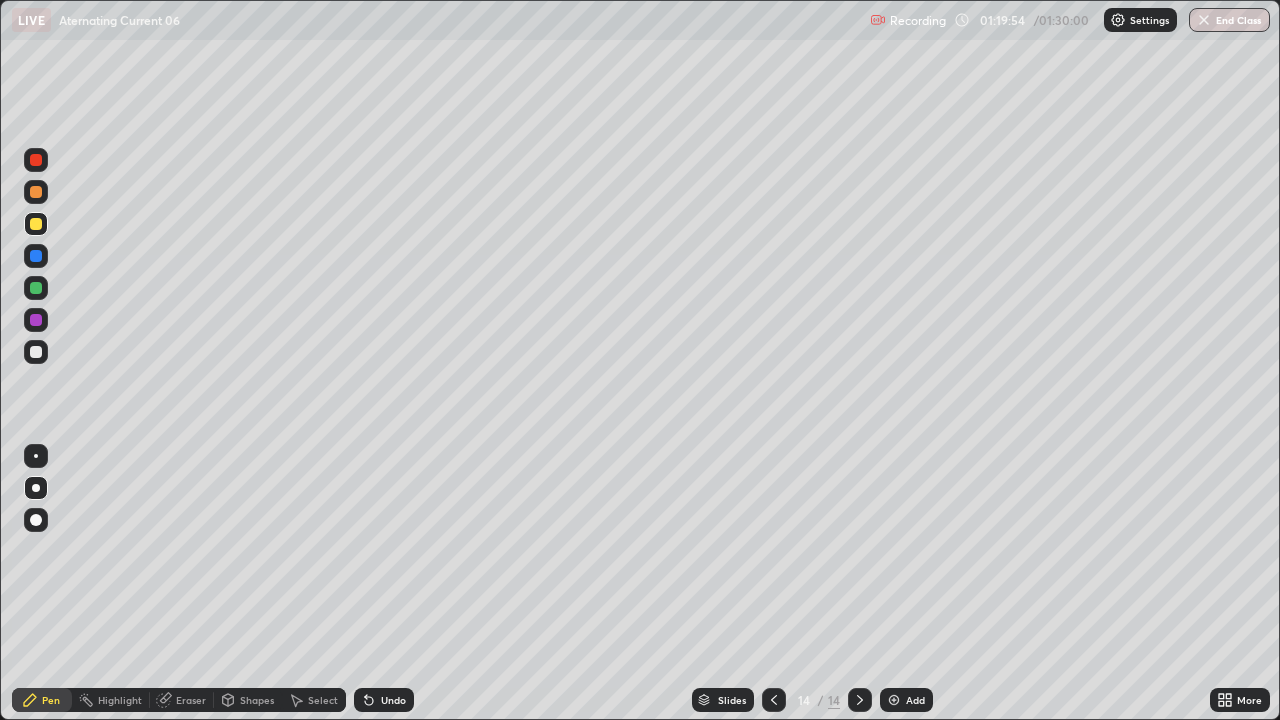 click on "End Class" at bounding box center [1229, 20] 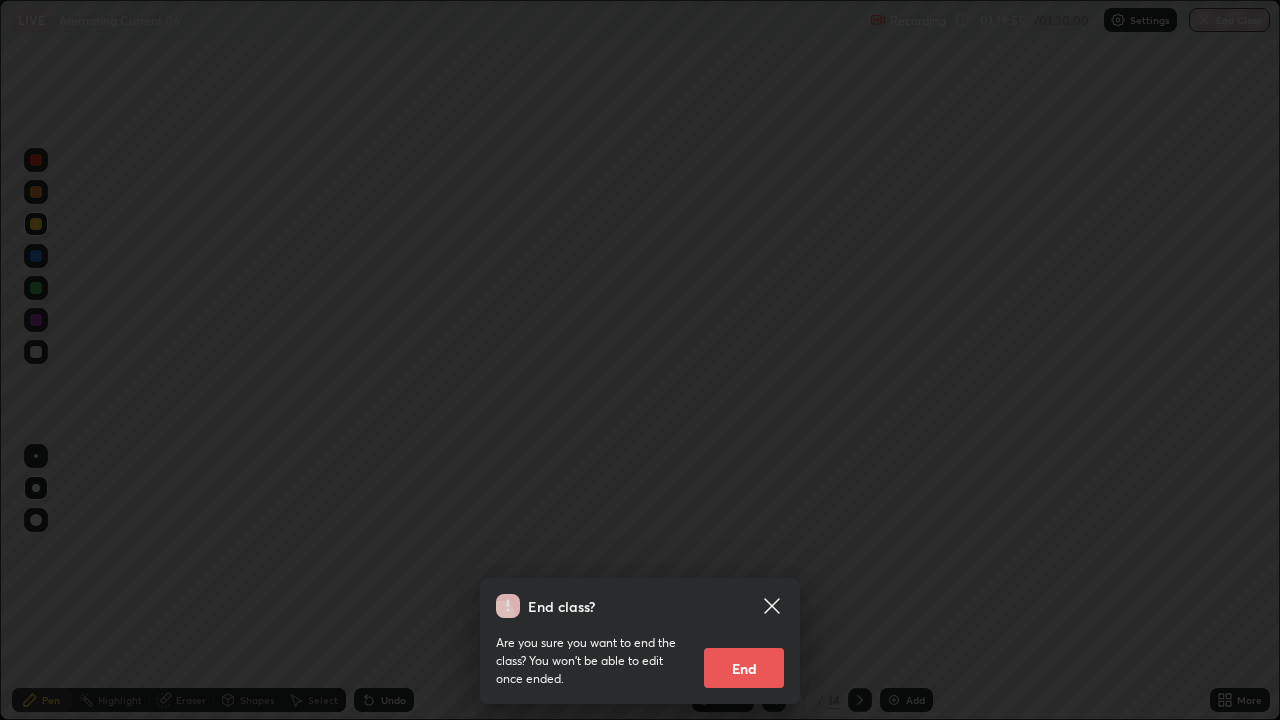 click on "End" at bounding box center (744, 668) 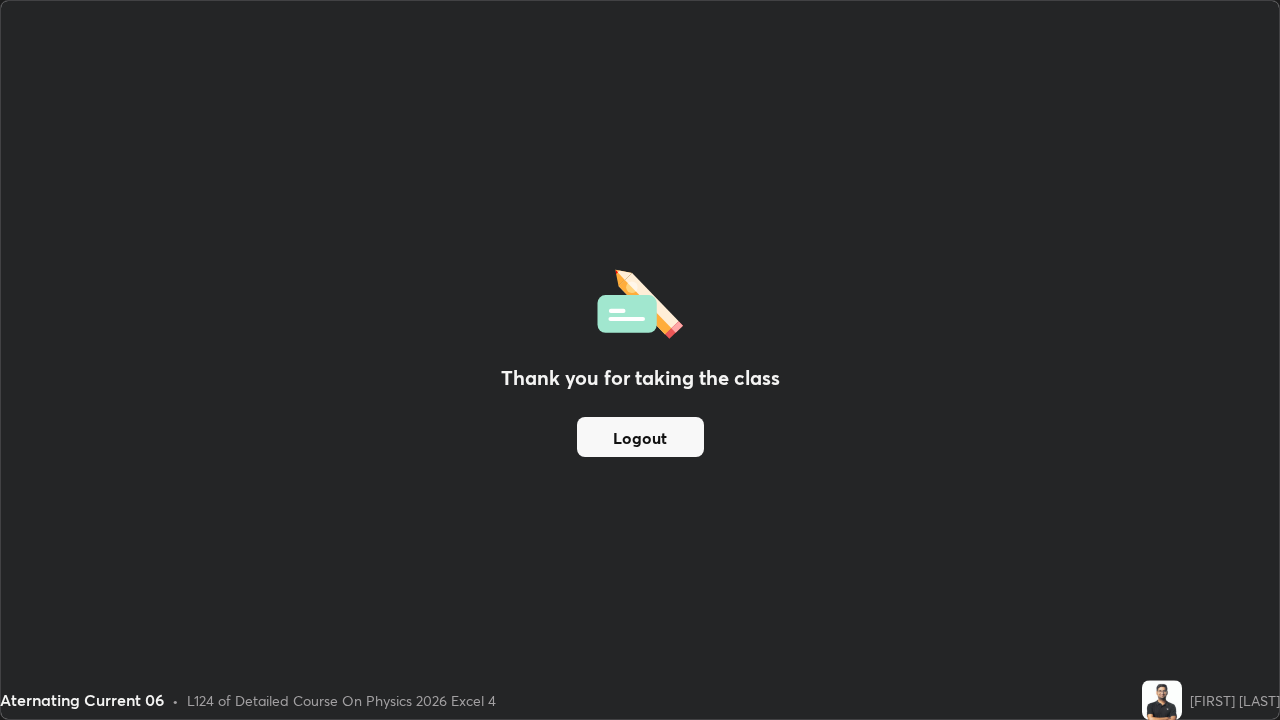 click on "Logout" at bounding box center [640, 437] 